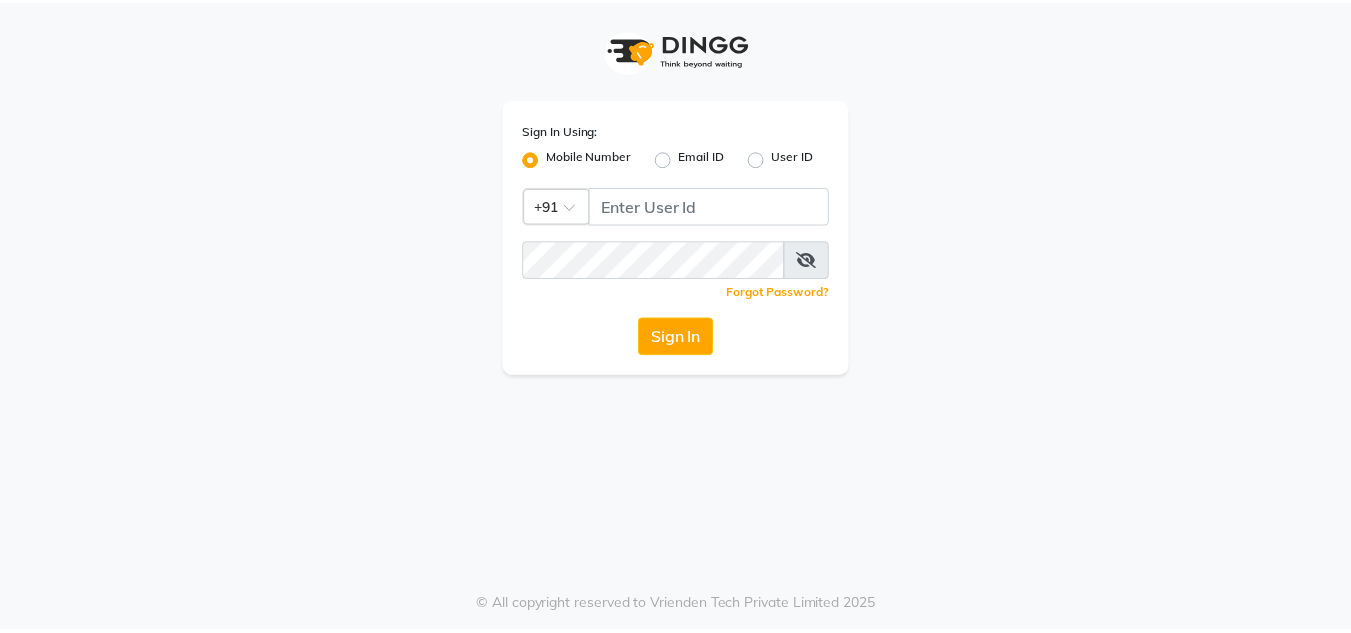 scroll, scrollTop: 0, scrollLeft: 0, axis: both 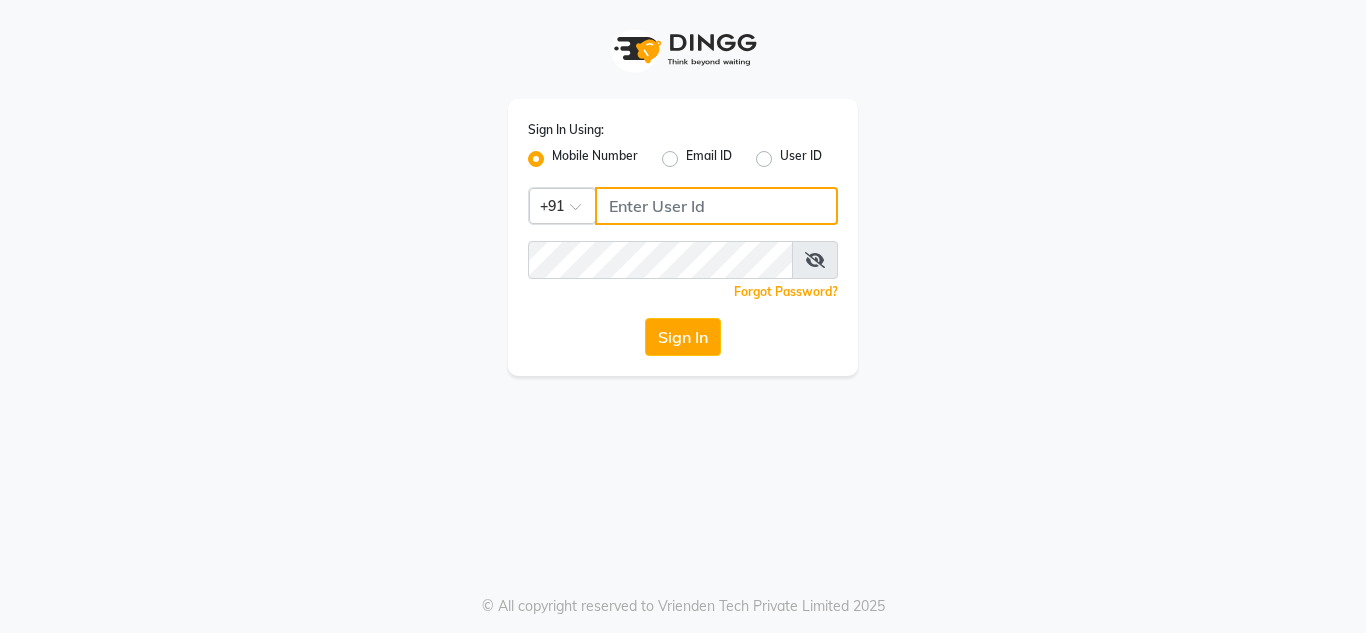 type on "[PHONE]" 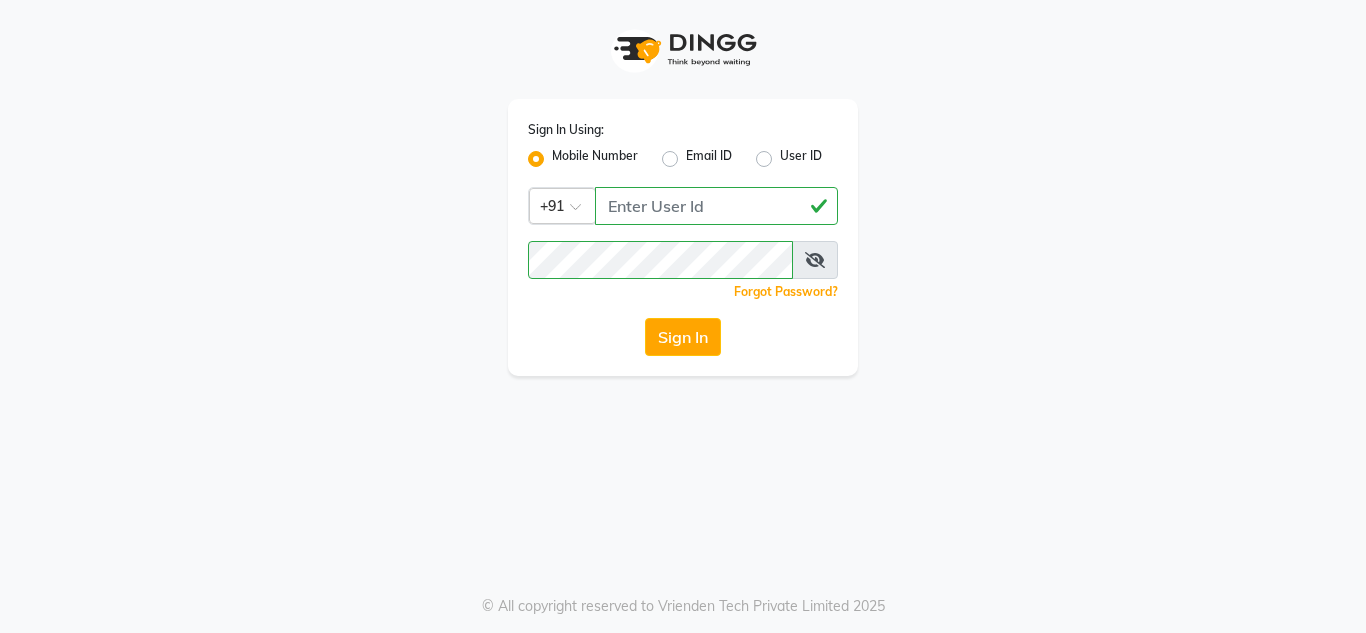 click on "Sign In" 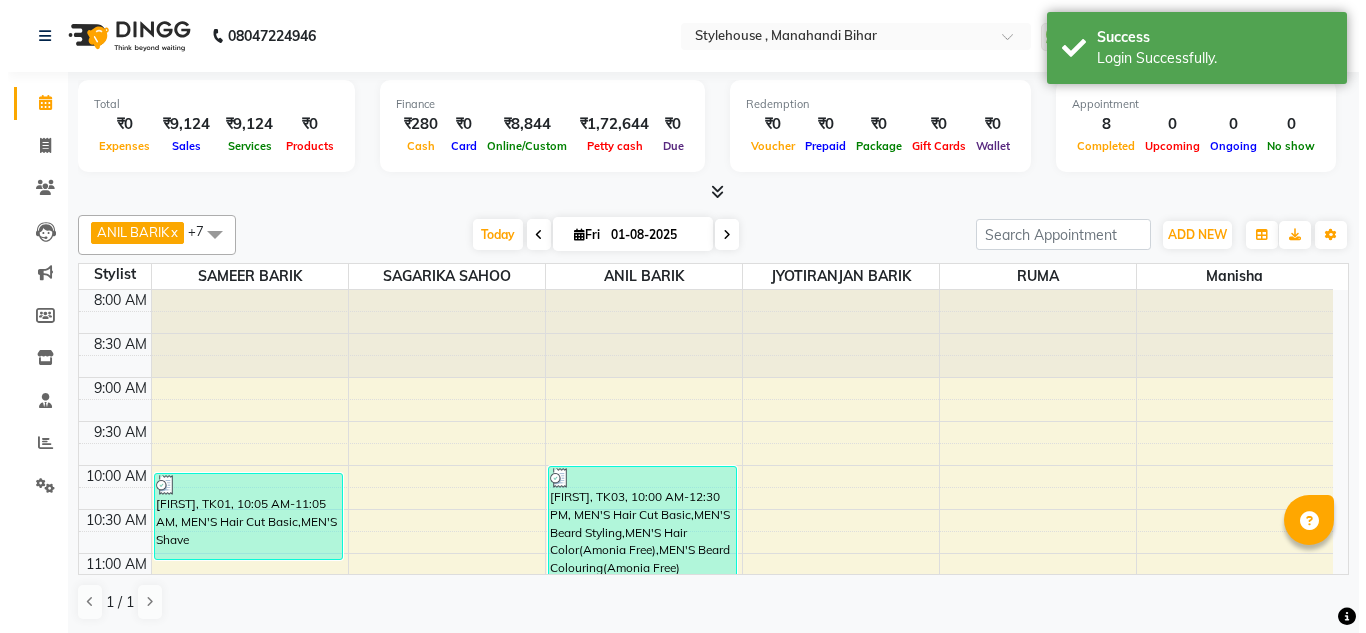 scroll, scrollTop: 0, scrollLeft: 0, axis: both 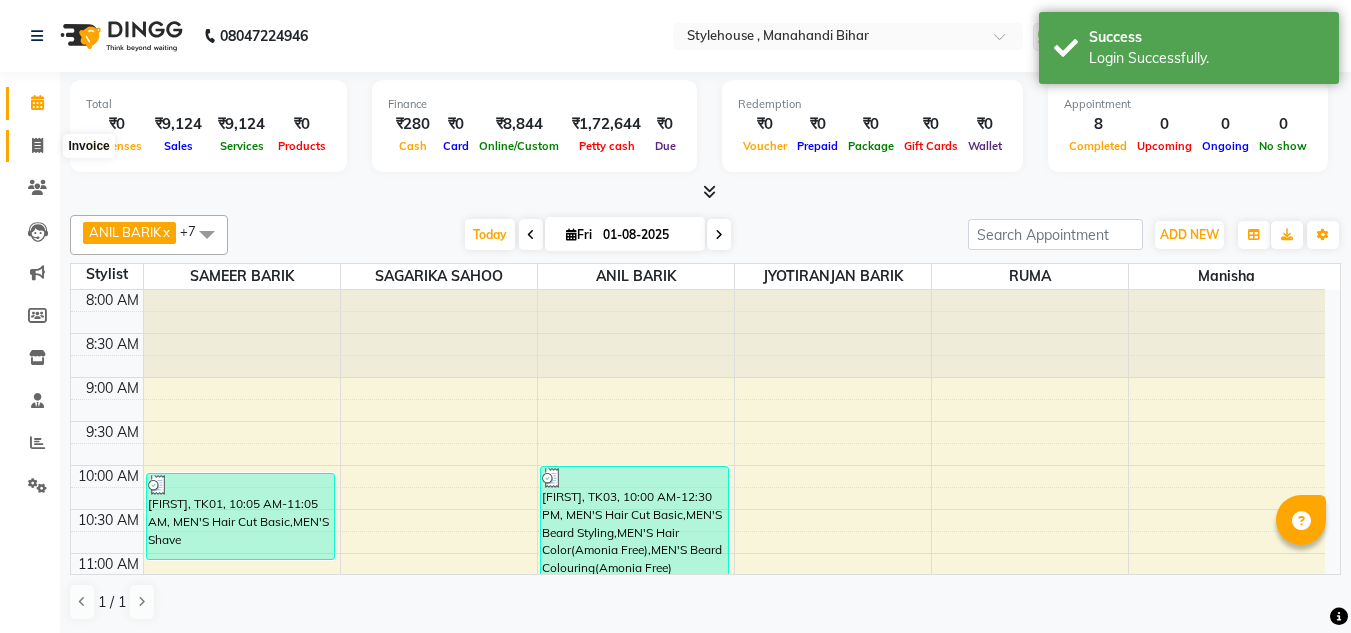 click 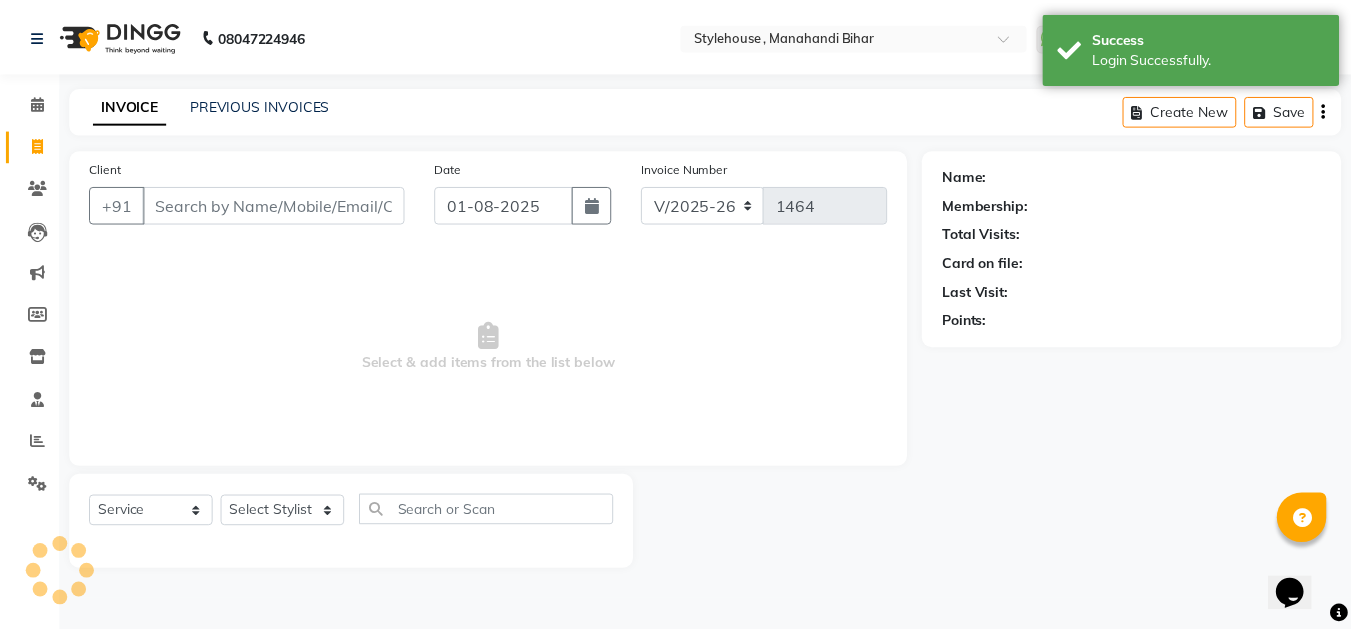 scroll, scrollTop: 0, scrollLeft: 0, axis: both 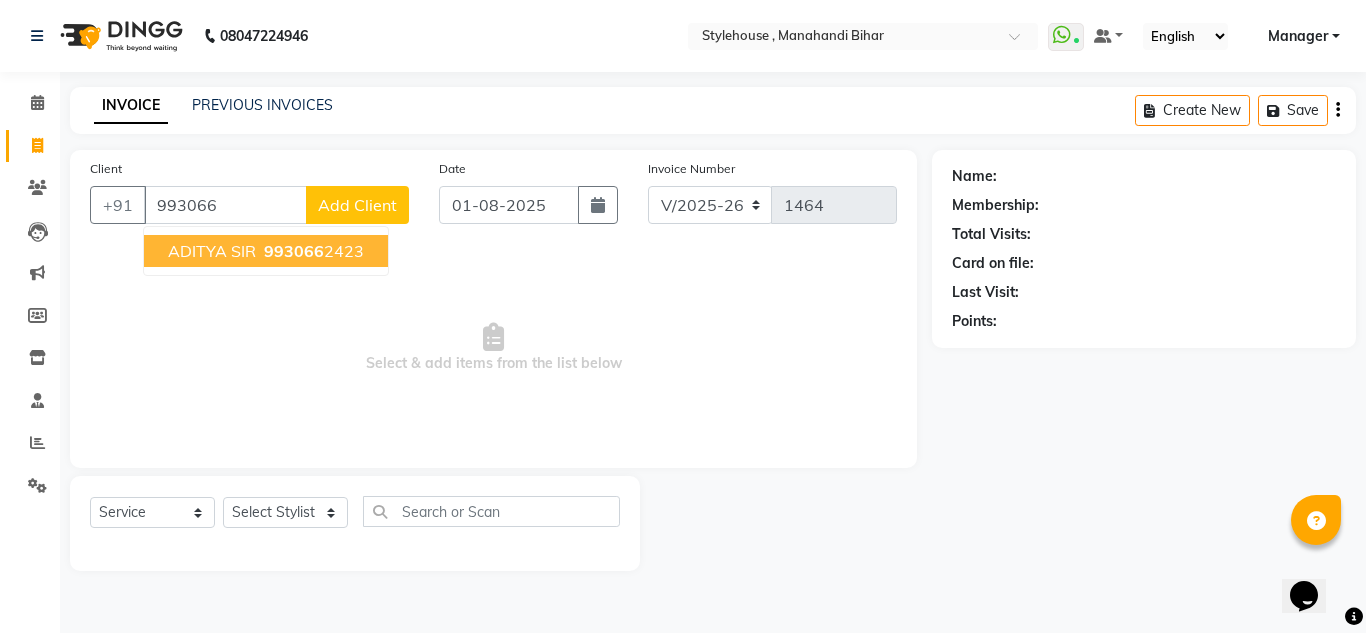 click on "ADITYA SIR" at bounding box center (212, 251) 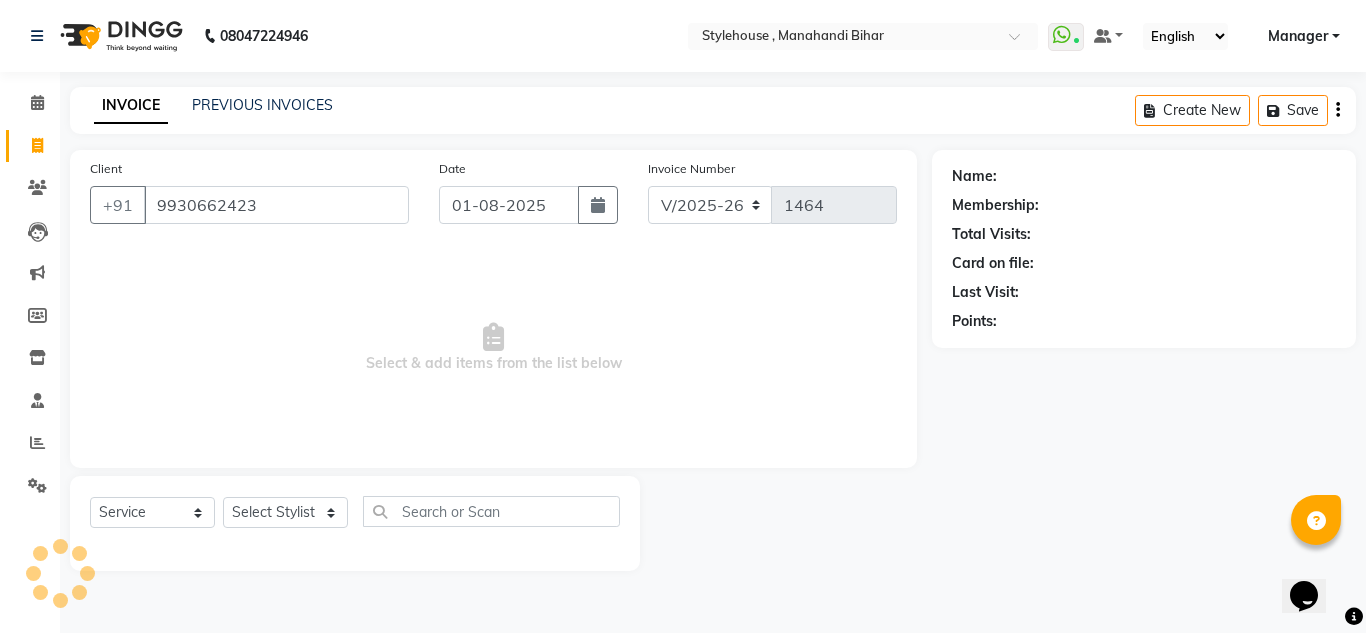 type on "9930662423" 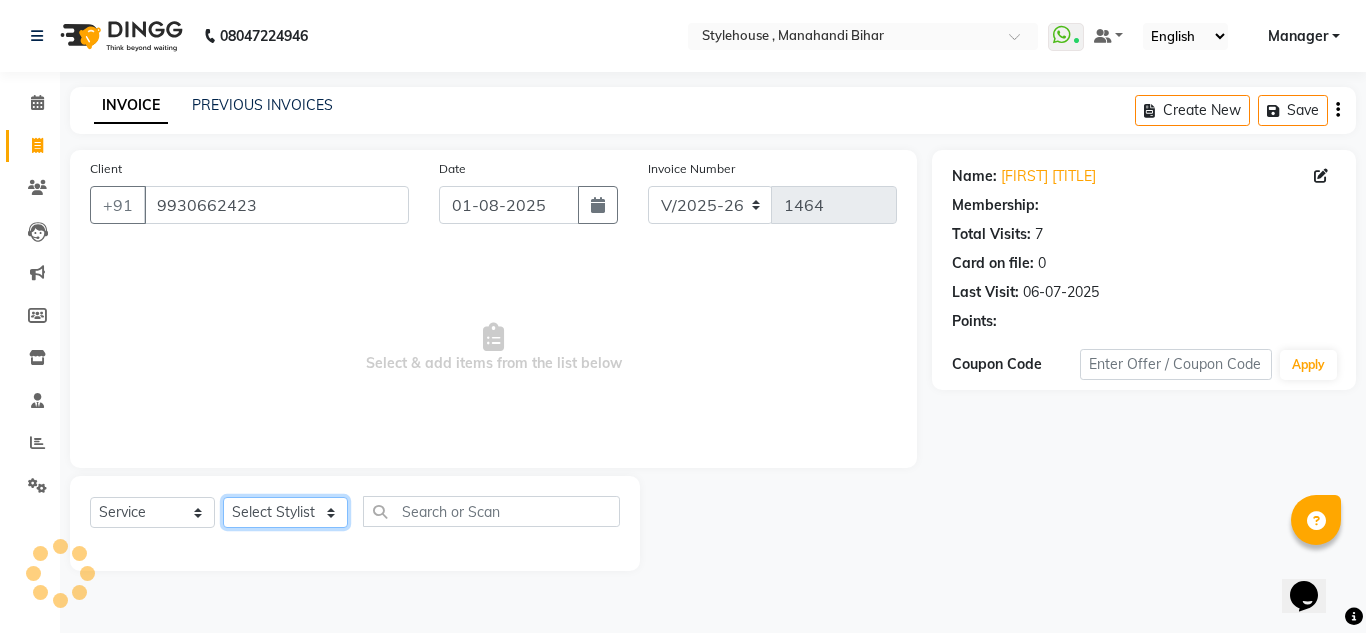 select on "1: Object" 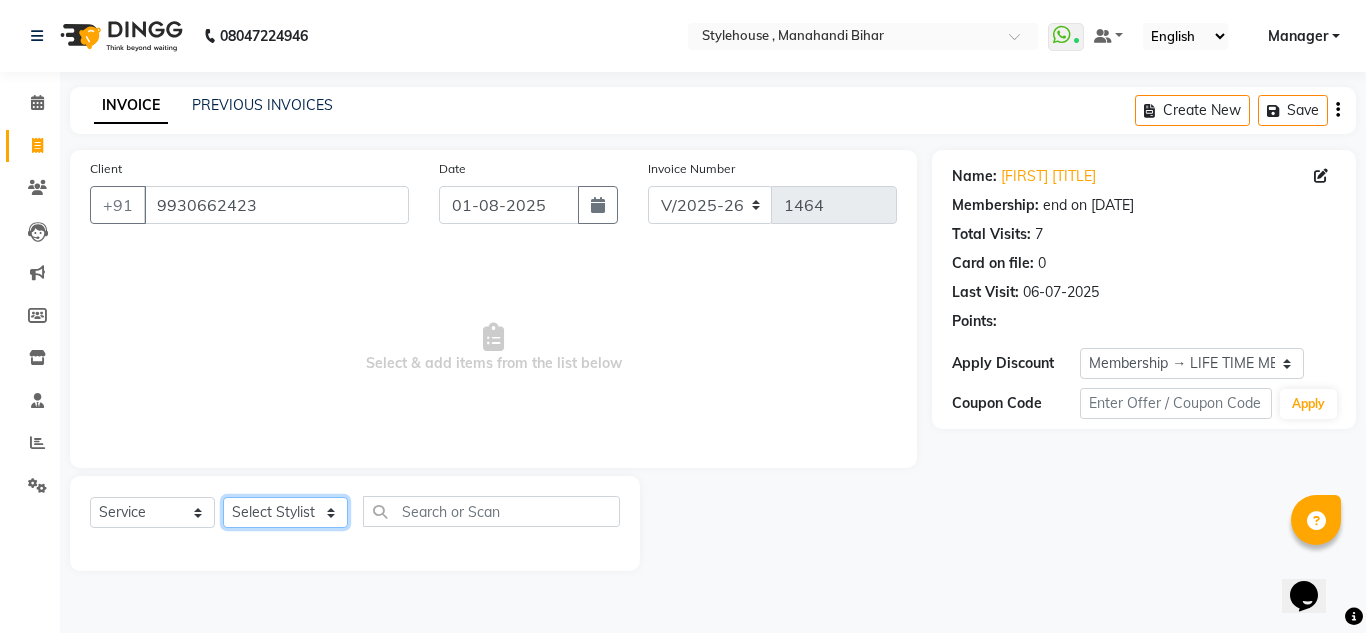click on "Select Stylist ANIL BARIK ANIRUDH SAHOO JYOTIRANJAN BARIK KANHA LAXMI PRIYA Manager Manisha MANJIT BARIK PRADEEP BARIK PRIYANKA NANDA PUJA ROUT RUMA SAGARIKA SAHOO SALMAN SAMEER BARIK SAROJ SITHA TARA DEVI SHRESTA" 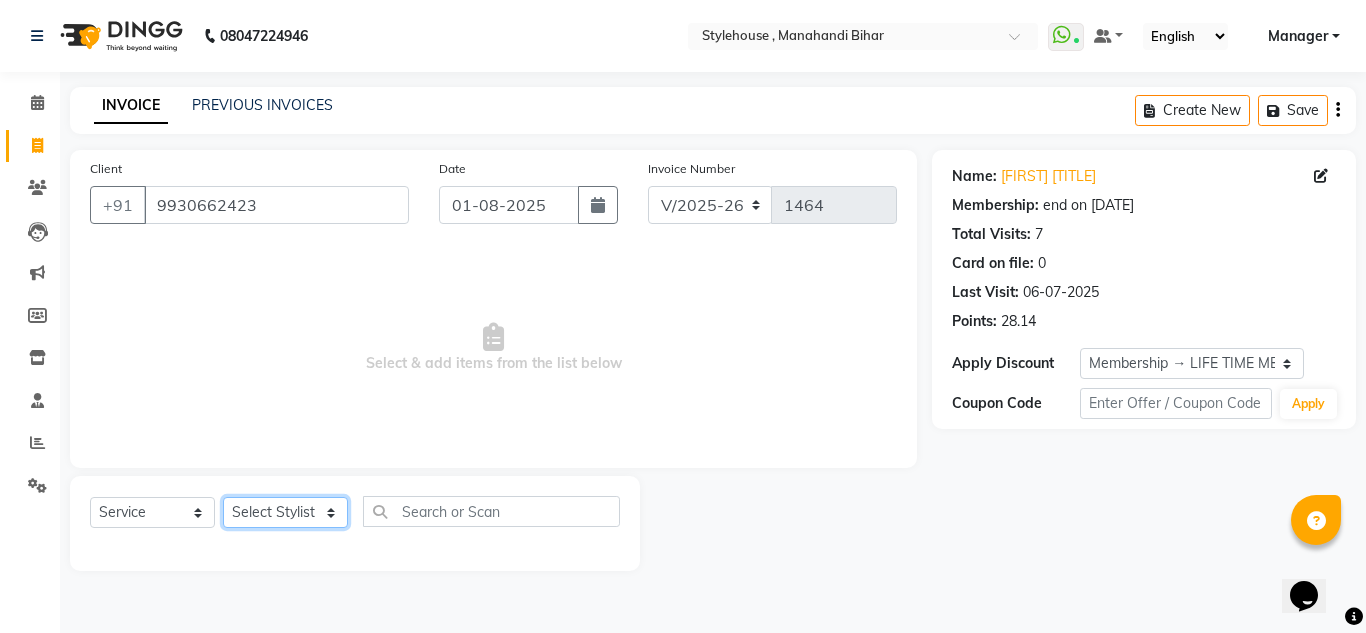 select on "69900" 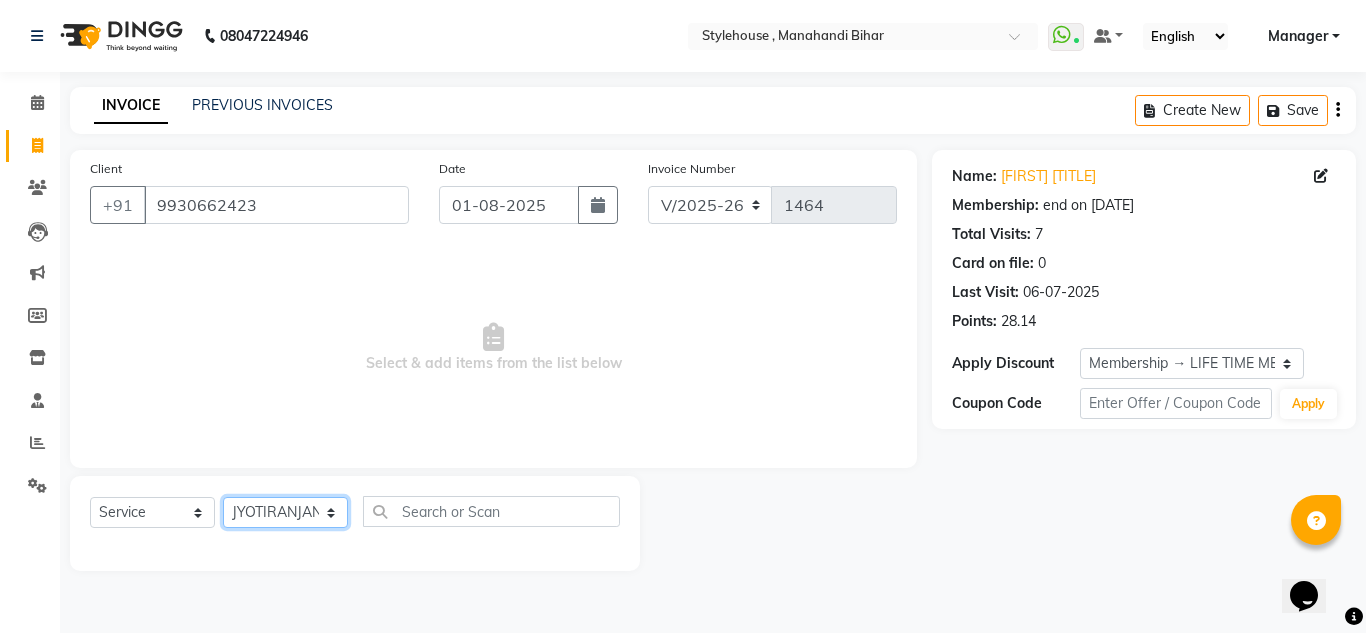 click on "Select Stylist ANIL BARIK ANIRUDH SAHOO JYOTIRANJAN BARIK KANHA LAXMI PRIYA Manager Manisha MANJIT BARIK PRADEEP BARIK PRIYANKA NANDA PUJA ROUT RUMA SAGARIKA SAHOO SALMAN SAMEER BARIK SAROJ SITHA TARA DEVI SHRESTA" 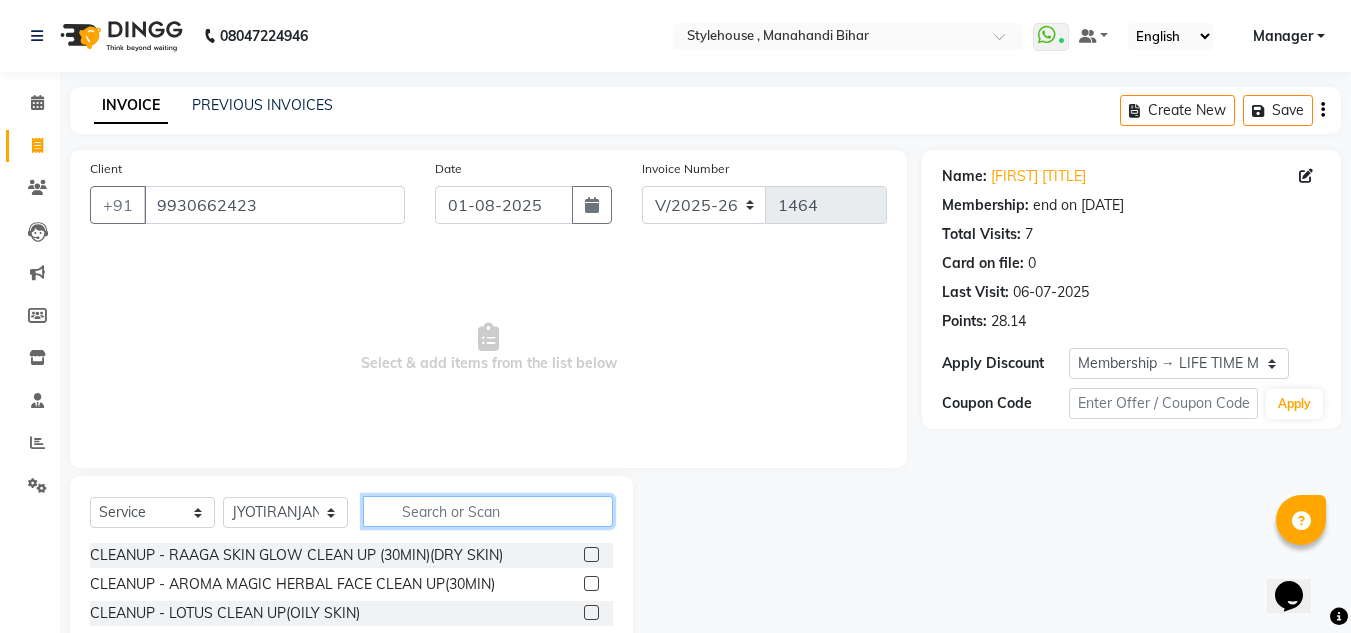 click 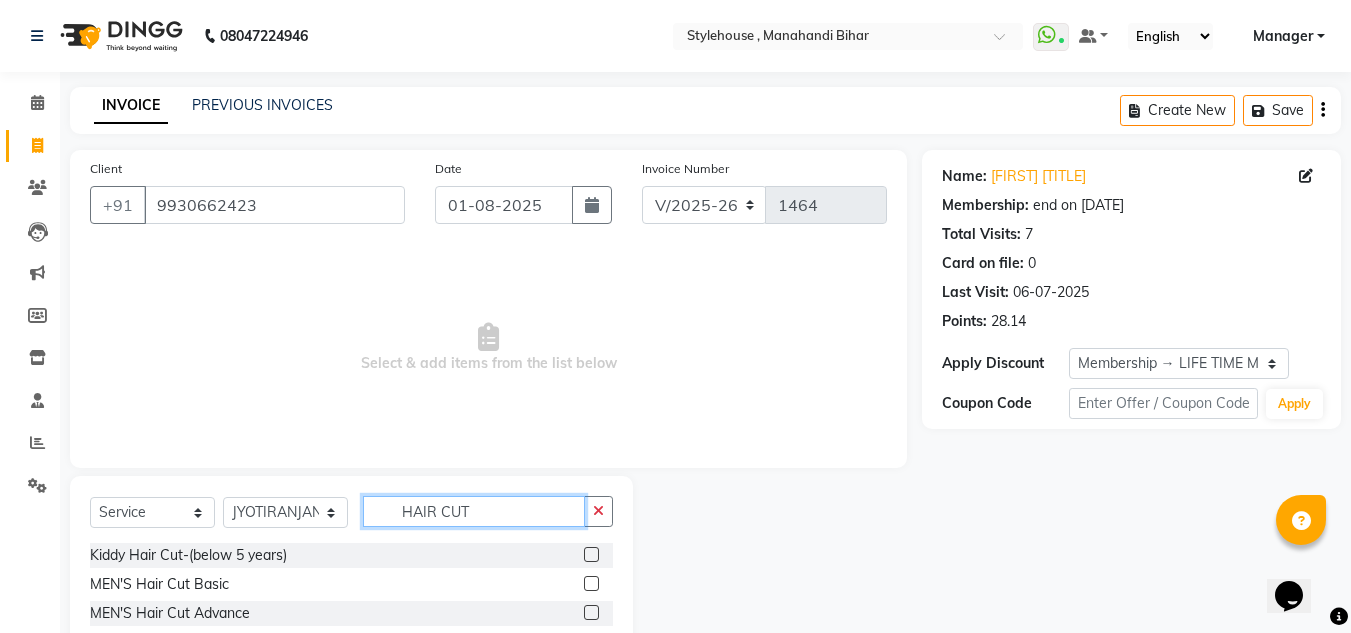 type on "HAIR CUT" 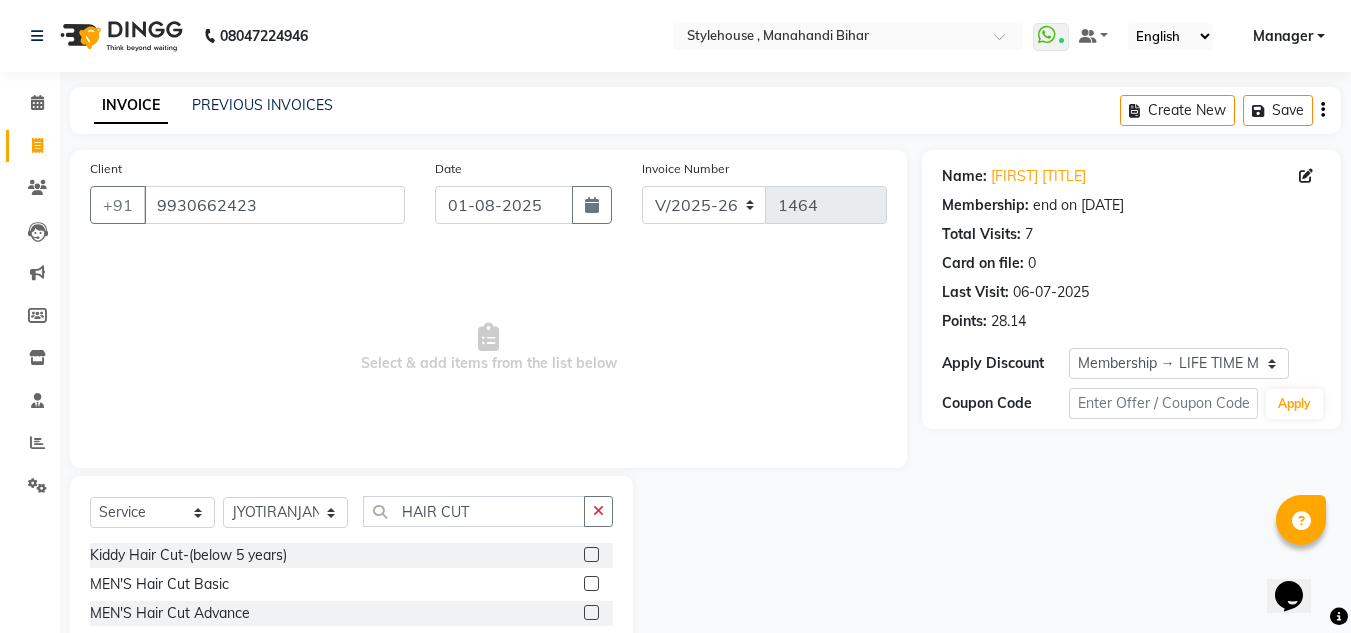 click 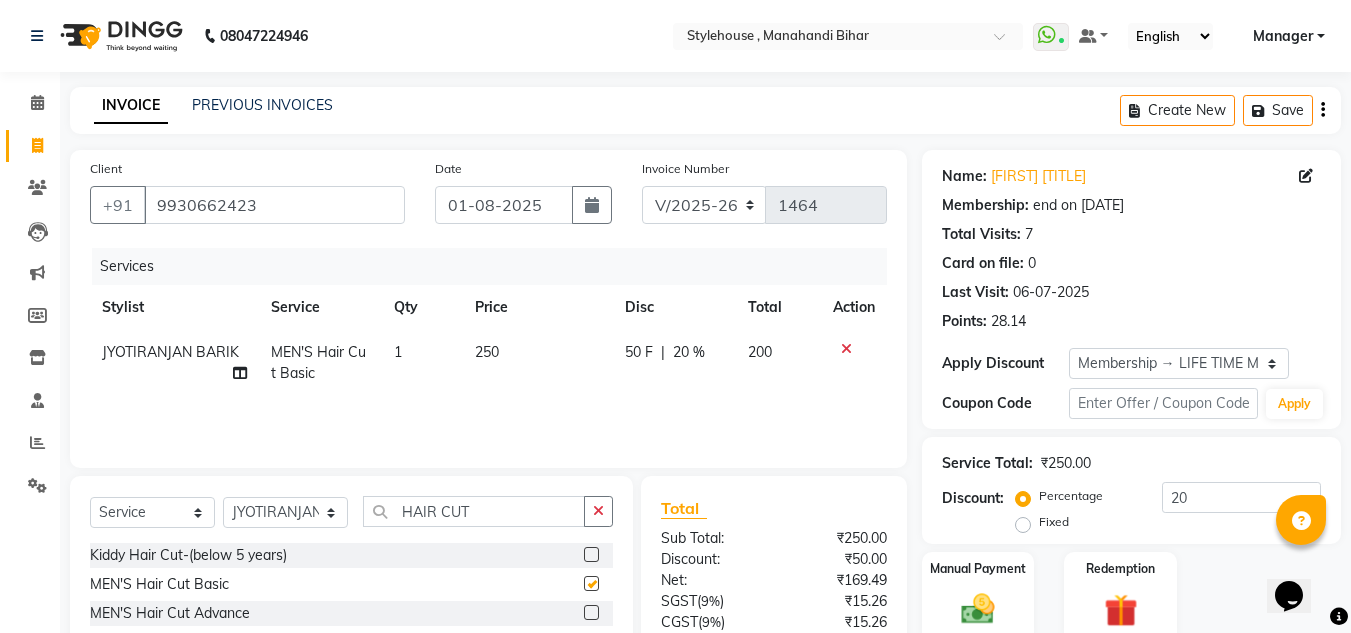 checkbox on "false" 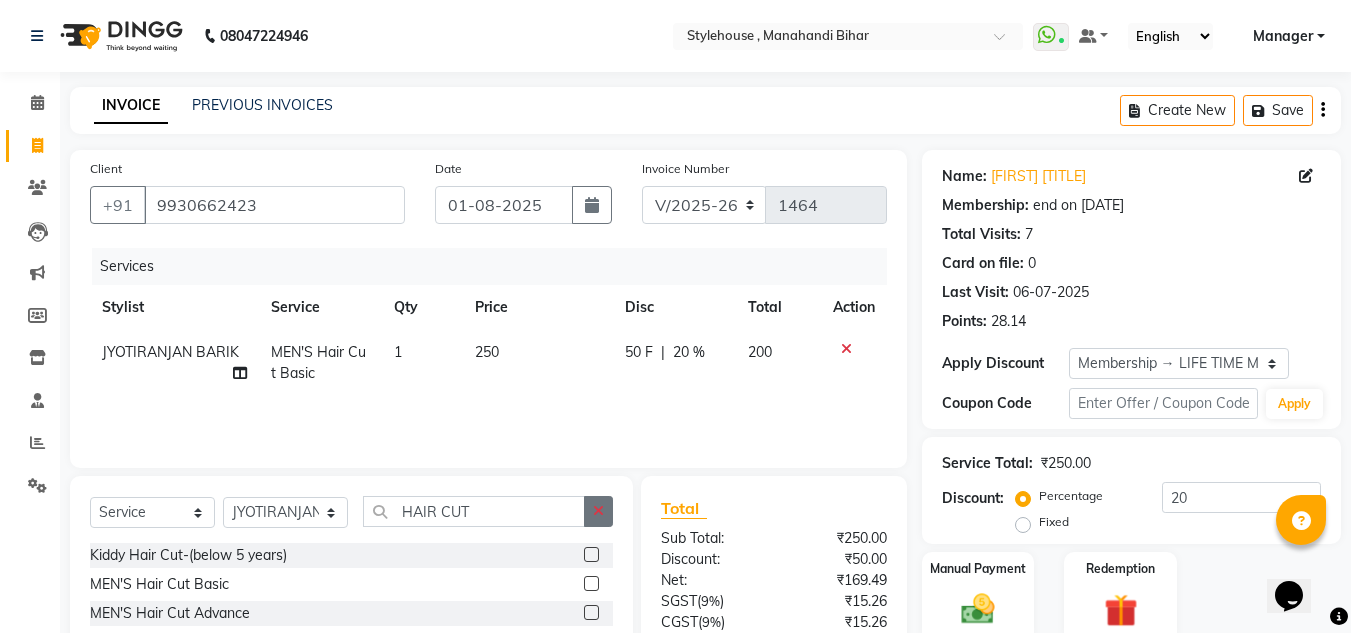 click 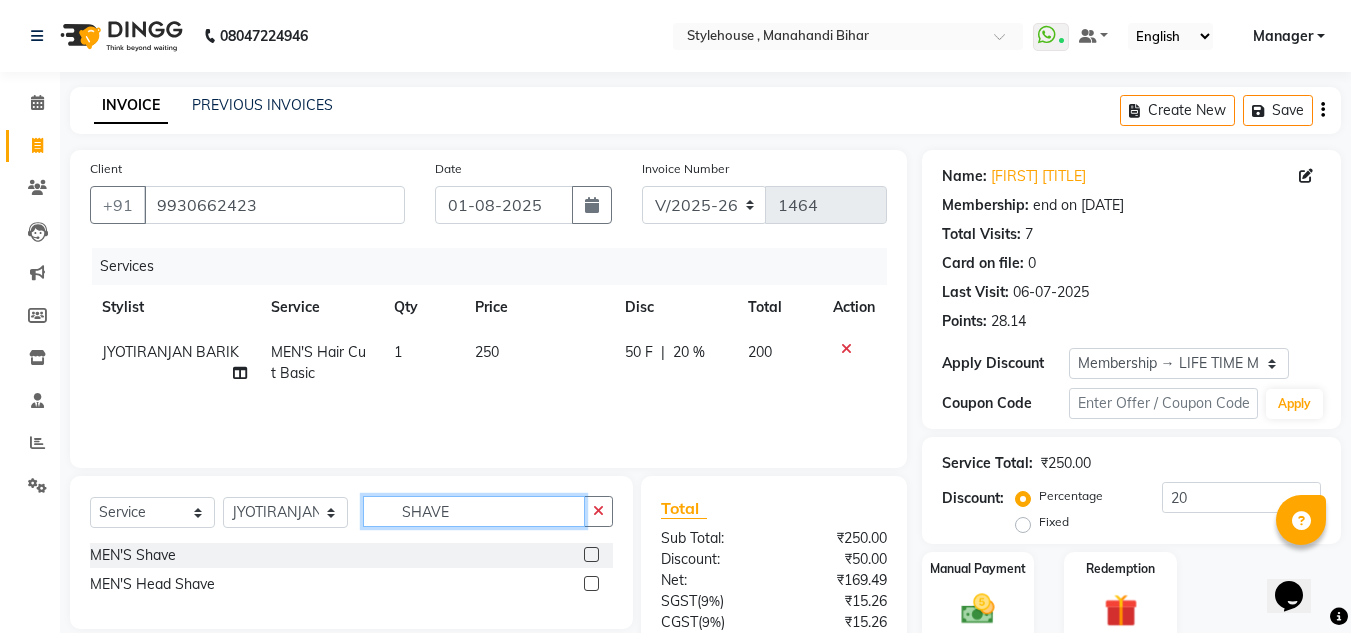 type on "SHAVE" 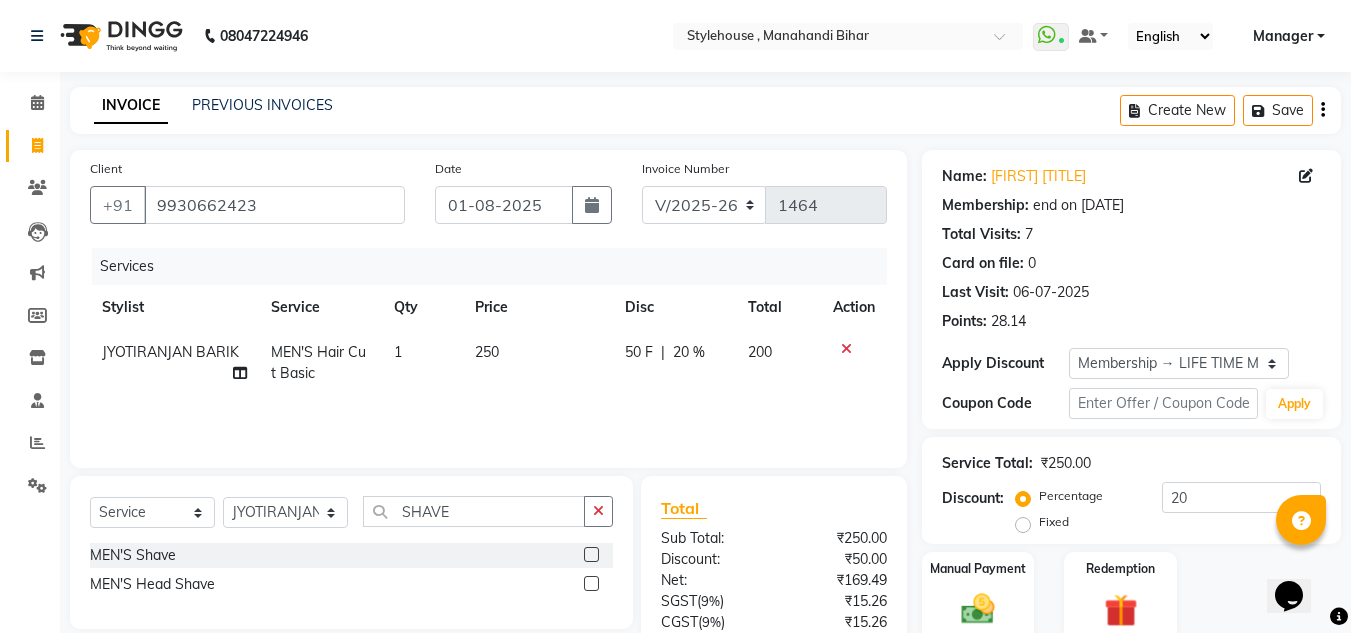 click 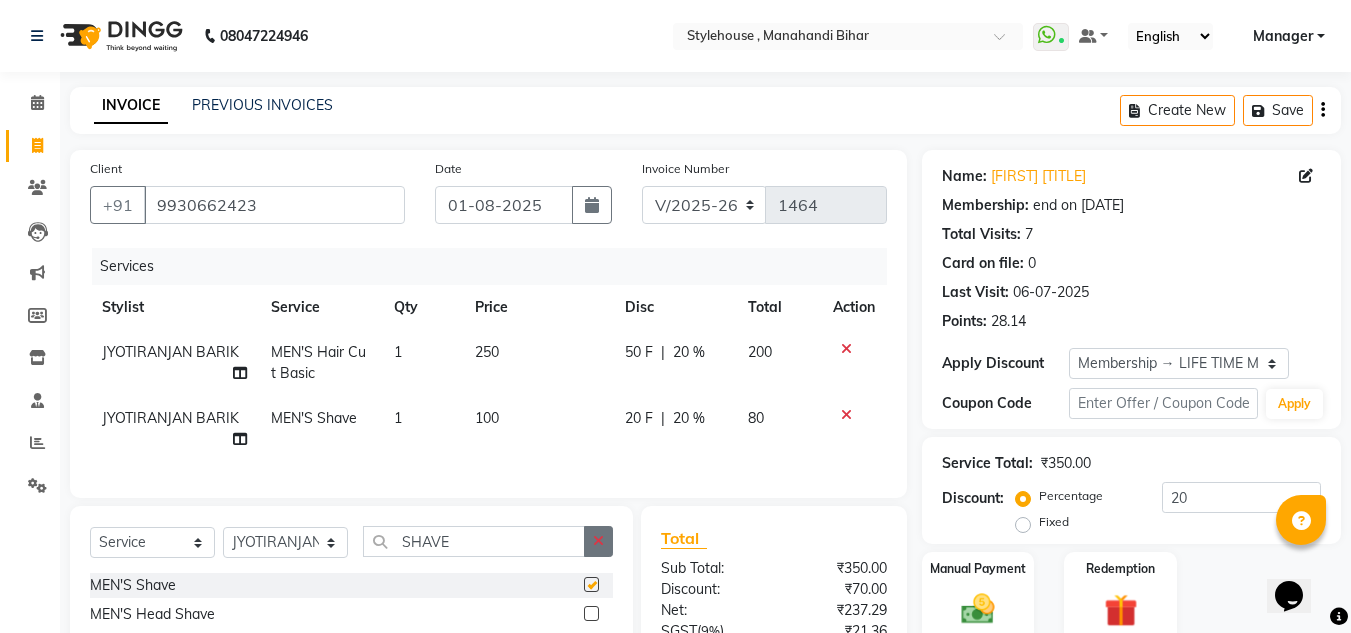checkbox on "false" 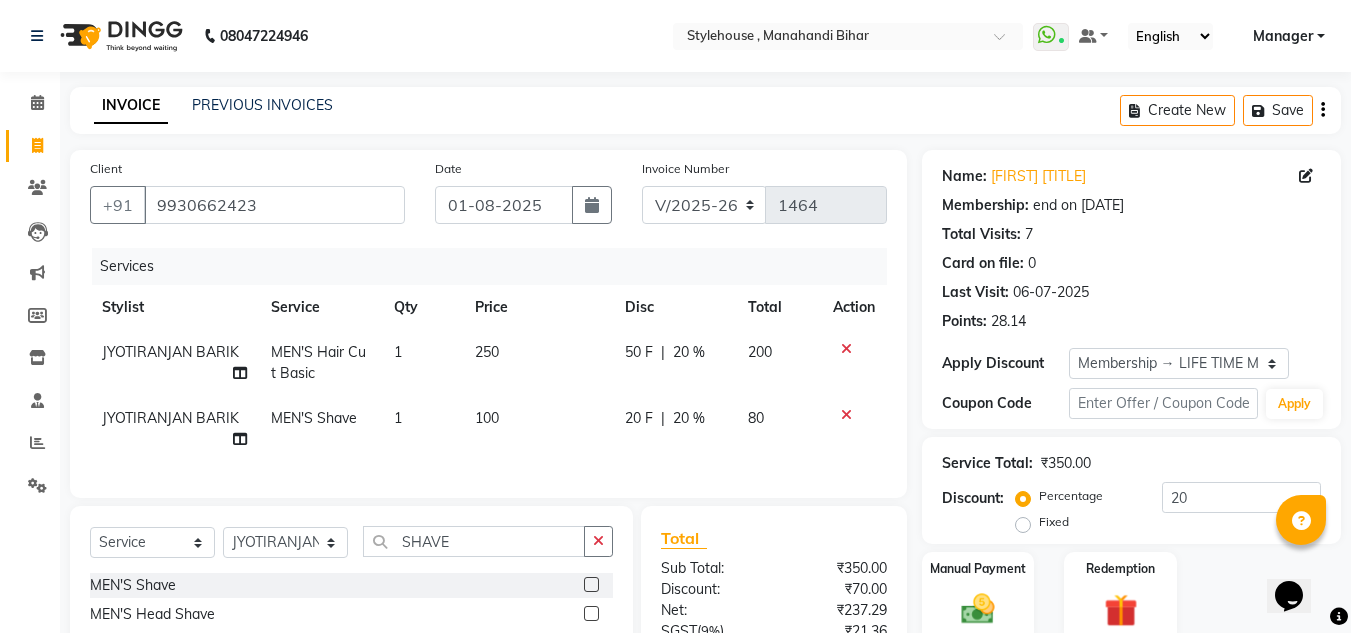 click 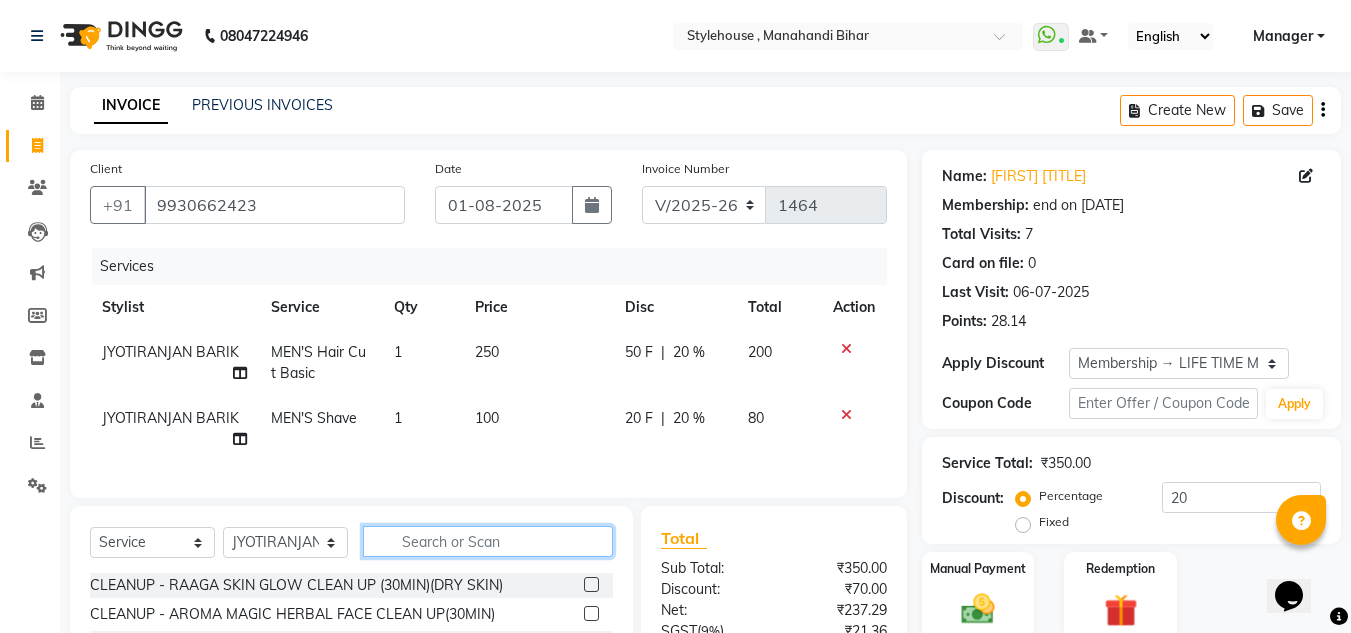 click 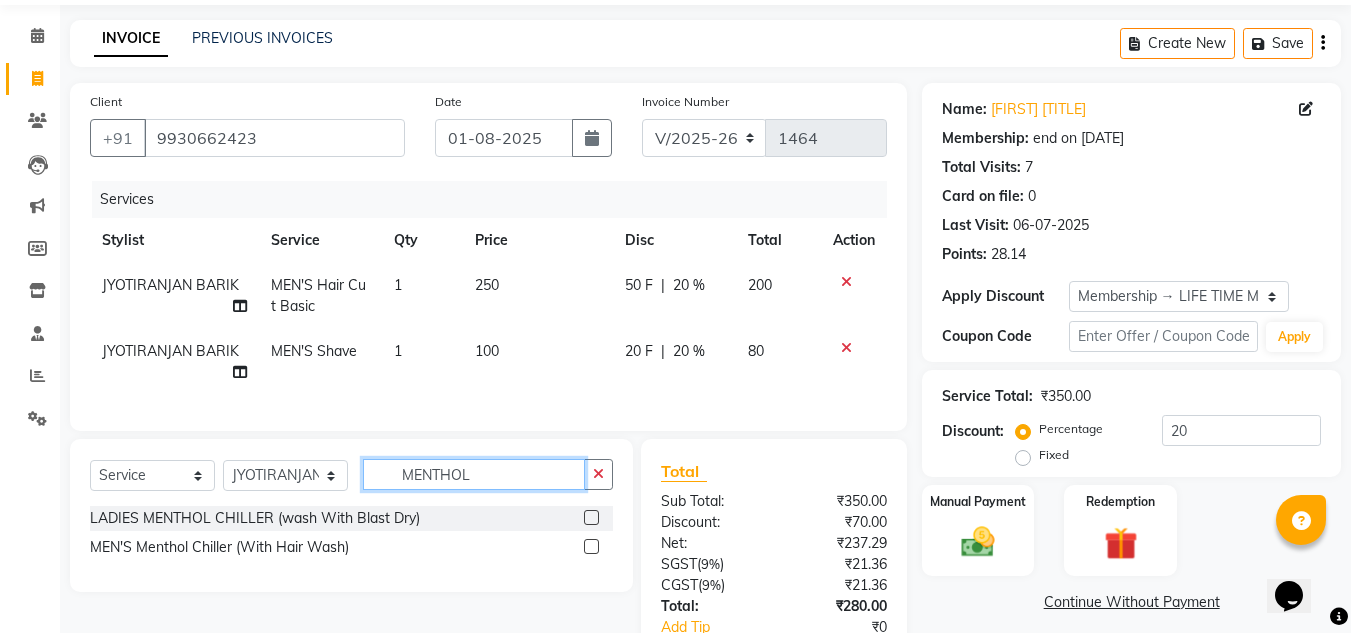 scroll, scrollTop: 100, scrollLeft: 0, axis: vertical 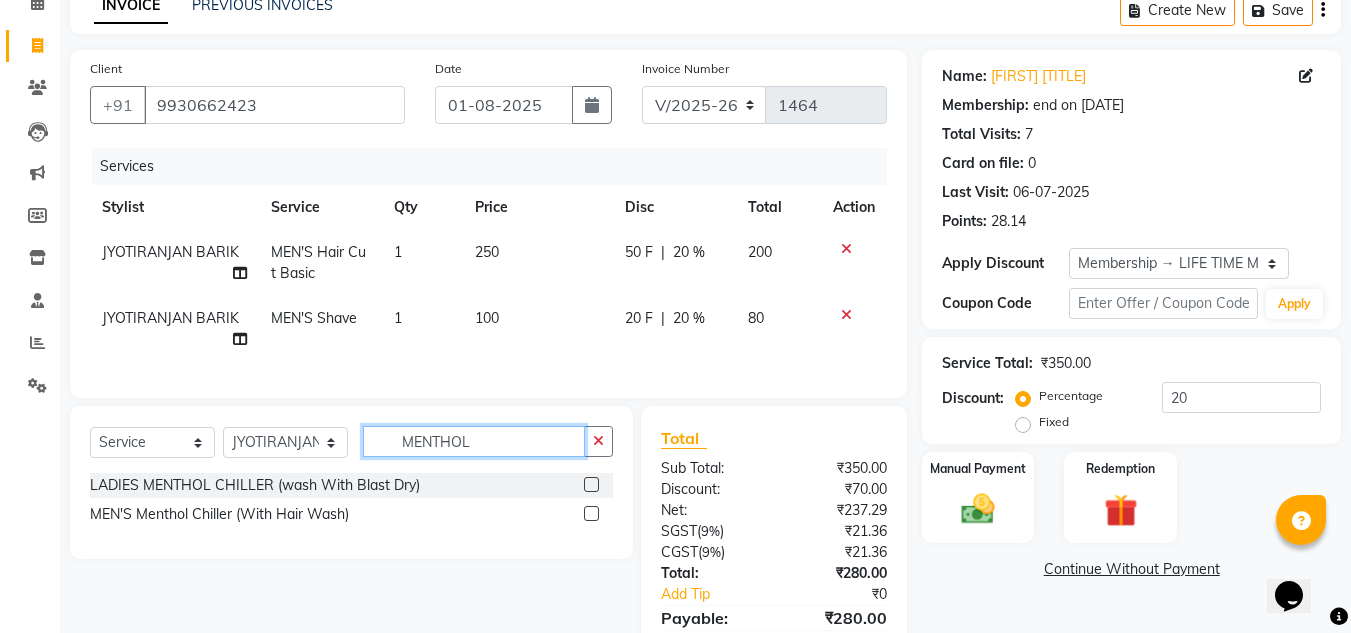 type on "MENTHOL" 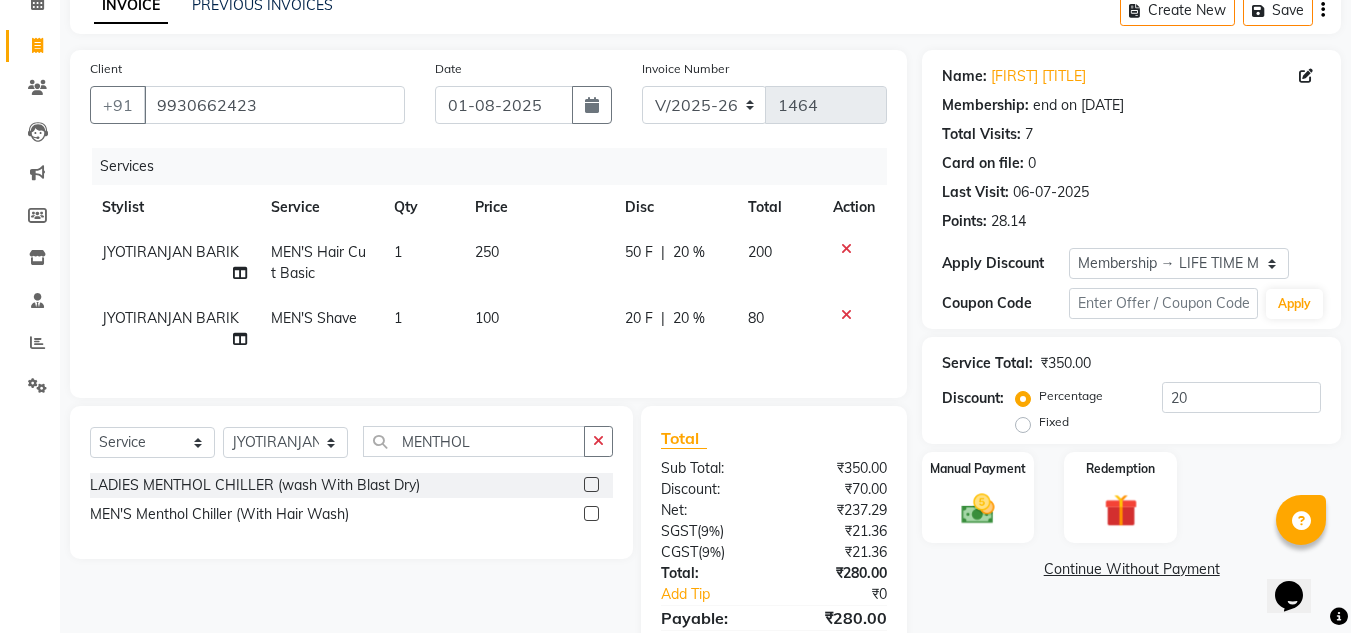 click 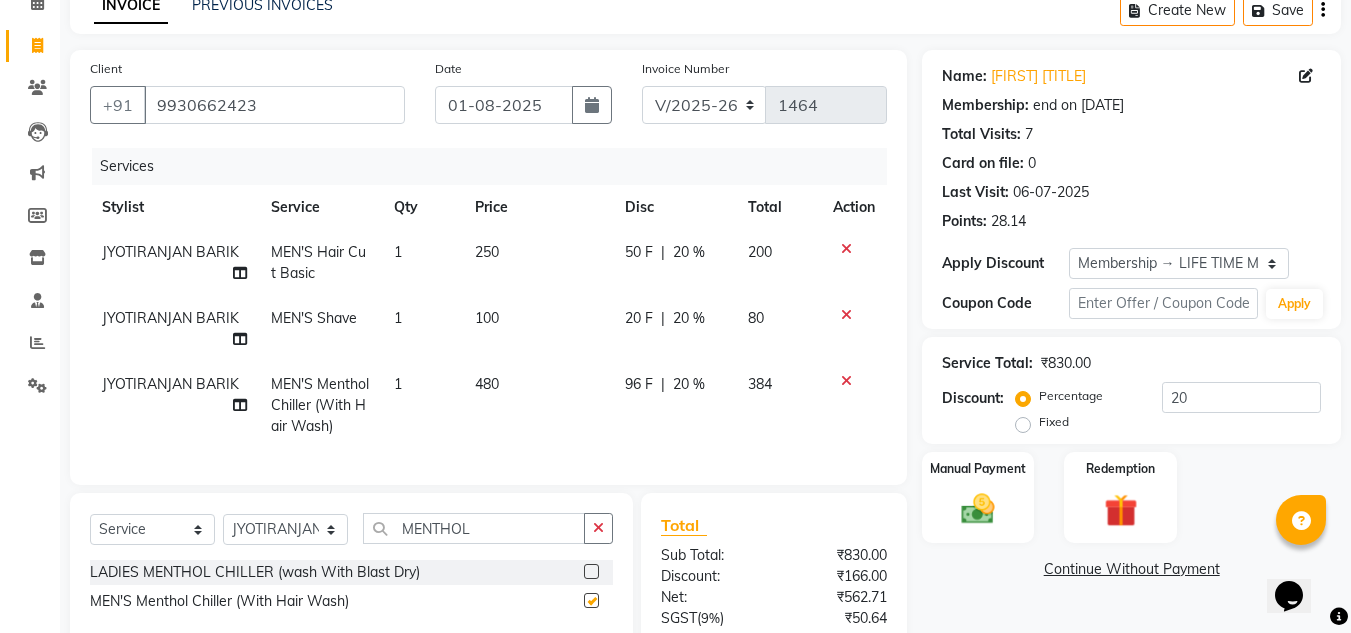 checkbox on "false" 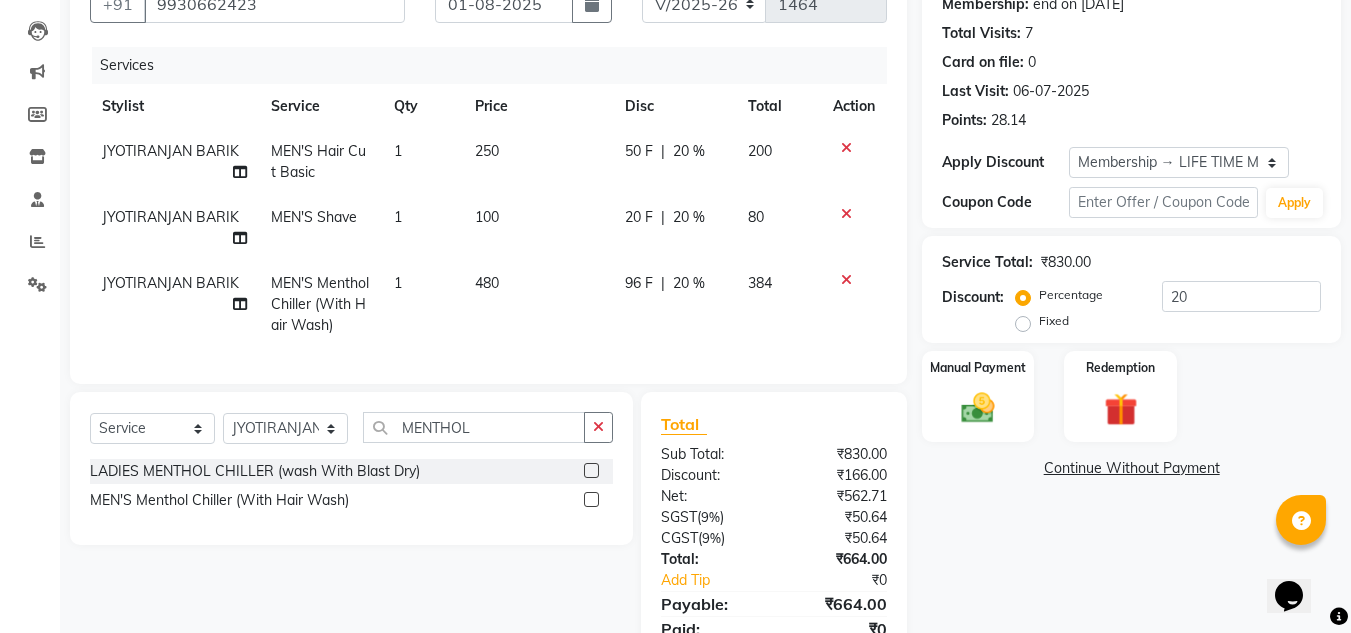 scroll, scrollTop: 199, scrollLeft: 0, axis: vertical 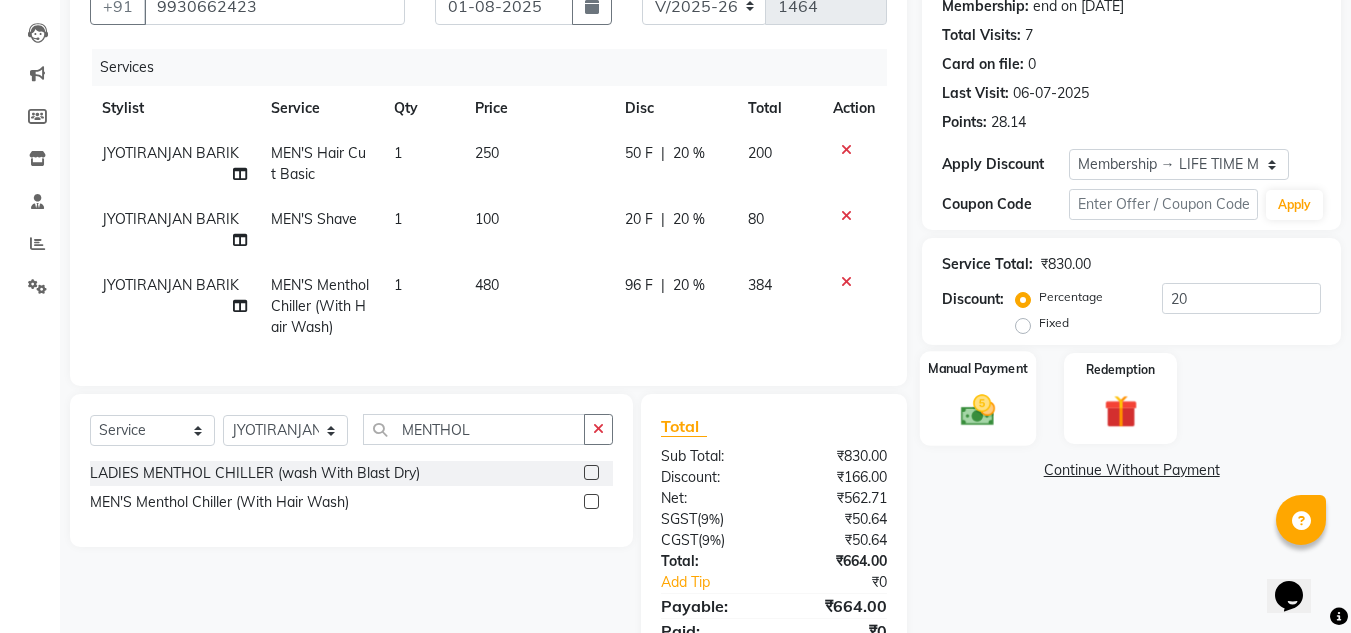 click 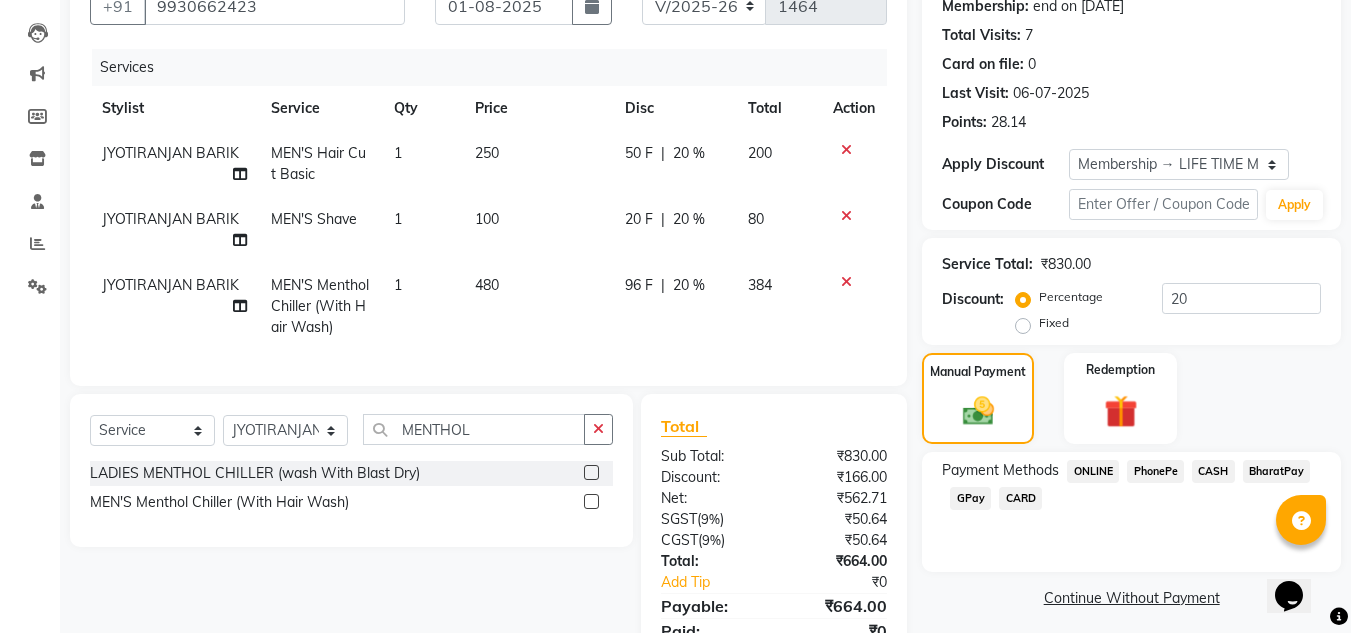 click on "PhonePe" 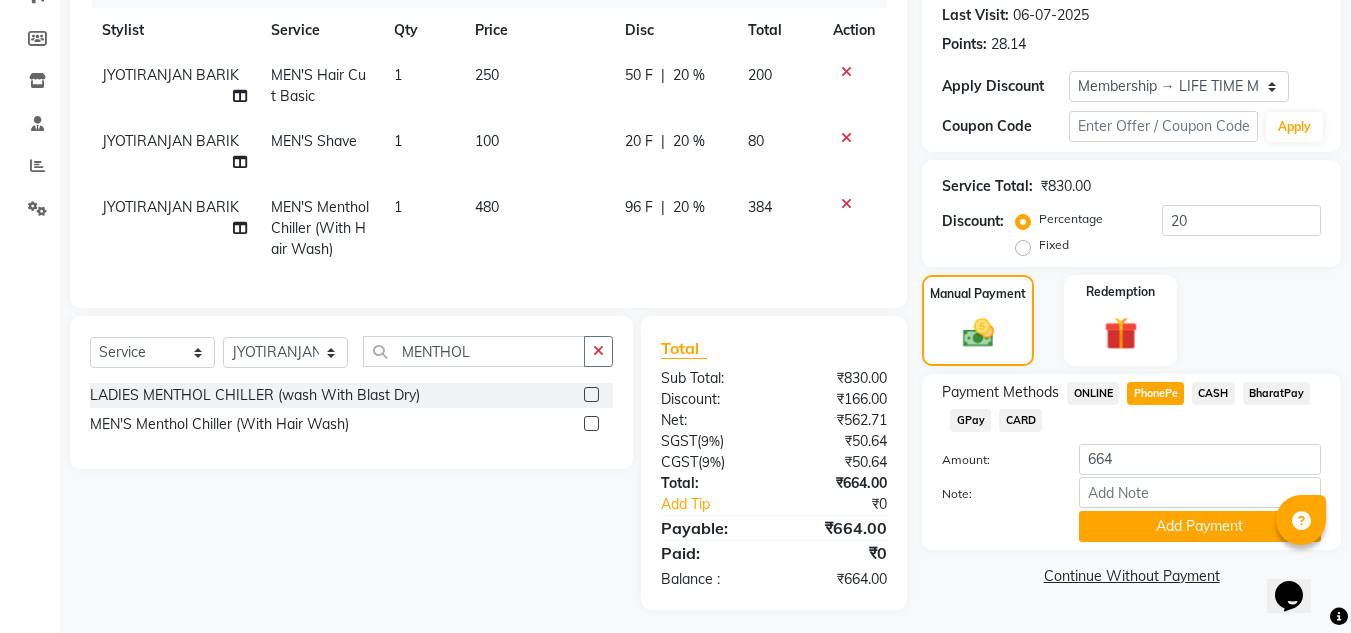 scroll, scrollTop: 299, scrollLeft: 0, axis: vertical 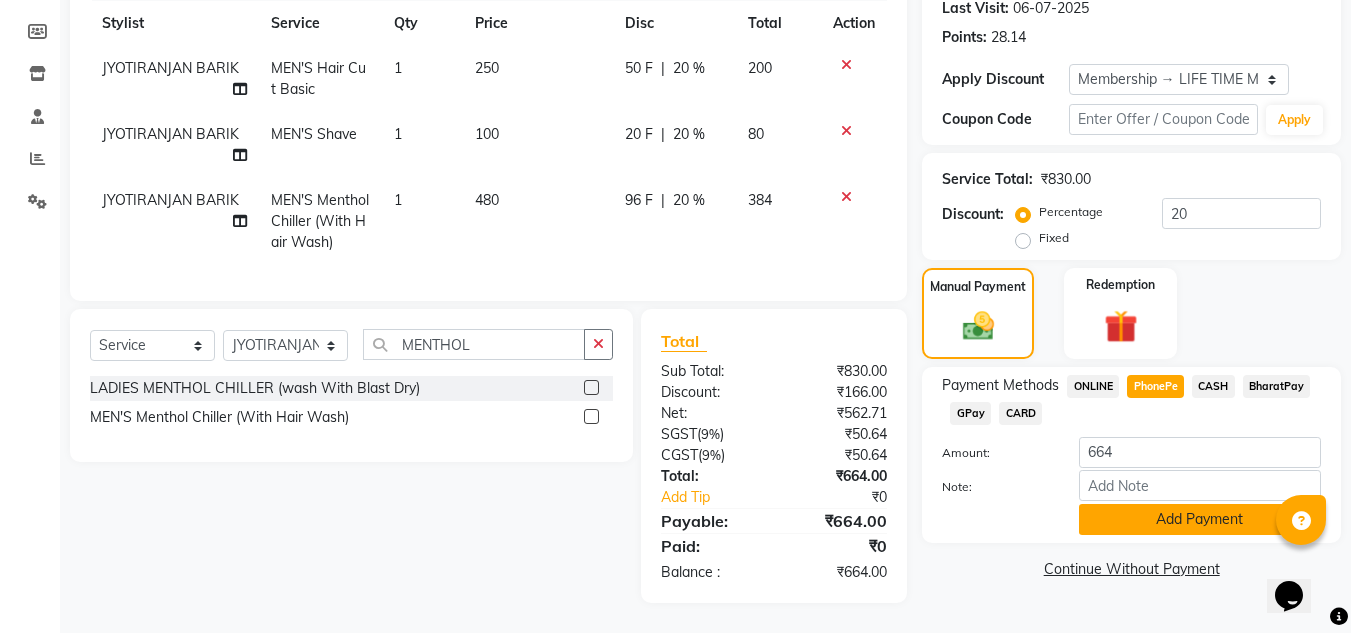 click on "Add Payment" 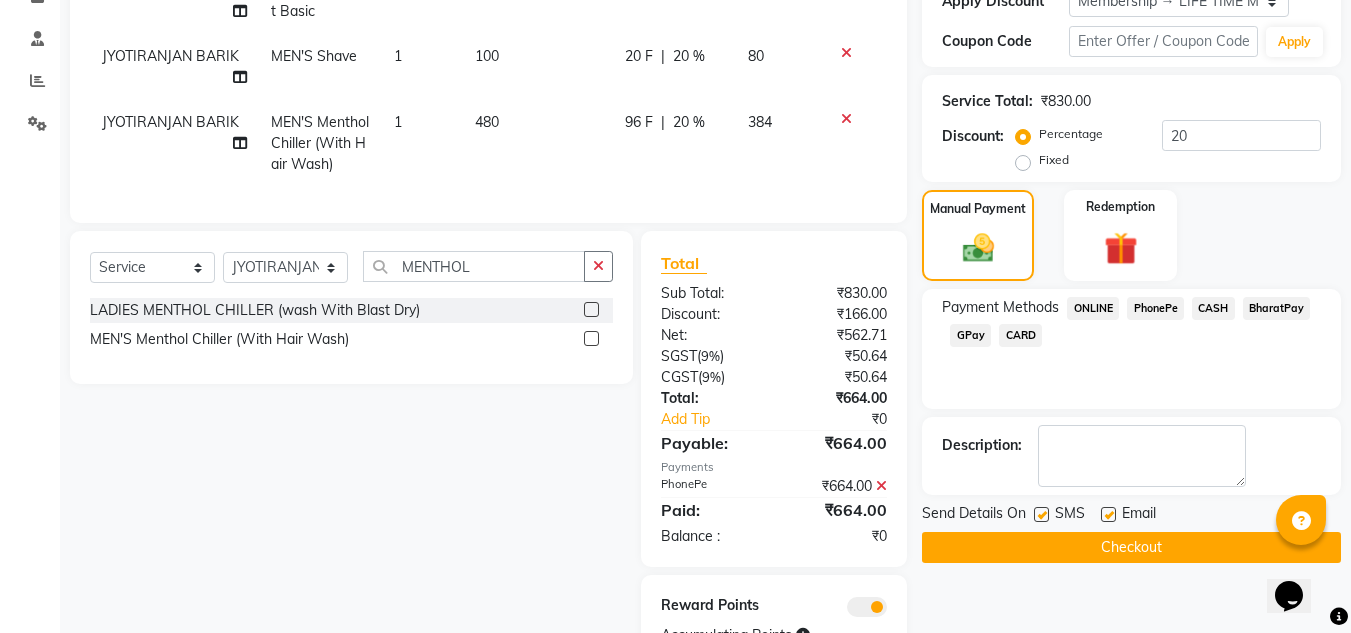 scroll, scrollTop: 461, scrollLeft: 0, axis: vertical 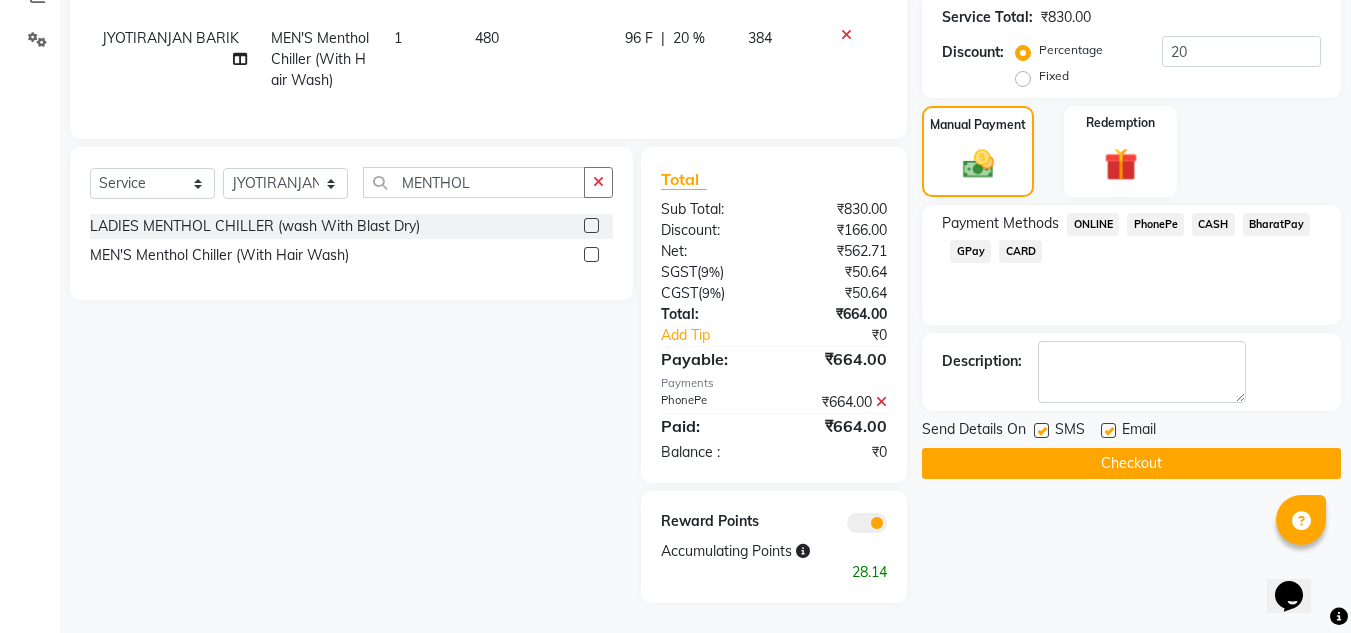 click on "Checkout" 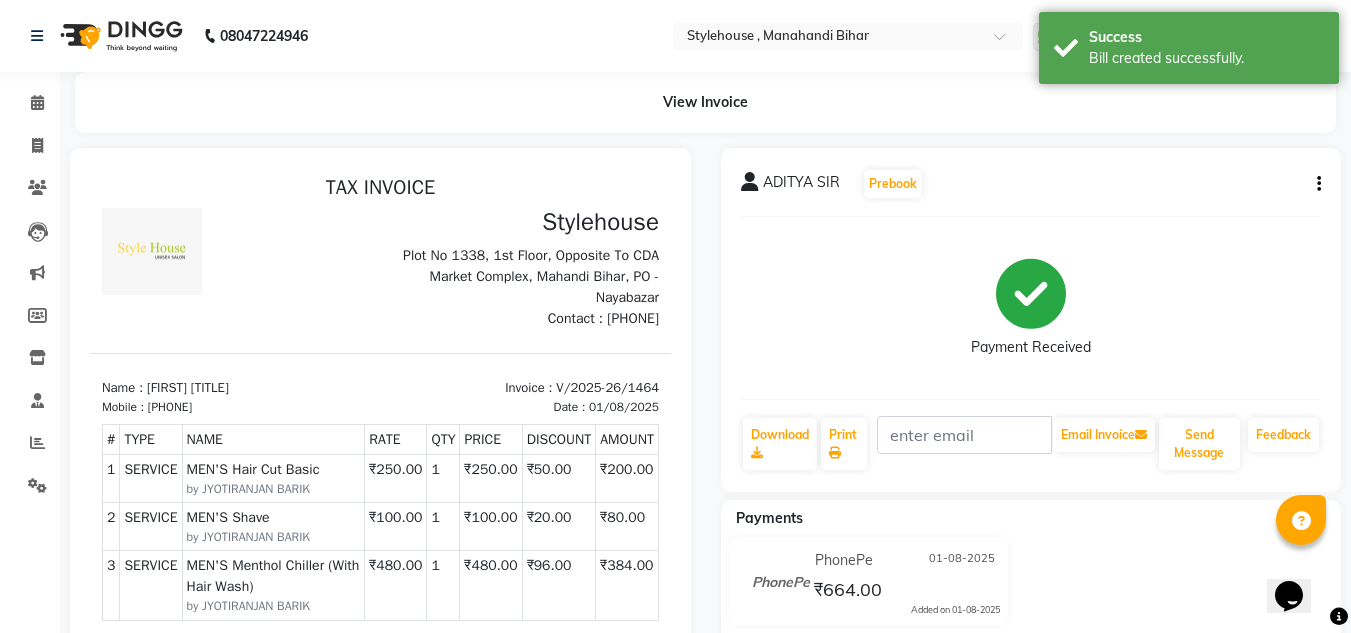 scroll, scrollTop: 0, scrollLeft: 0, axis: both 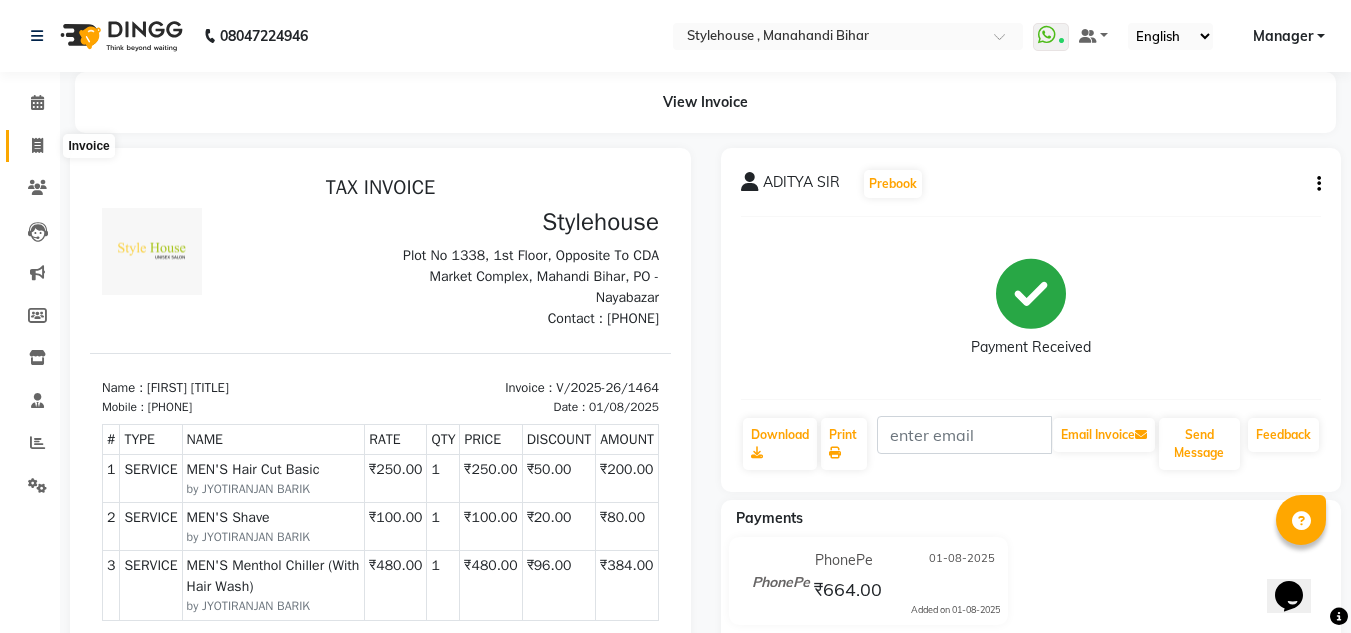 click 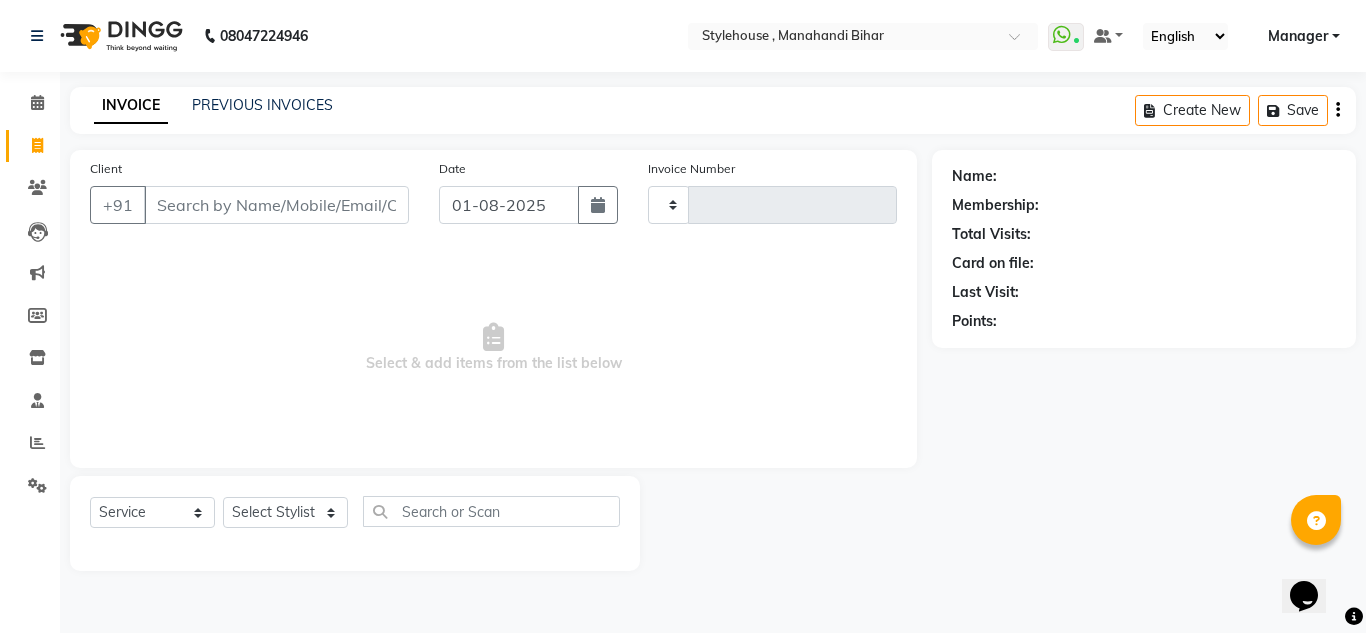 type on "1465" 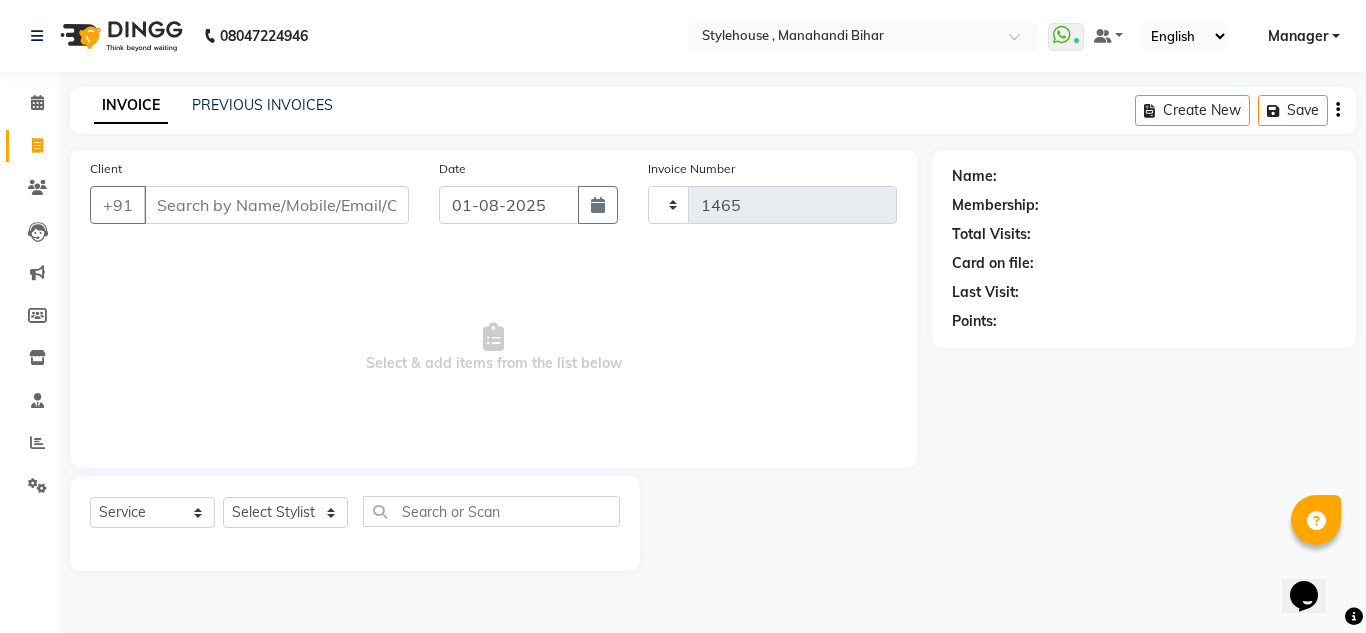 select on "7793" 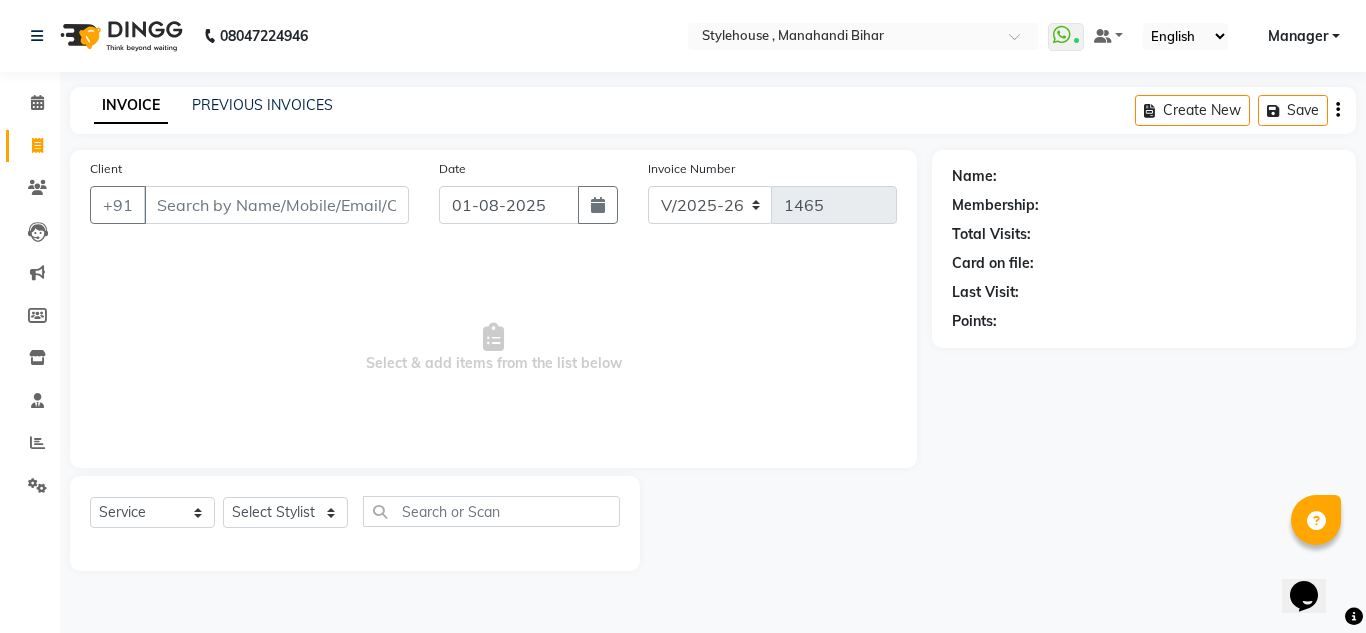 click on "Client" at bounding box center (276, 205) 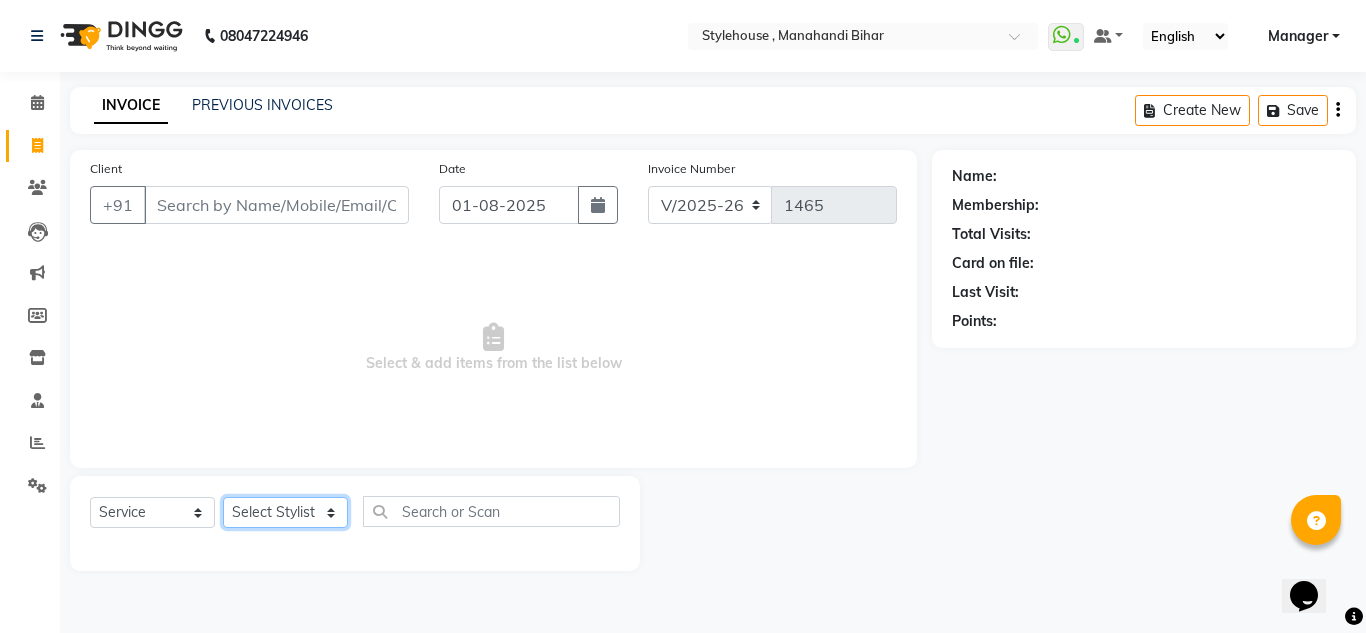 click on "Select Stylist ANIL BARIK ANIRUDH SAHOO JYOTIRANJAN BARIK KANHA LAXMI PRIYA Manager Manisha MANJIT BARIK PRADEEP BARIK PRIYANKA NANDA PUJA ROUT RUMA SAGARIKA SAHOO SALMAN SAMEER BARIK SAROJ SITHA TARA DEVI SHRESTA" 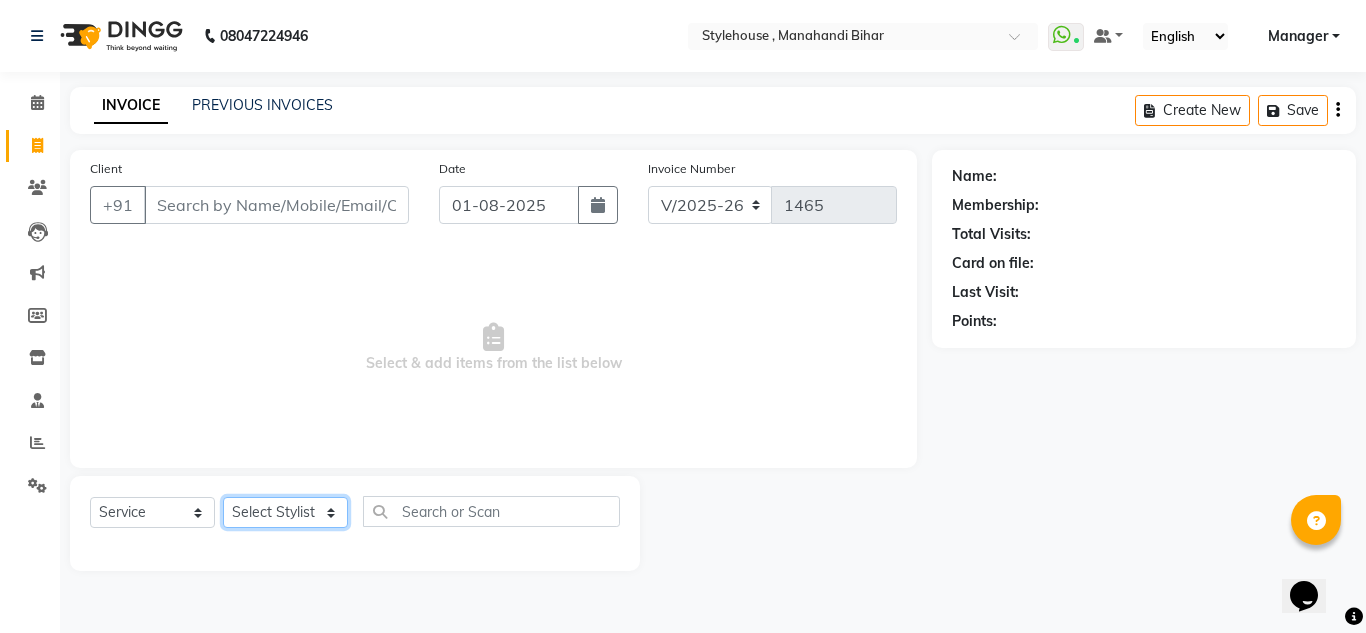 select on "78233" 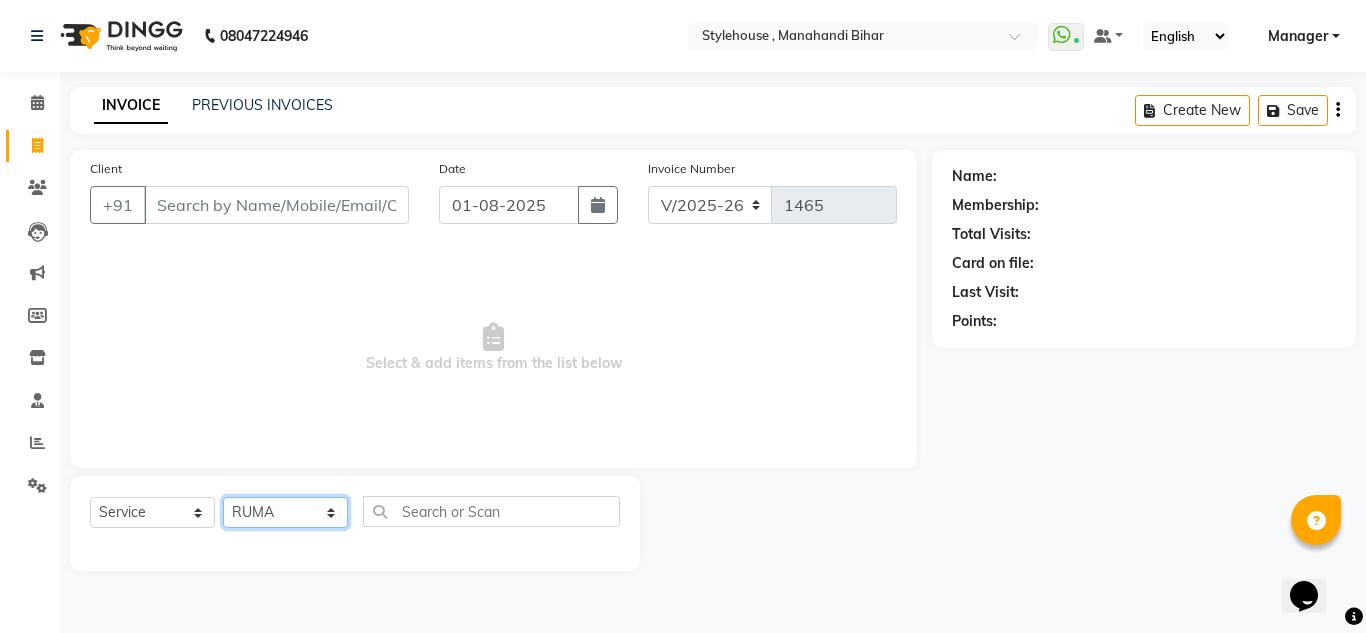 click on "Select Stylist ANIL BARIK ANIRUDH SAHOO JYOTIRANJAN BARIK KANHA LAXMI PRIYA Manager Manisha MANJIT BARIK PRADEEP BARIK PRIYANKA NANDA PUJA ROUT RUMA SAGARIKA SAHOO SALMAN SAMEER BARIK SAROJ SITHA TARA DEVI SHRESTA" 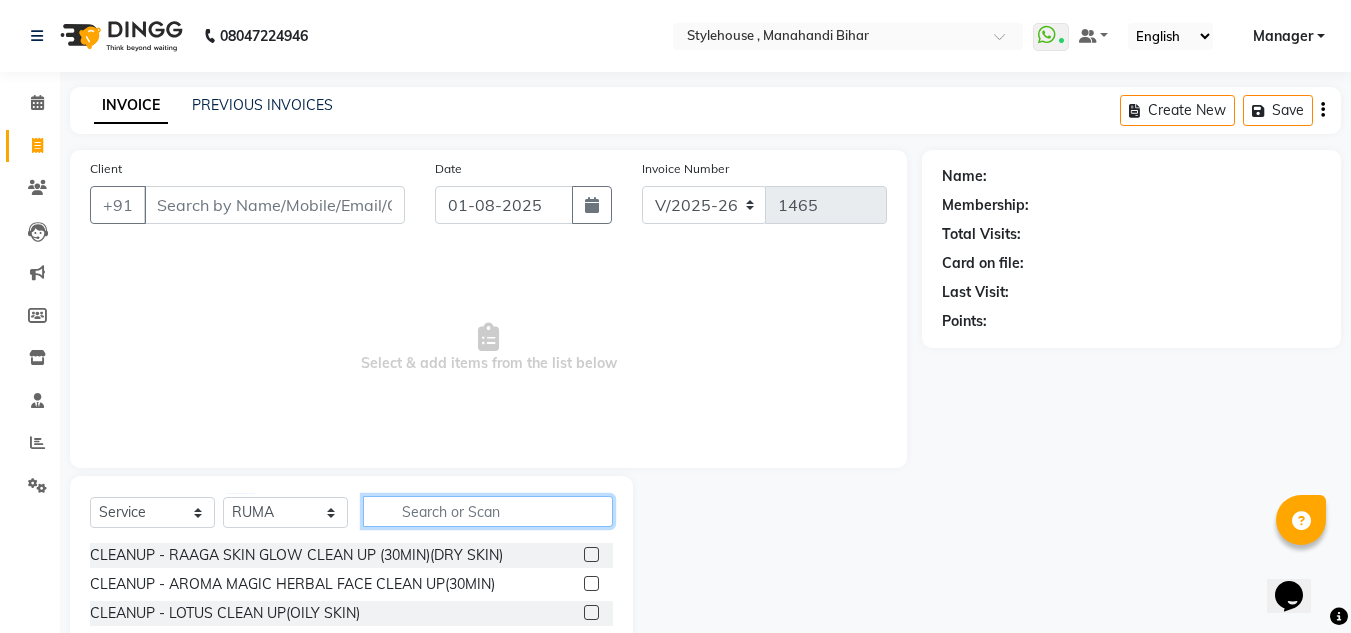 click 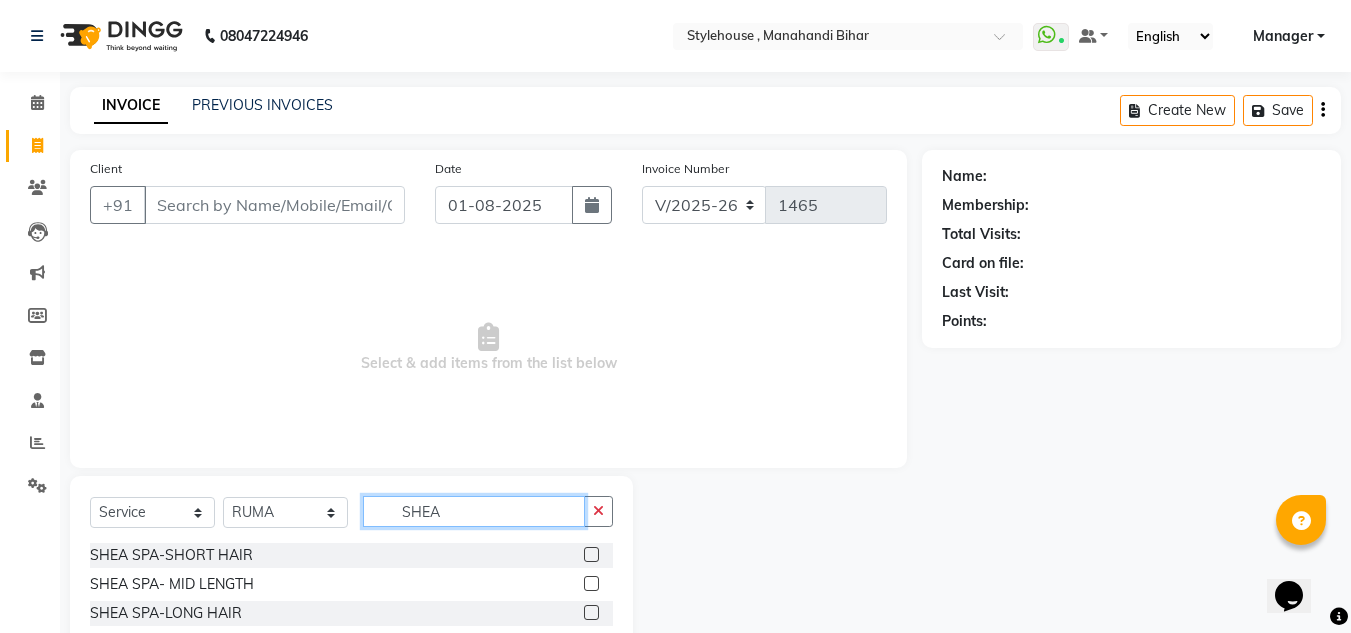 type on "SHEA" 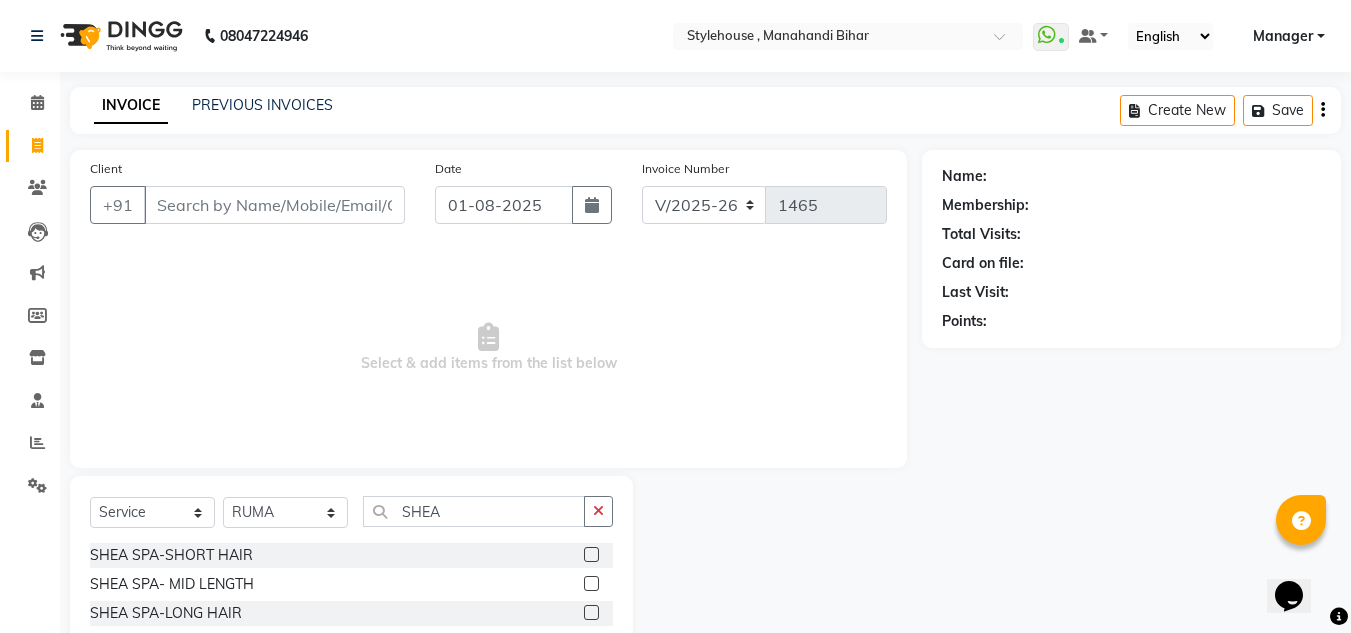 click 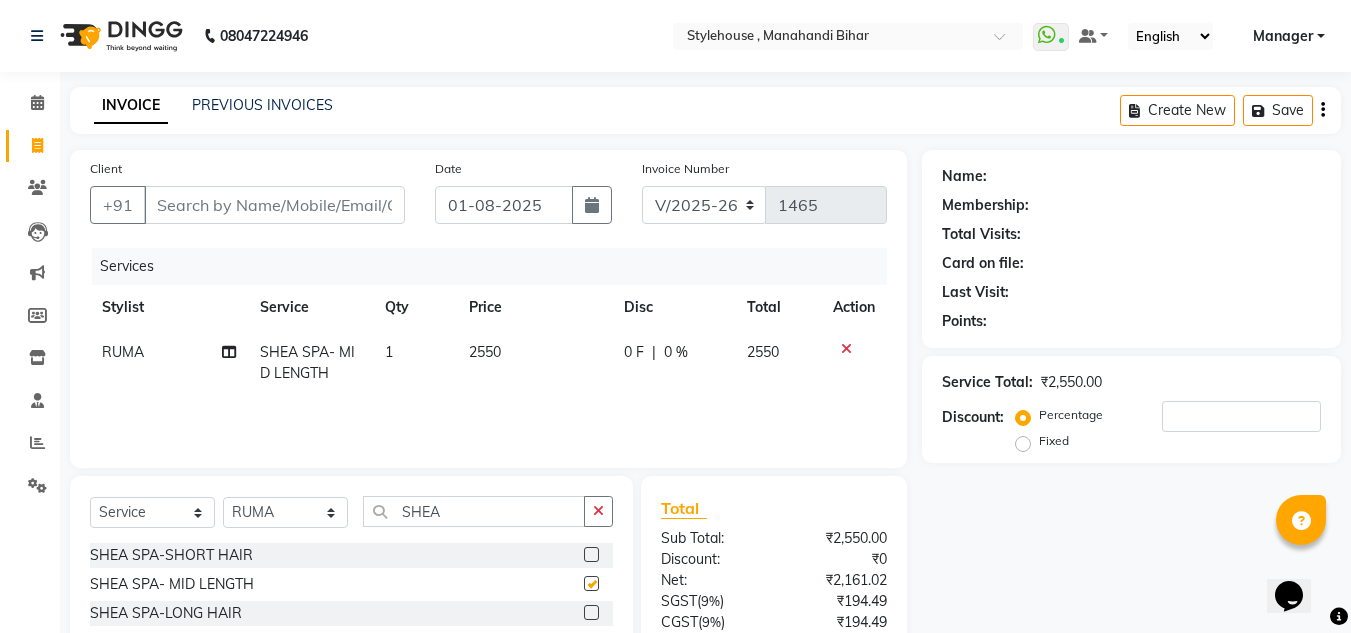 checkbox on "false" 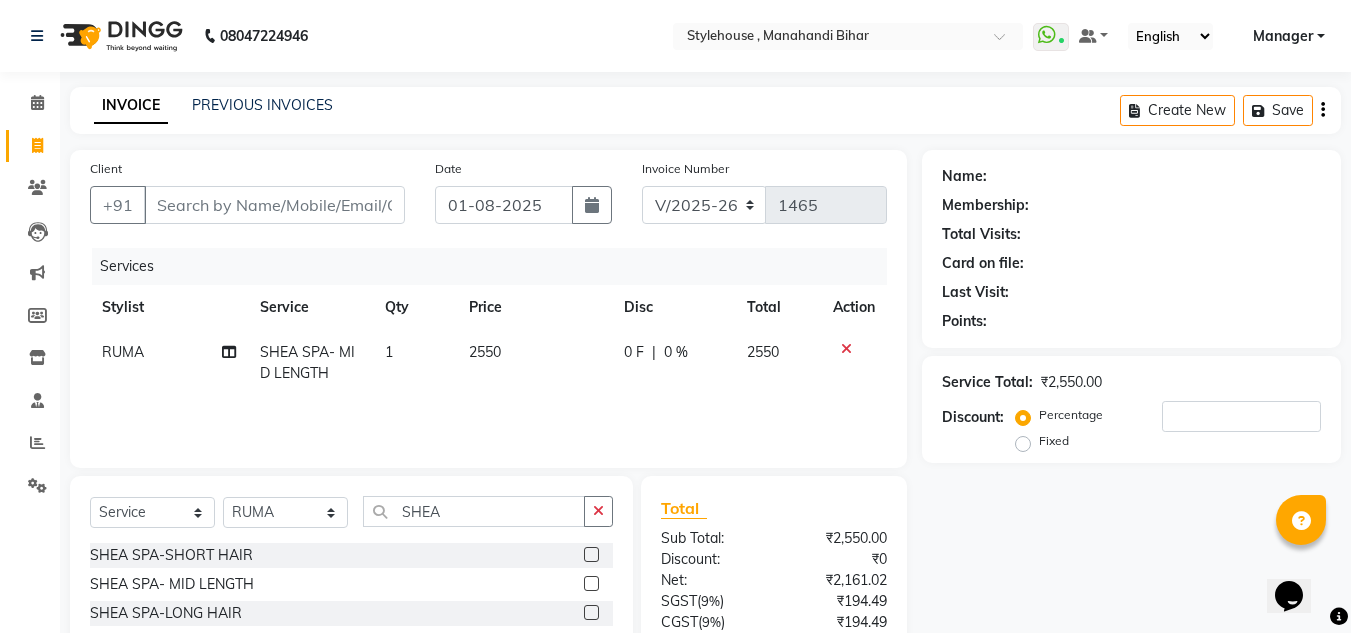 click on "2550" 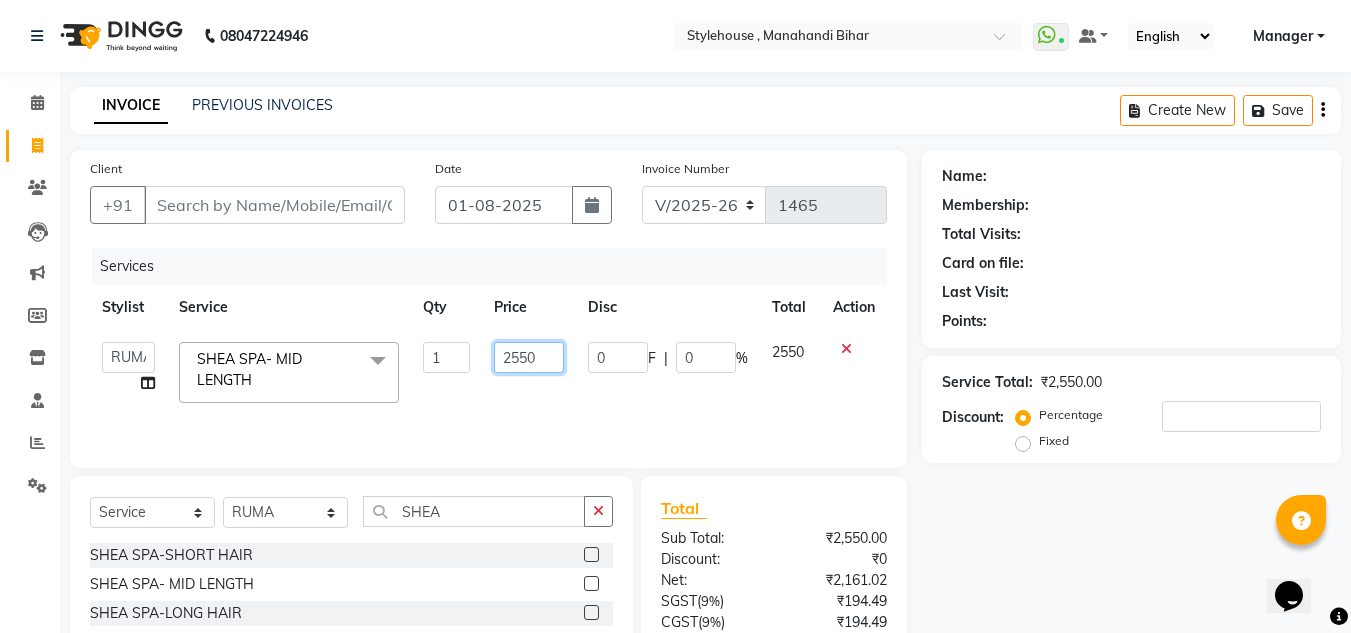 click on "2550" 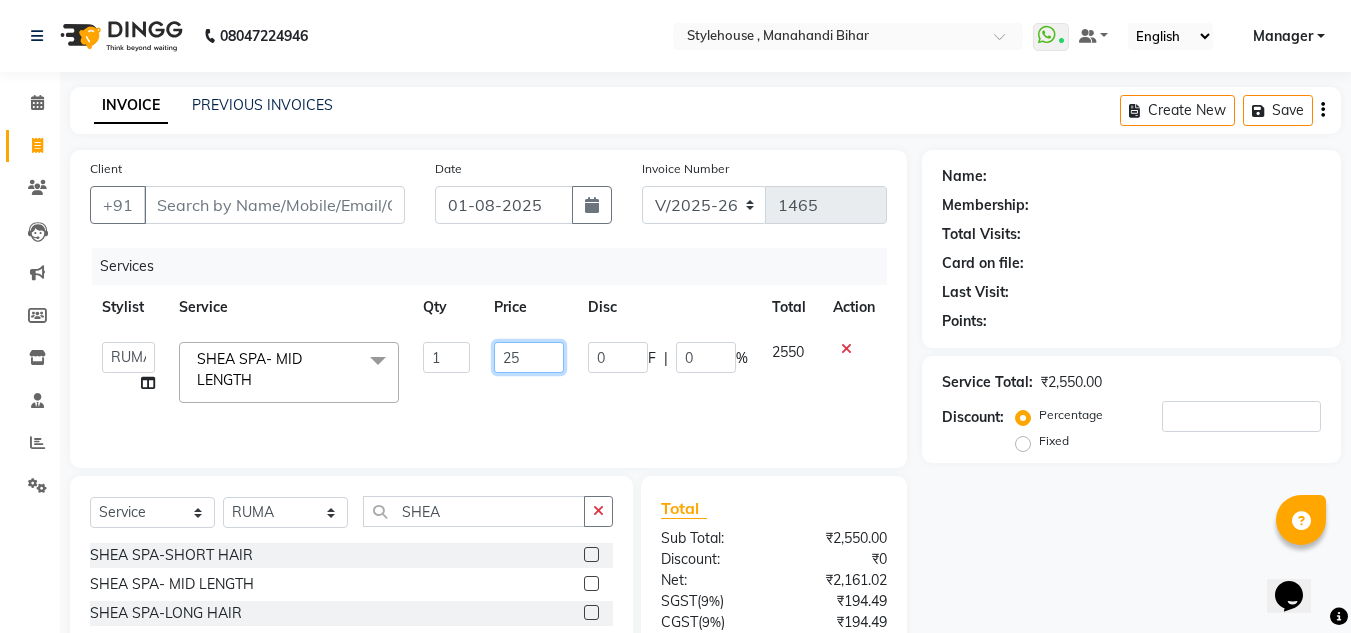 type on "2" 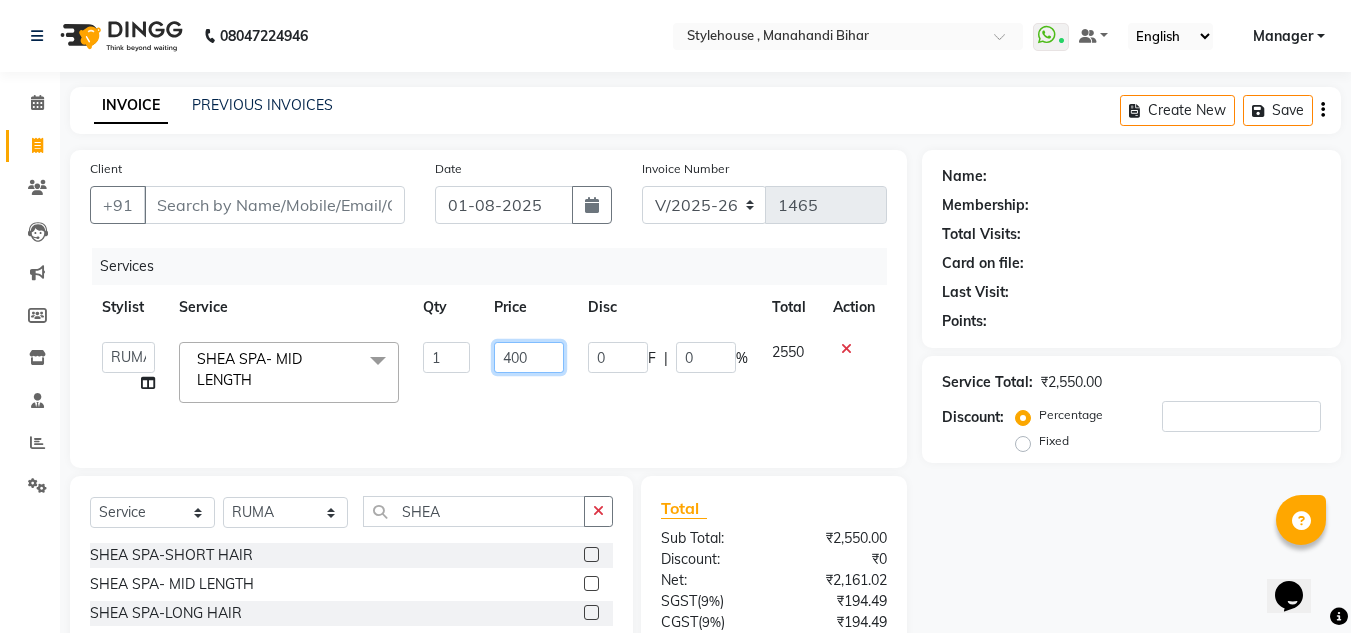 type on "4000" 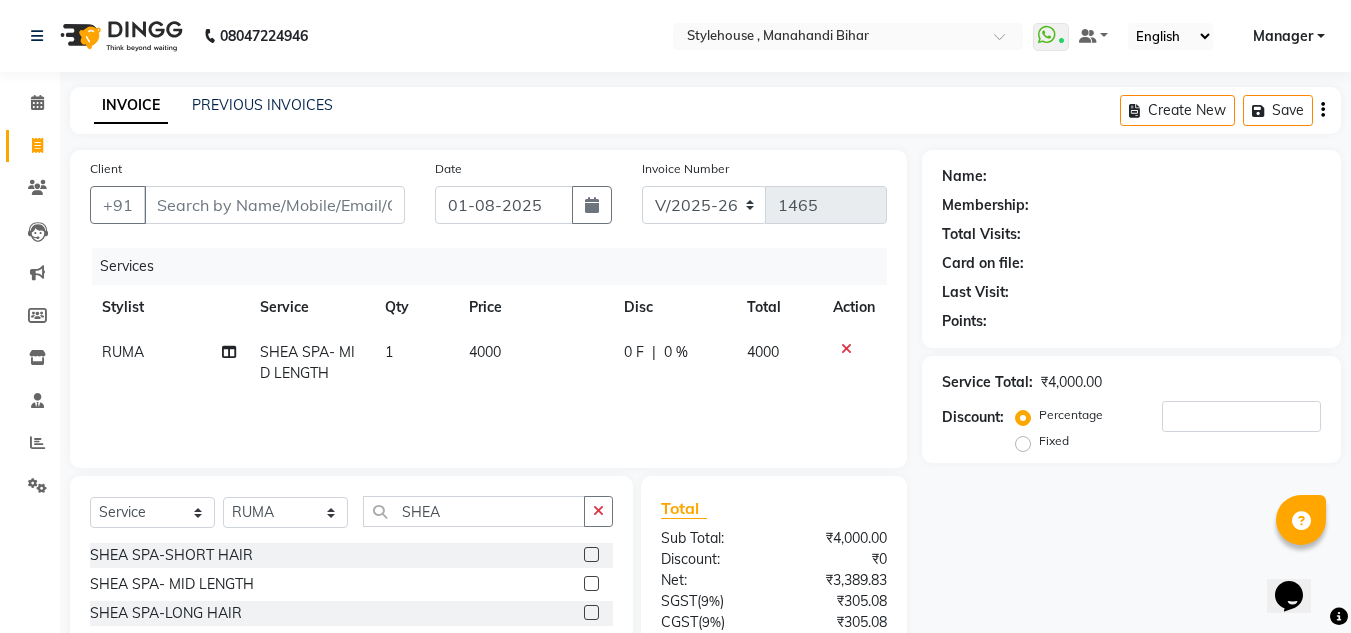 click on "4000" 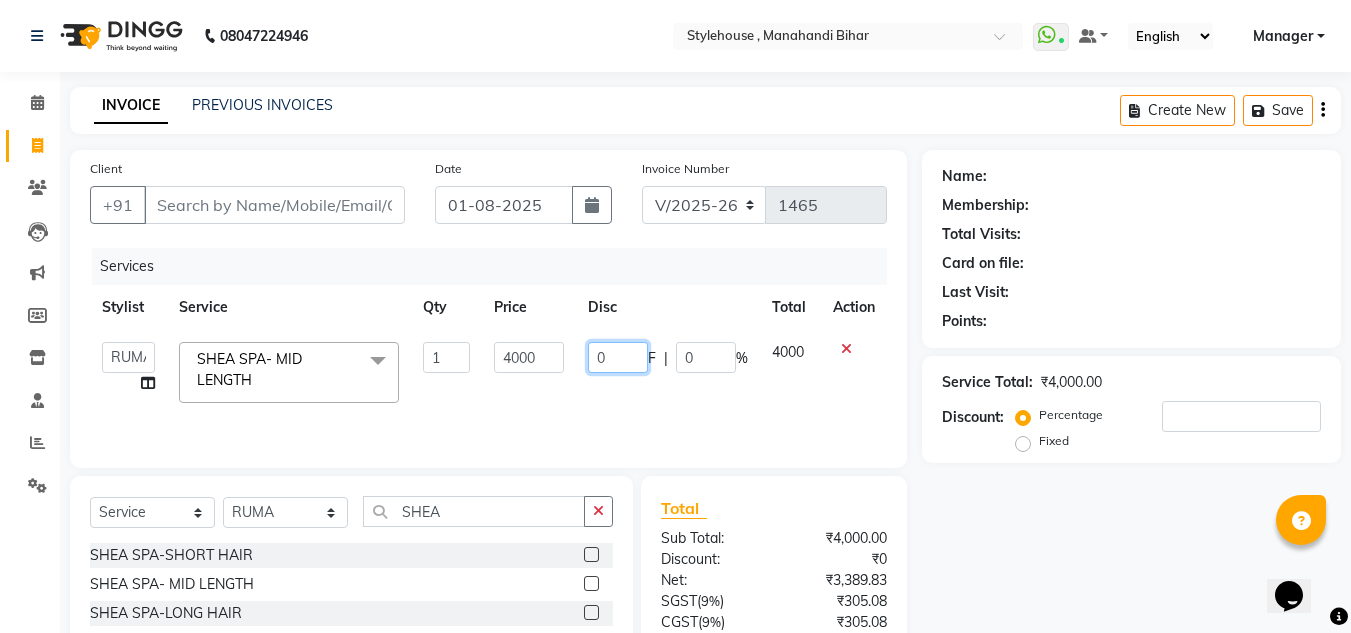 click on "0" 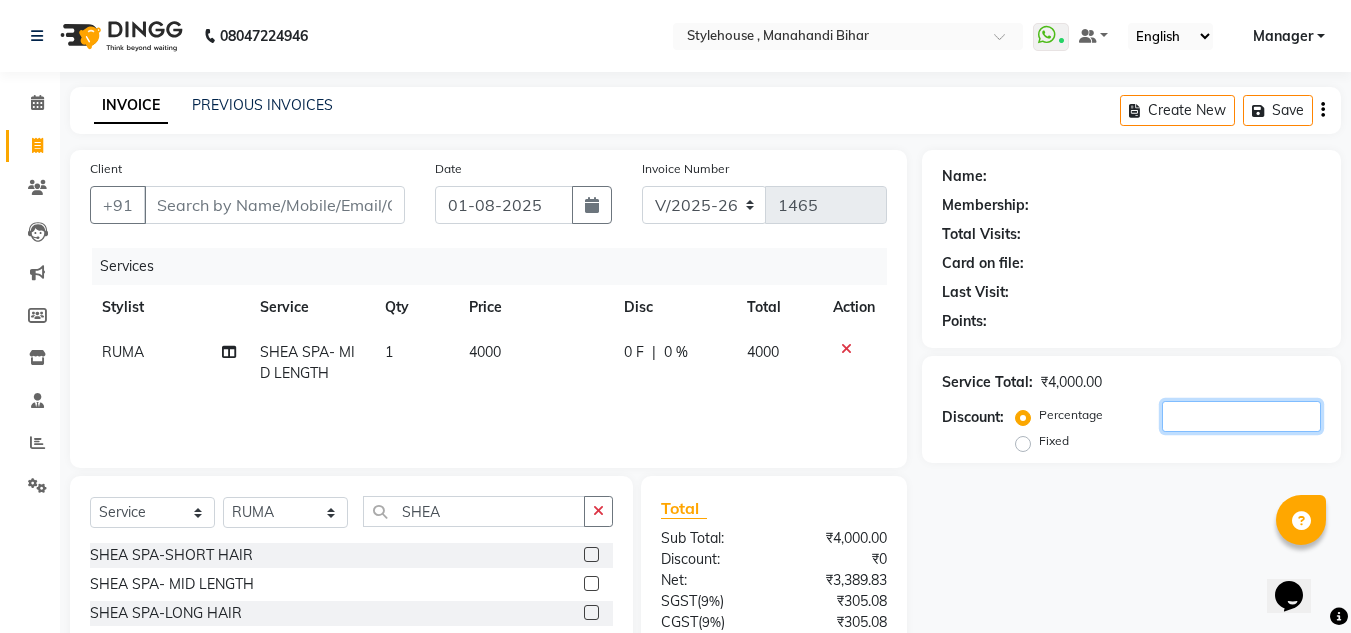 click 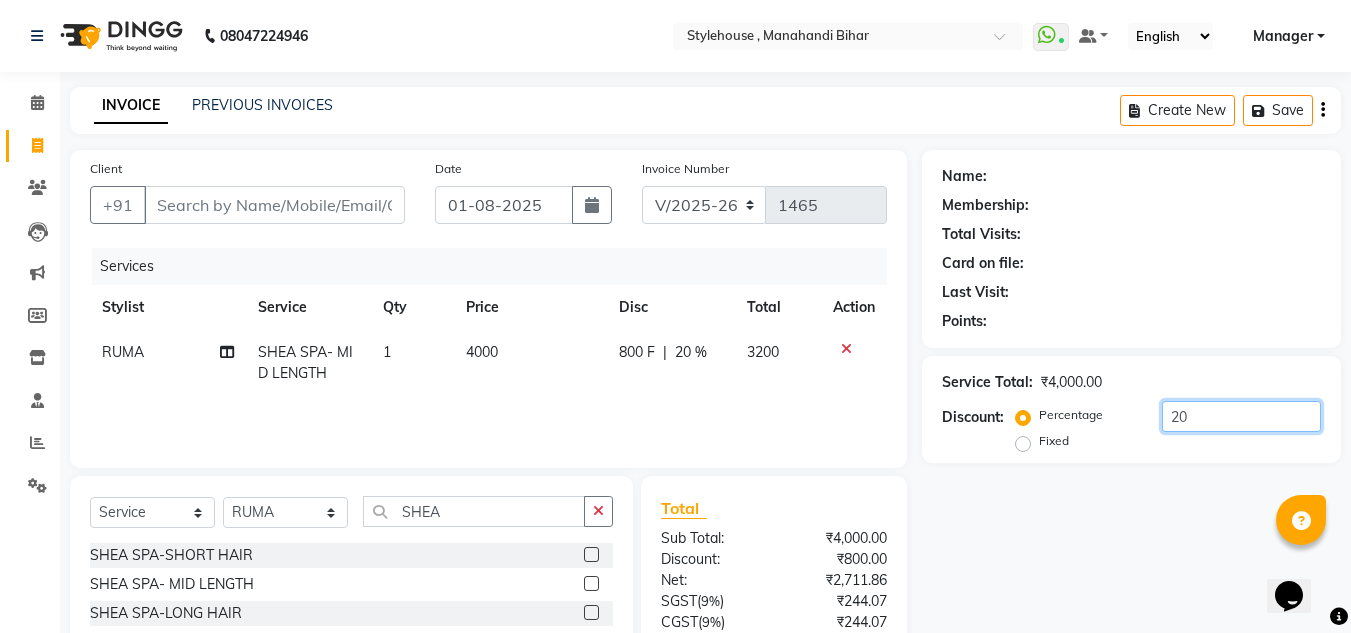 type on "20" 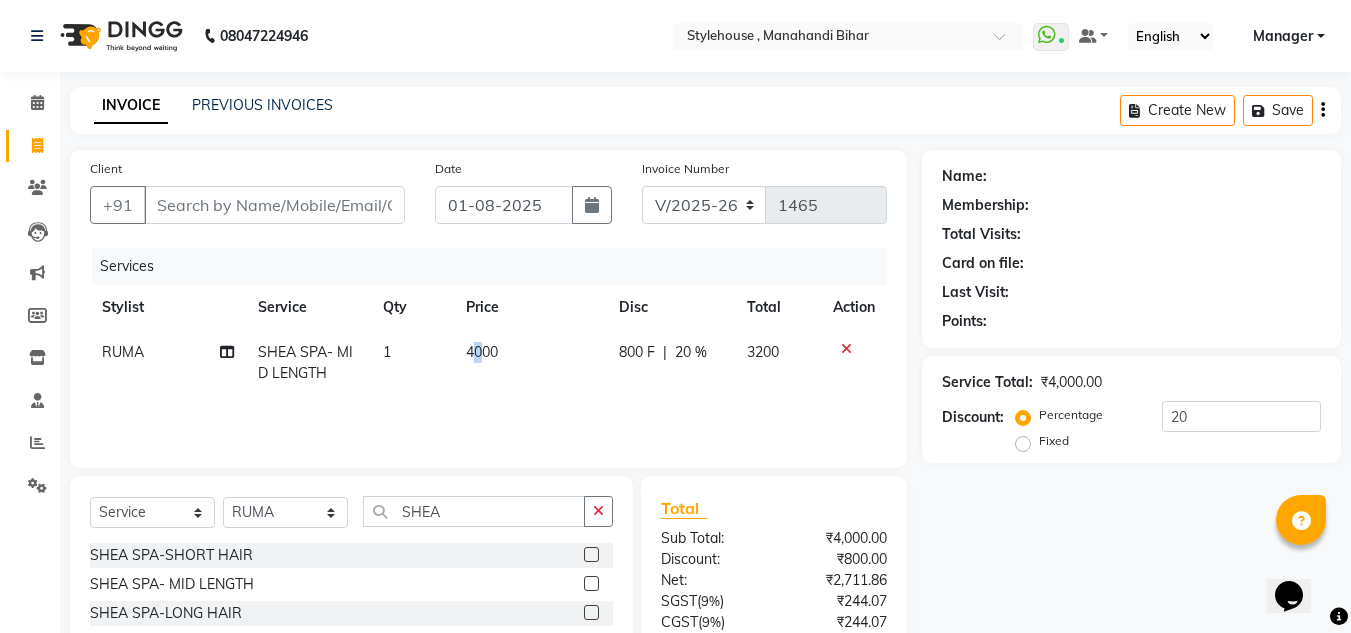 click on "4000" 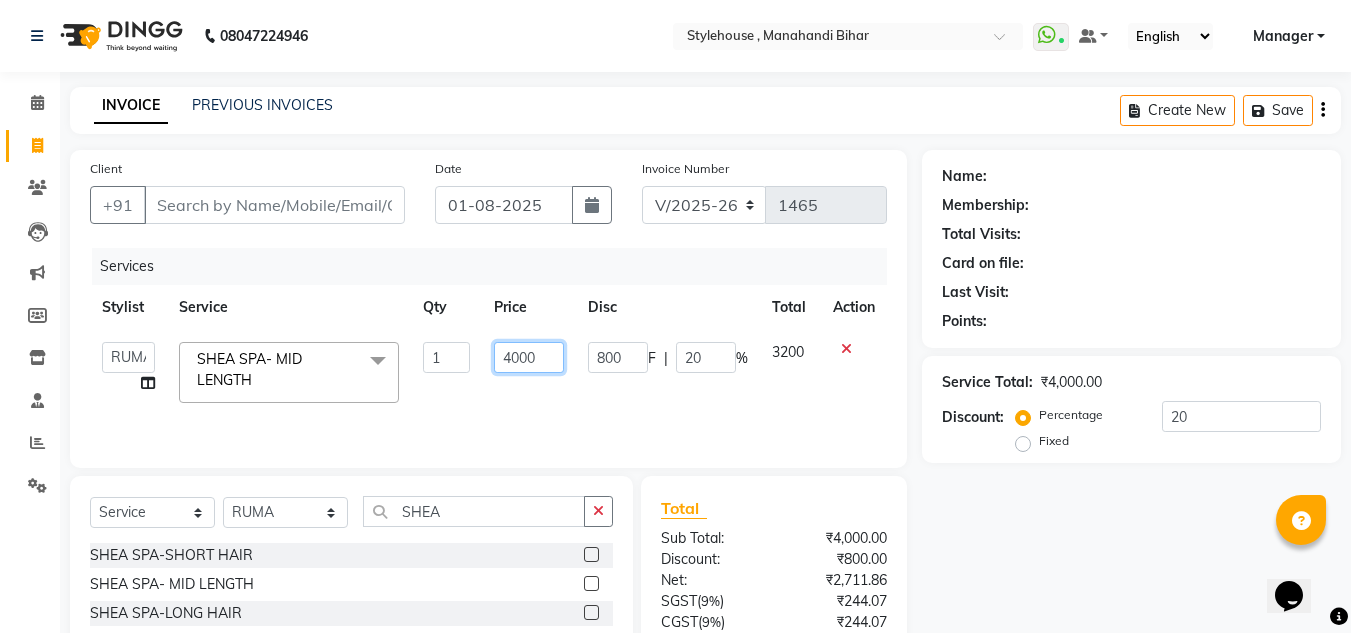 click on "4000" 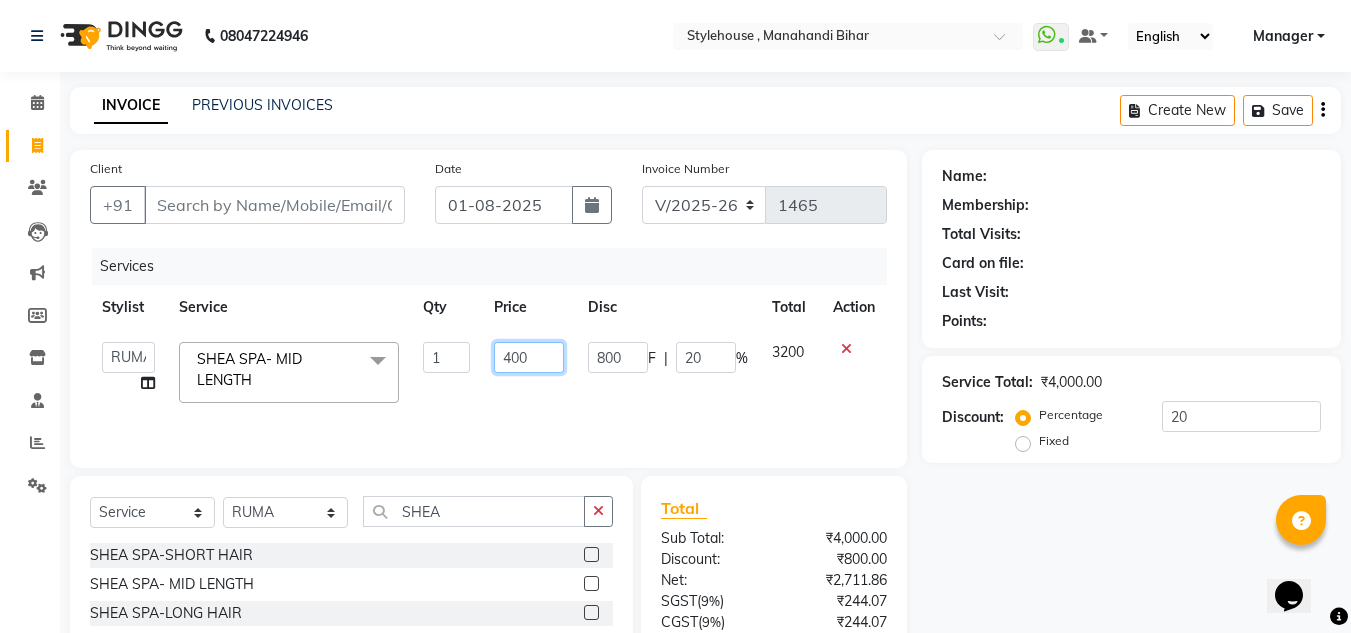 type on "4200" 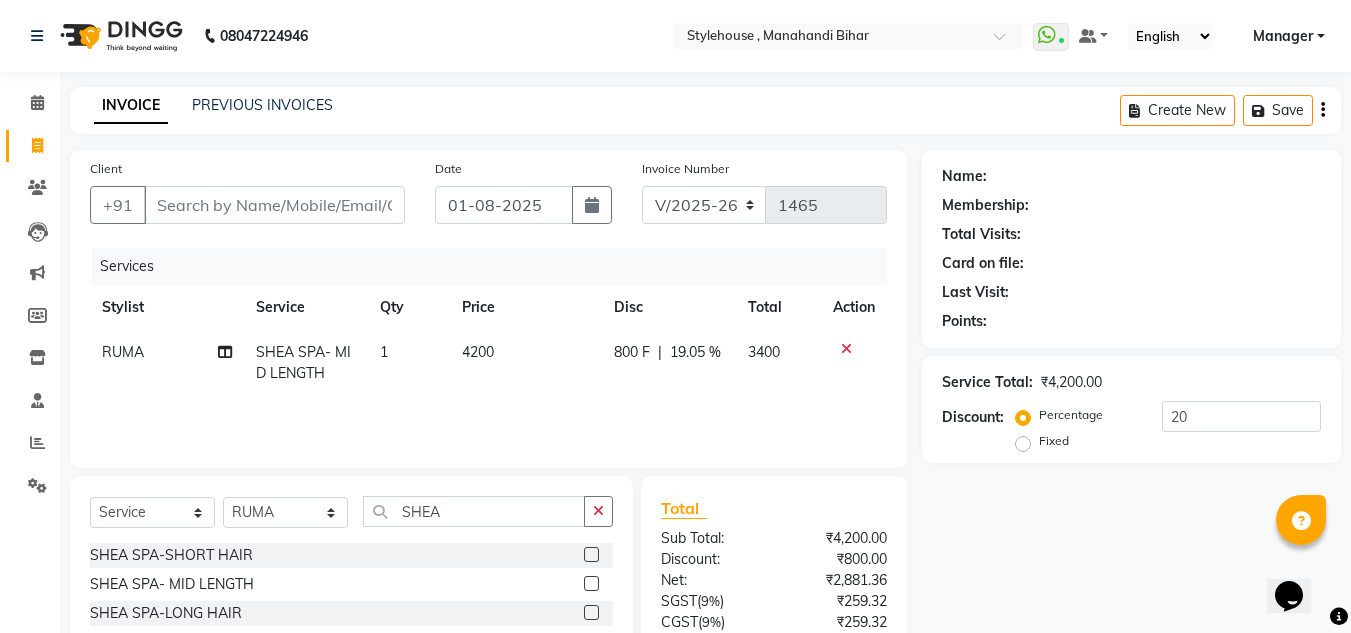 click on "Services Stylist Service Qty Price Disc Total Action RUMA SHEA SPA- MID LENGTH 1 4200 800 F | 19.05 % 3400" 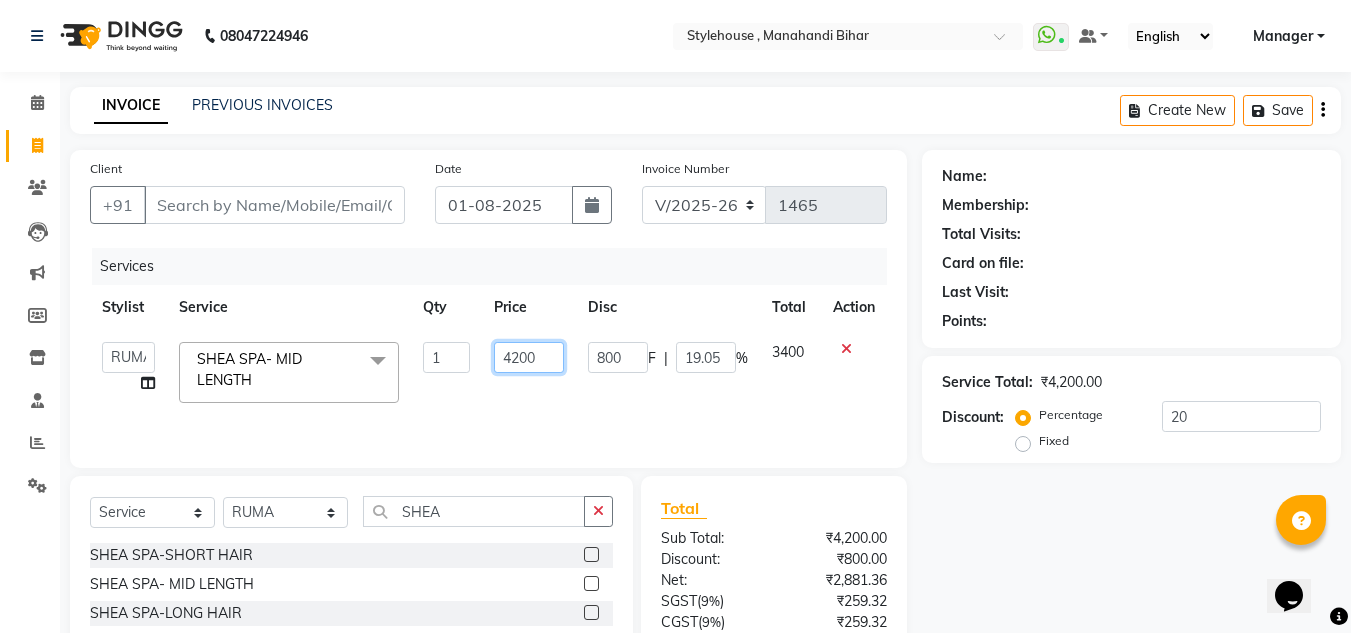 click on "4200" 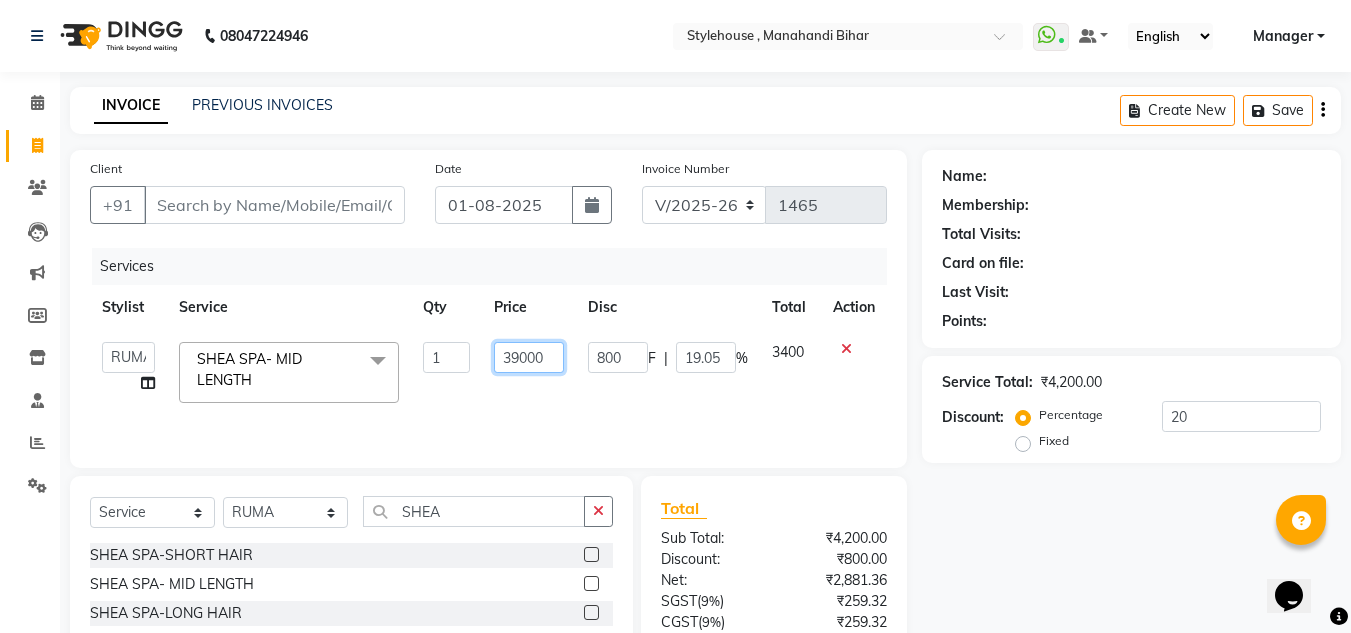 type on "3900" 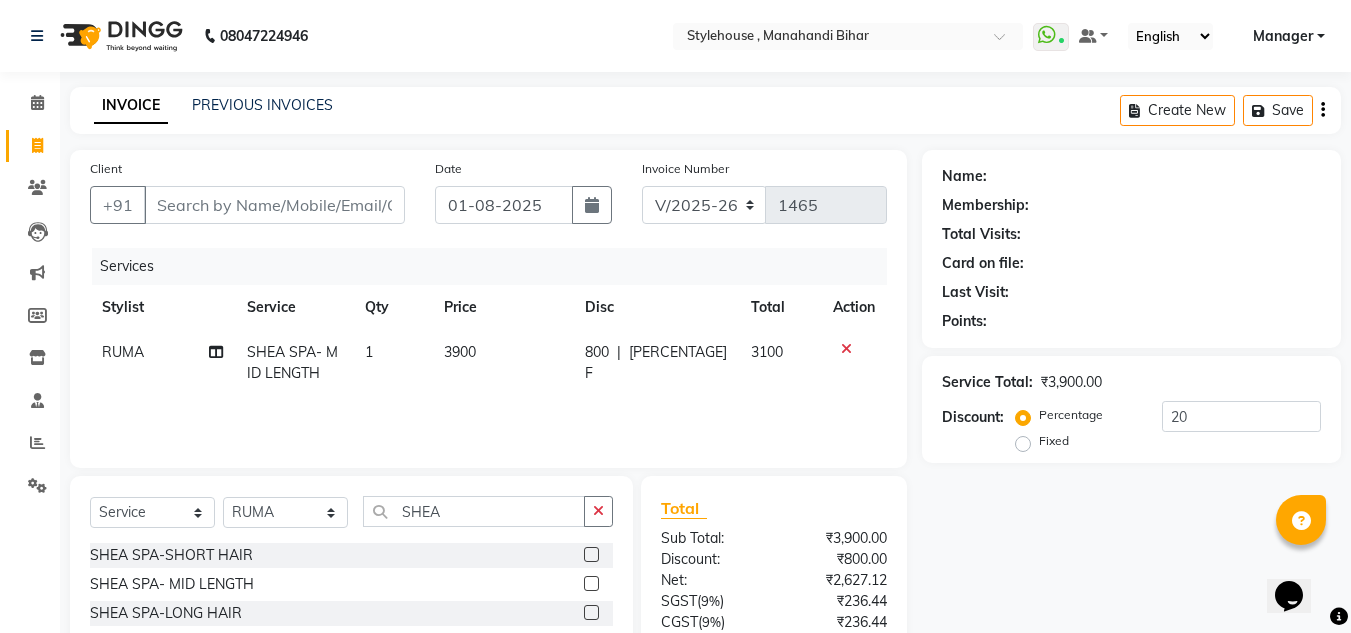 click on "3900" 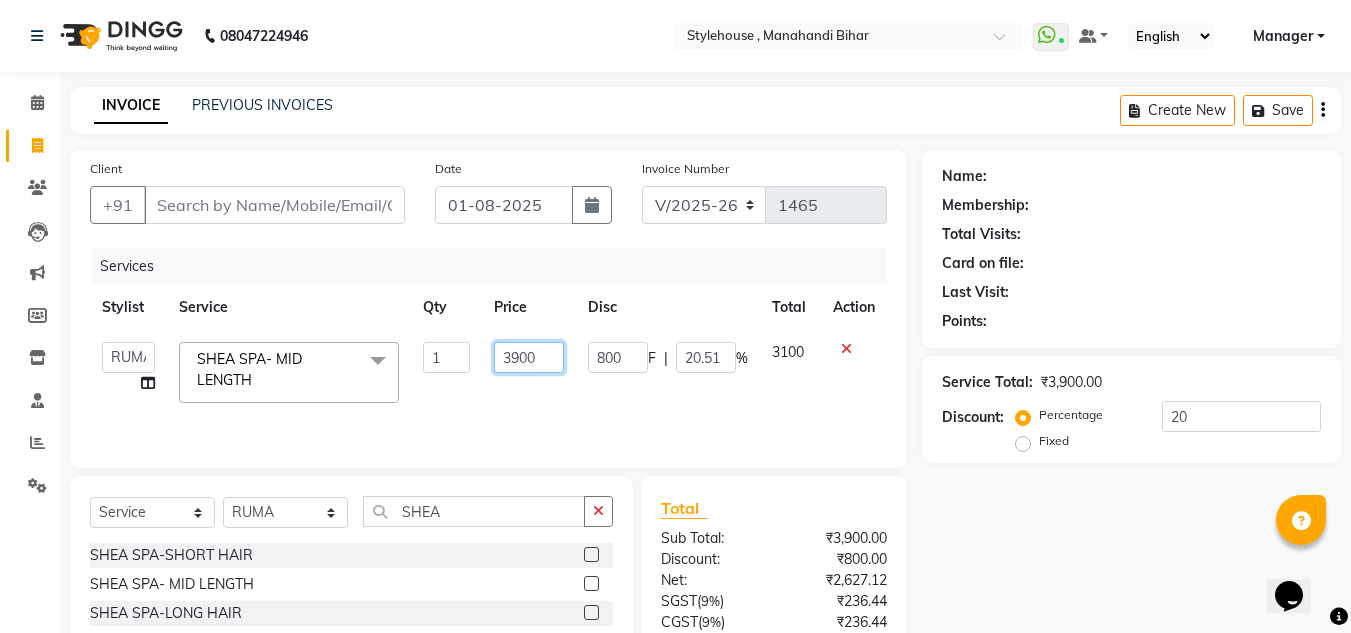 click on "3900" 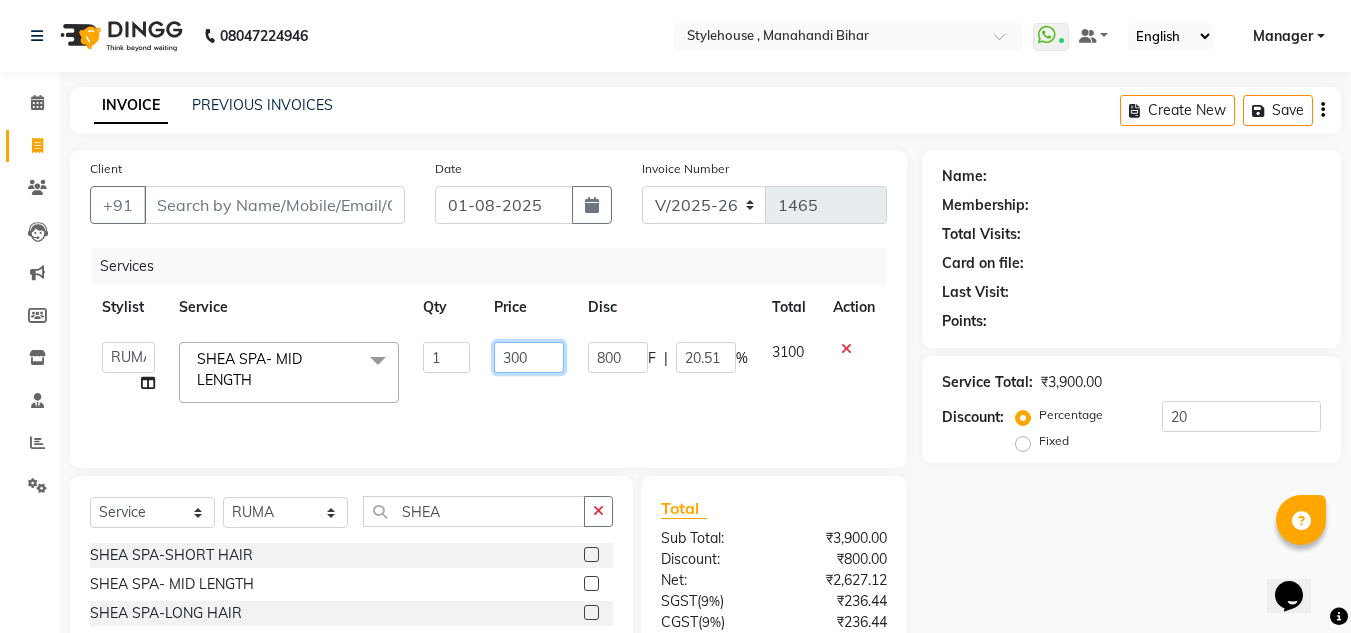 type on "3800" 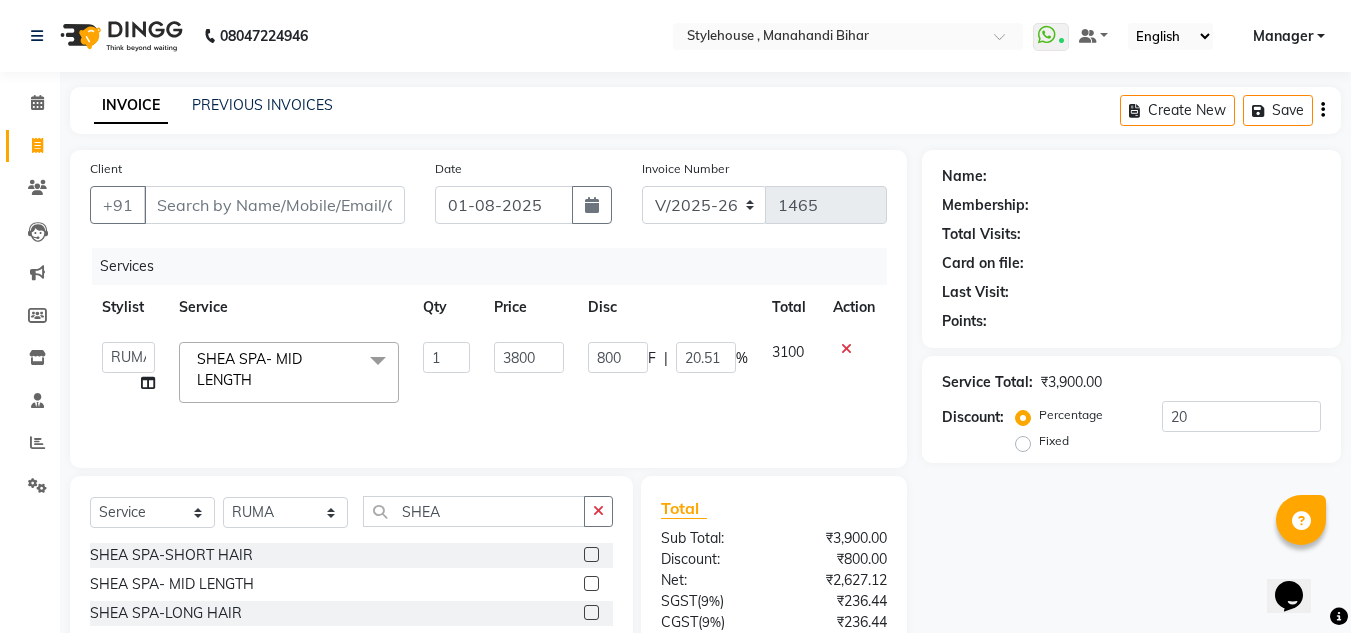 click on "3800" 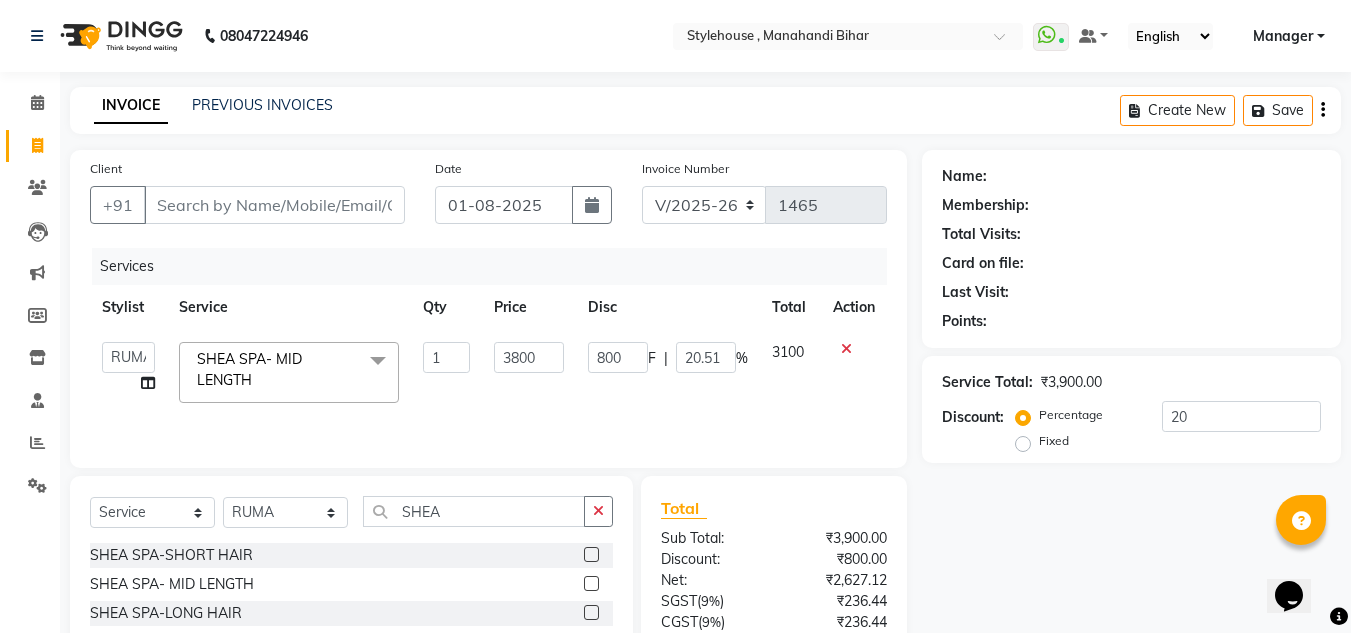 select on "78233" 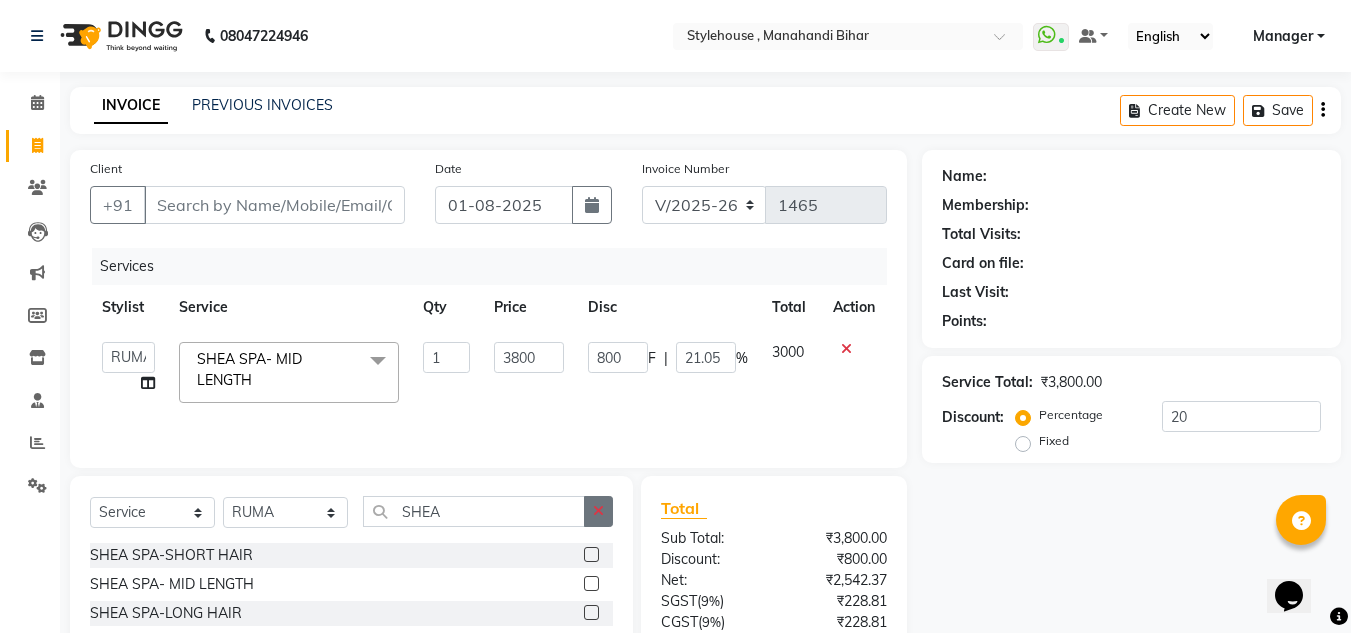 click 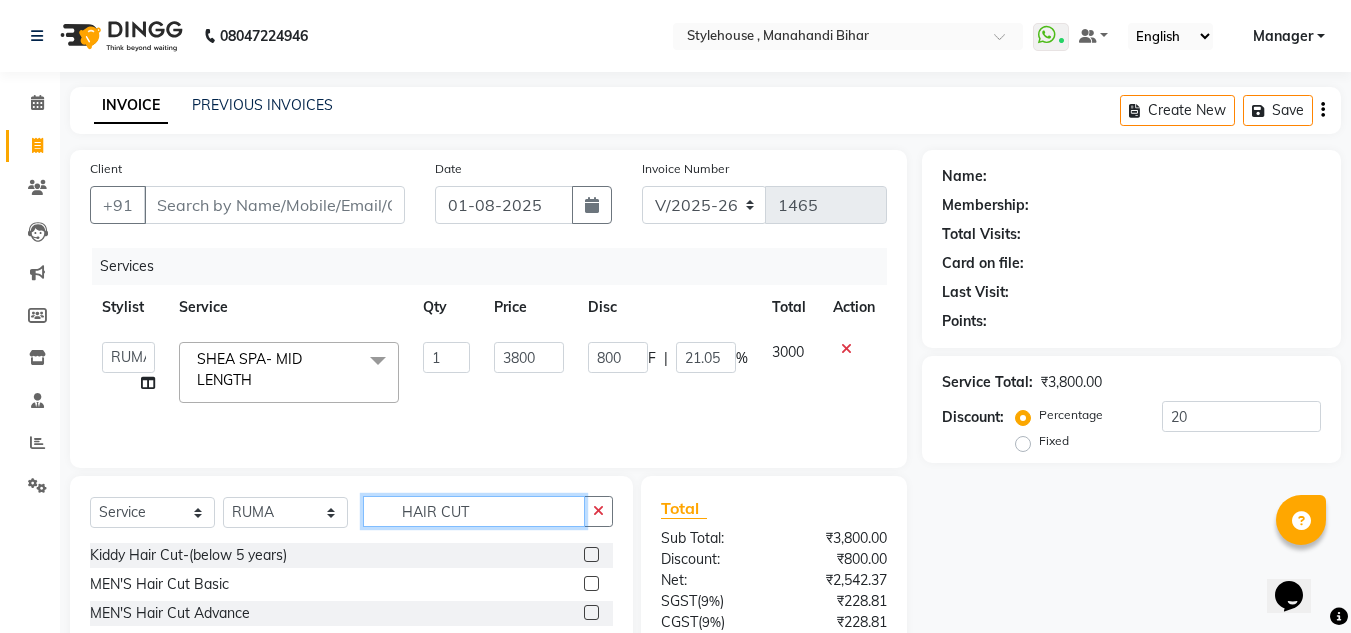click on "HAIR CUT" 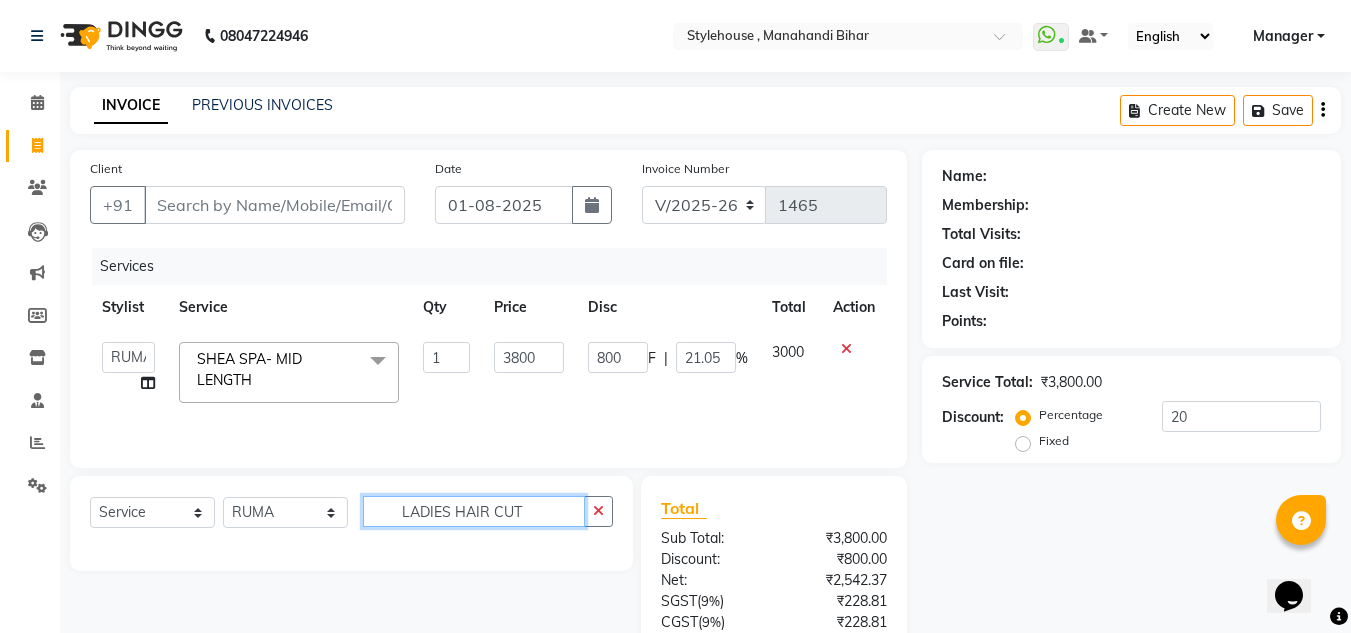 click on "LADIES HAIR CUT" 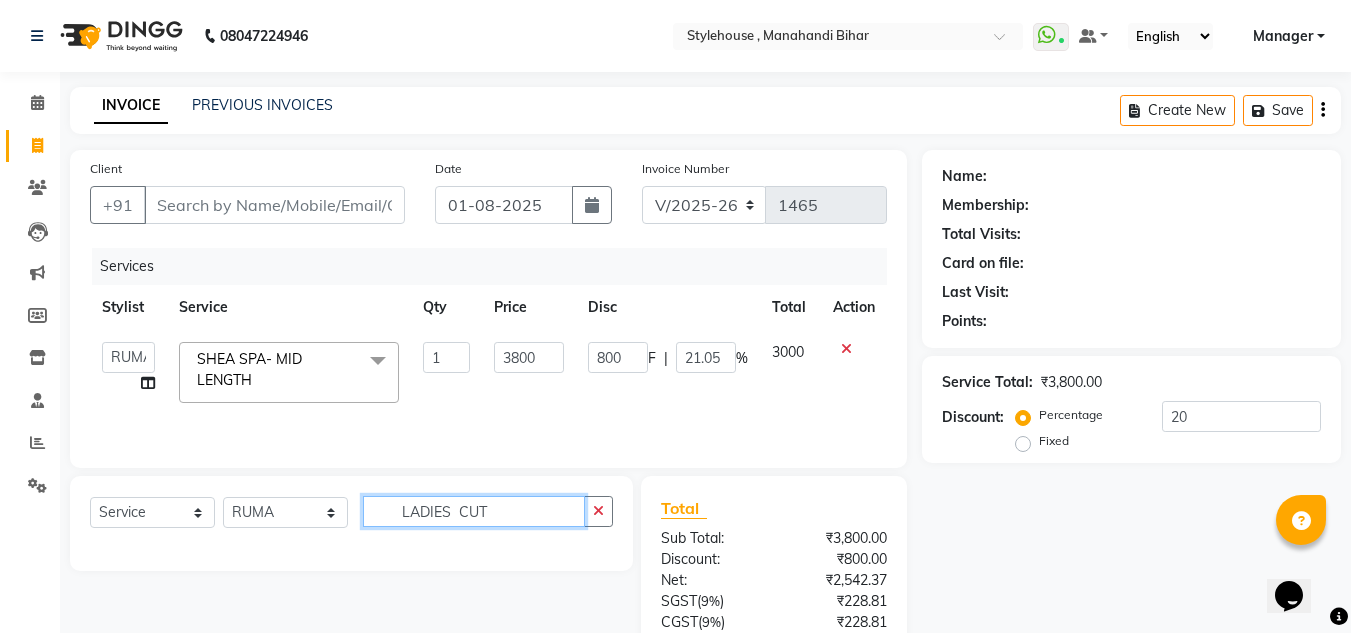click on "LADIES  CUT" 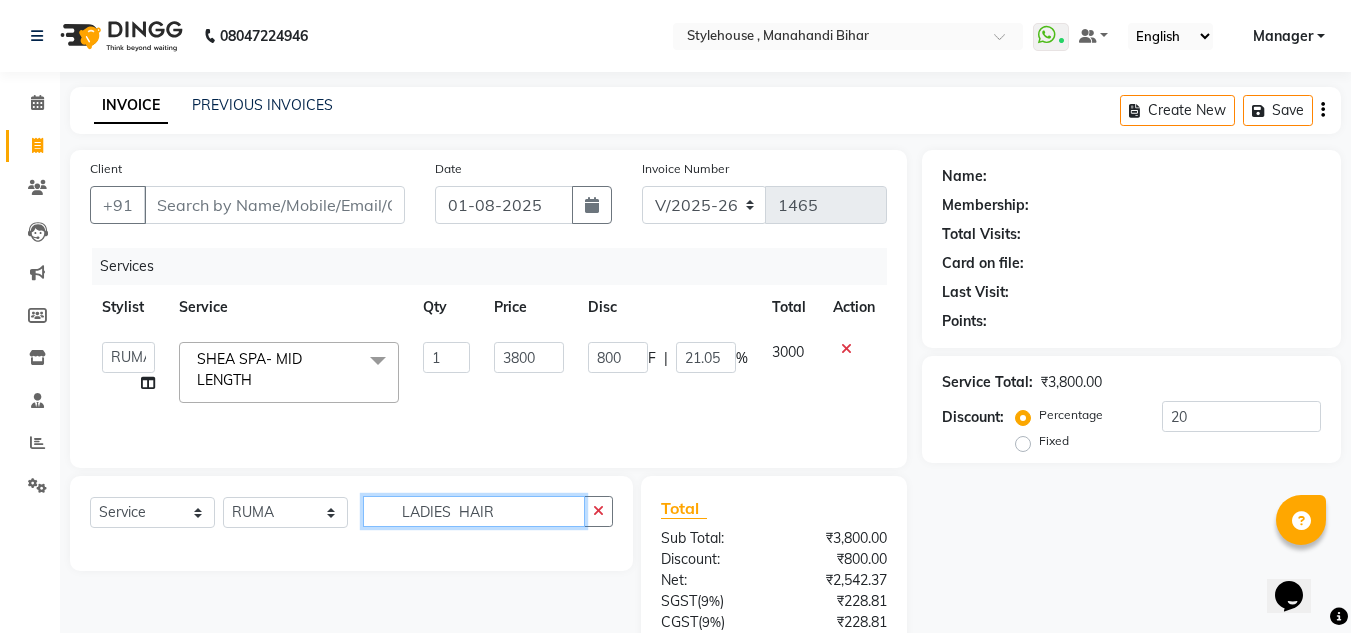 click on "LADIES  HAIR" 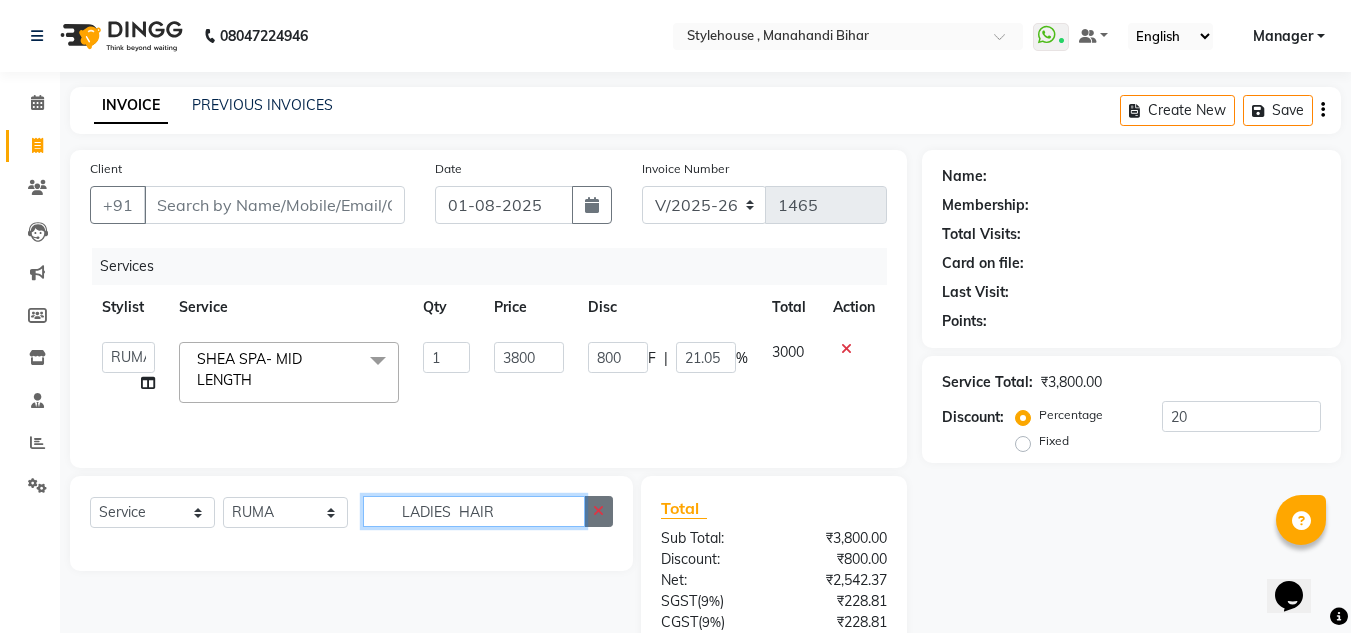 type on "LADIES  HAIR" 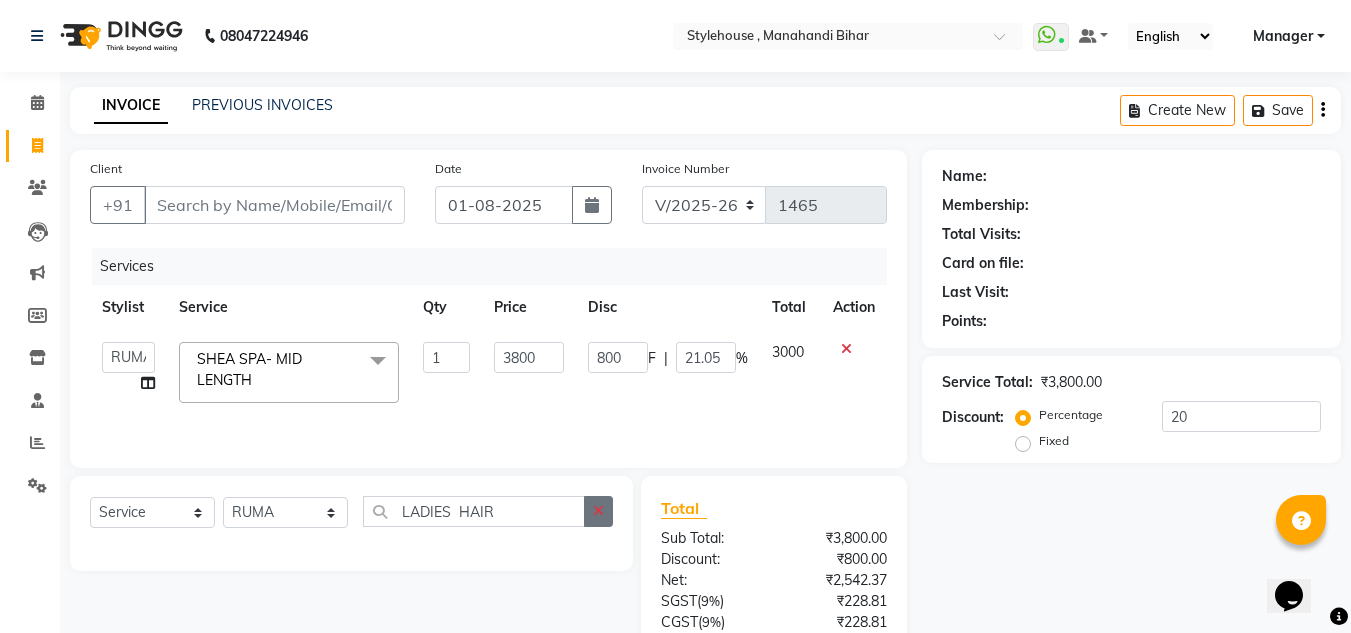 click 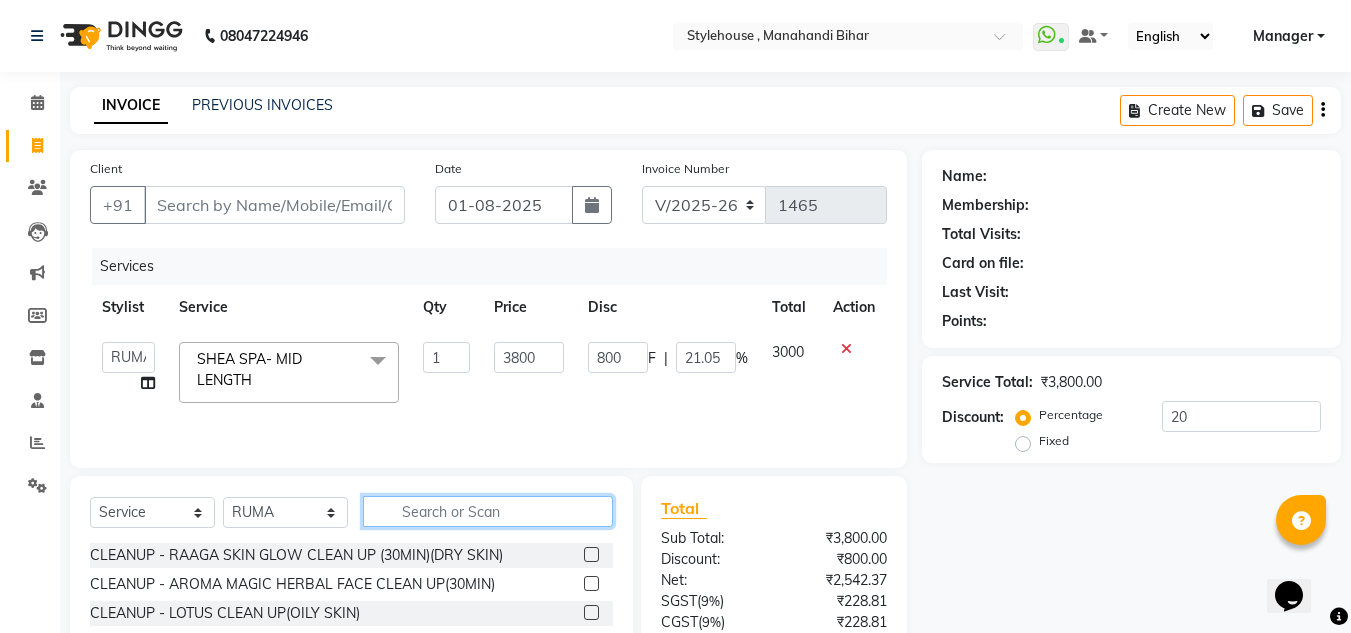 click 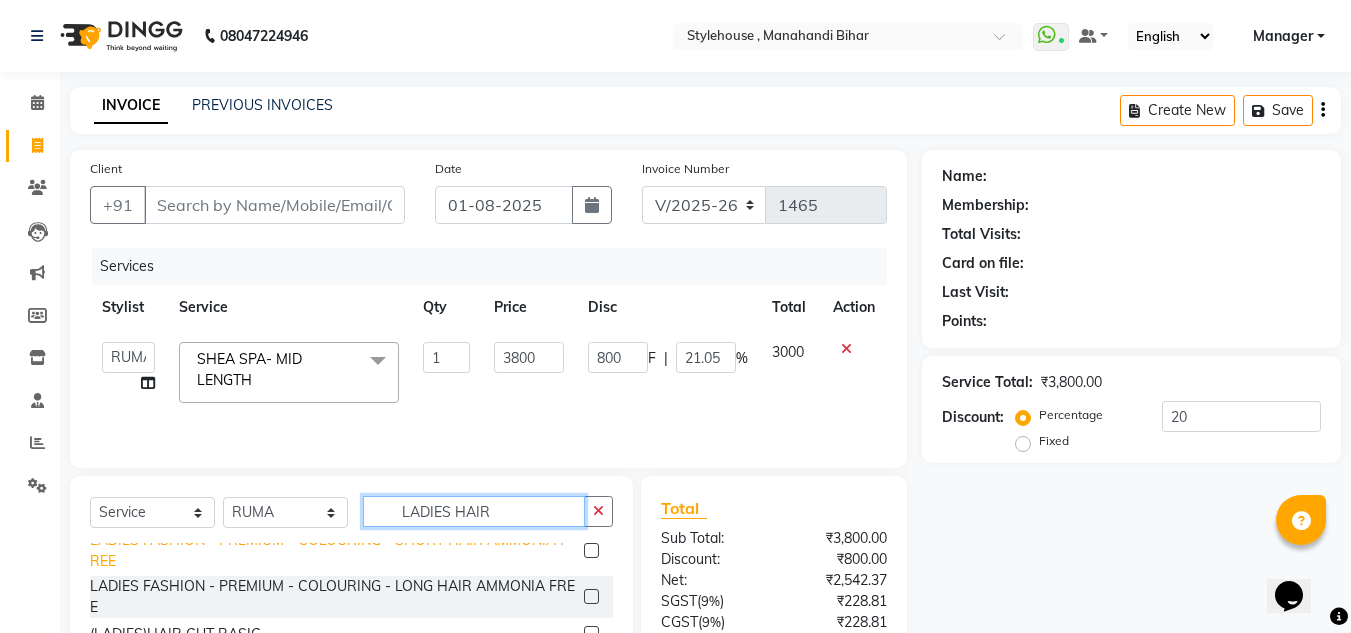 scroll, scrollTop: 124, scrollLeft: 0, axis: vertical 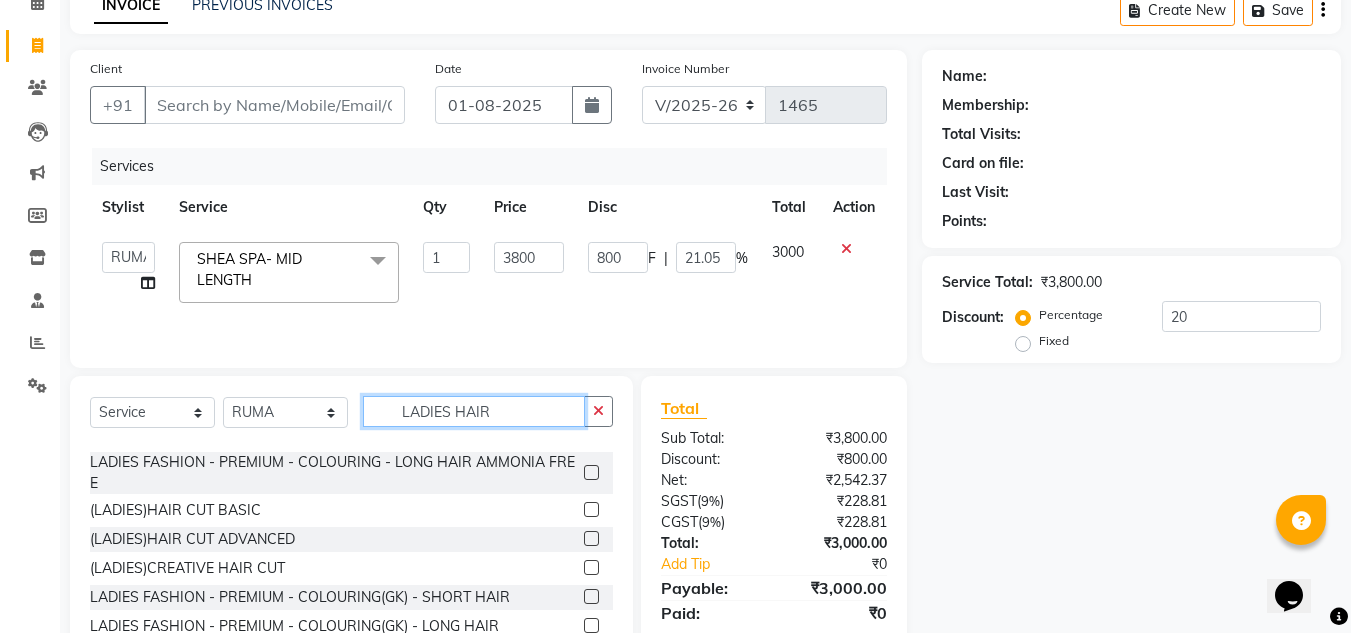 type on "LADIES HAIR" 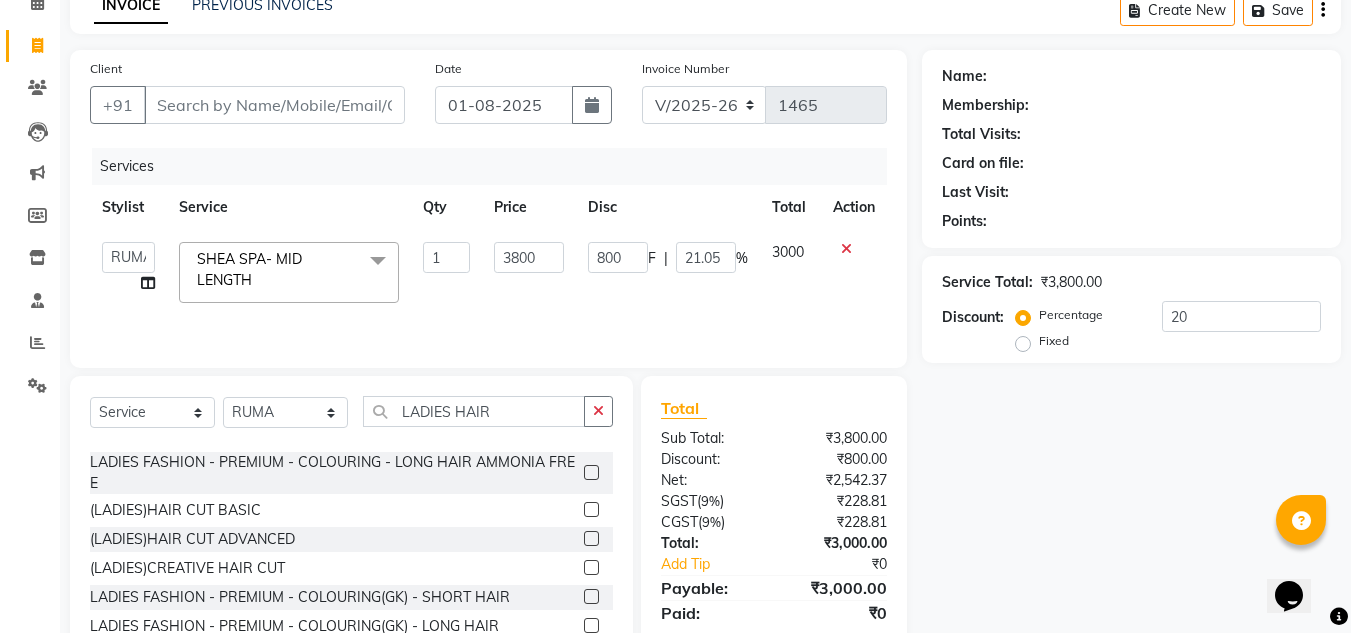 click 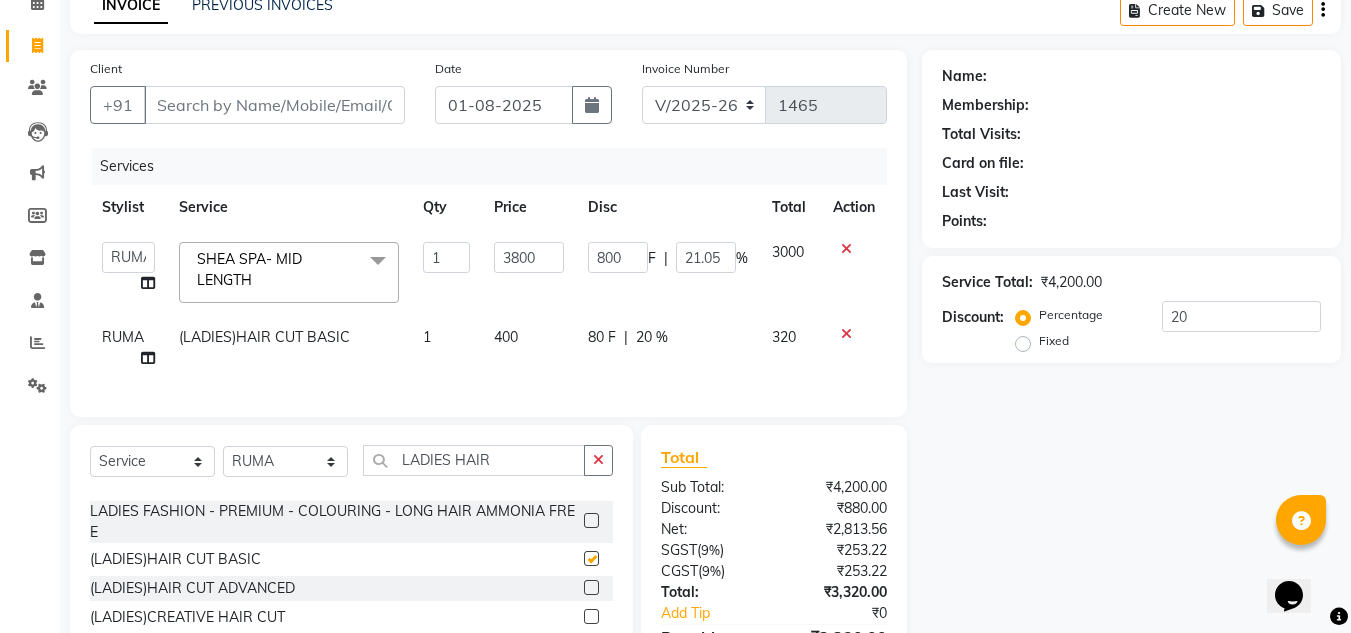 checkbox on "false" 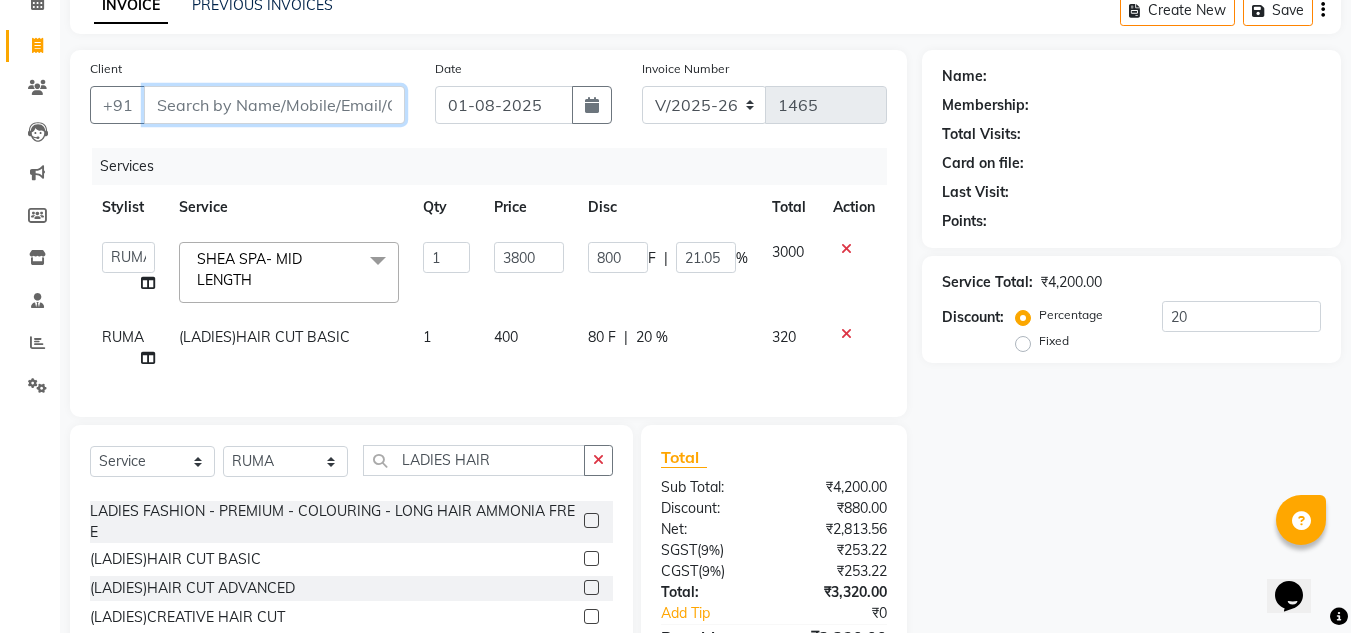 click on "Client" at bounding box center (274, 105) 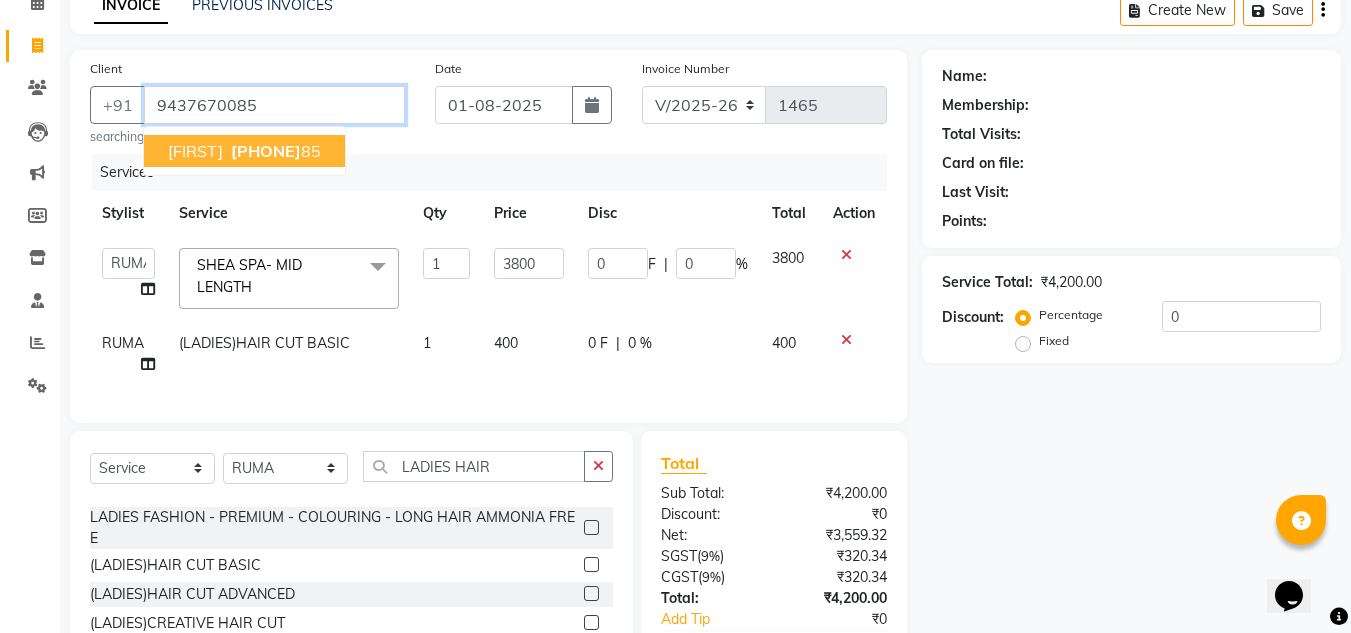 type on "9437670085" 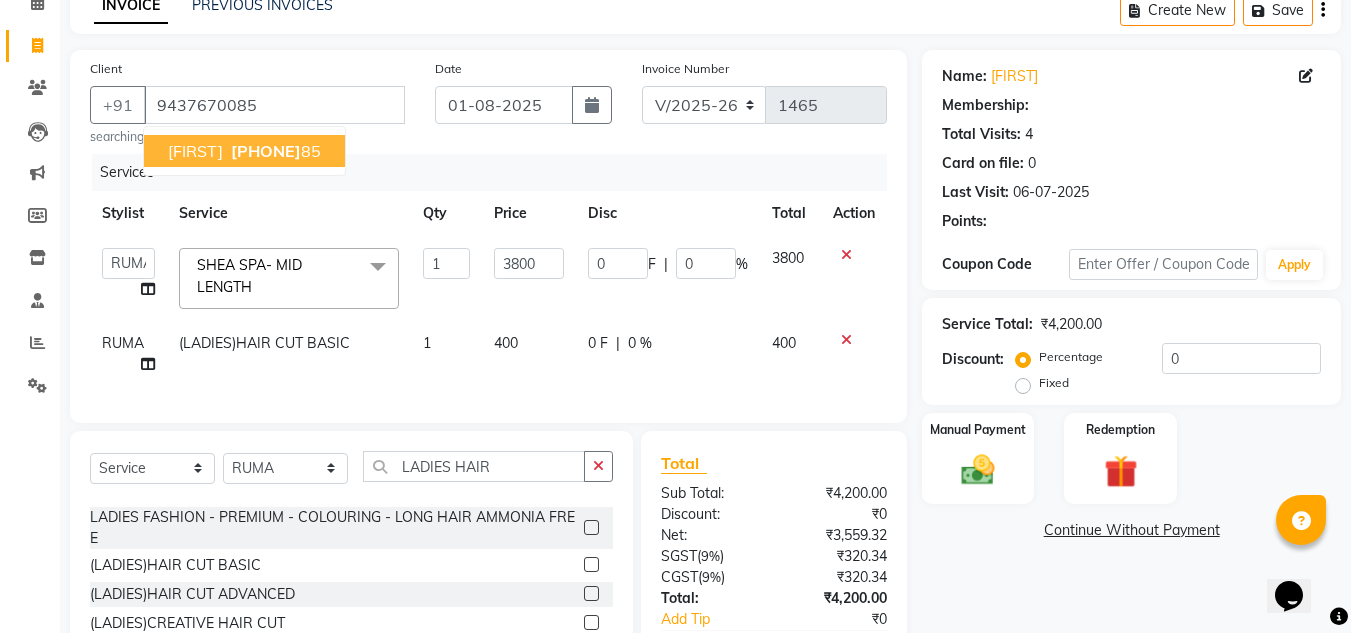 type on "760" 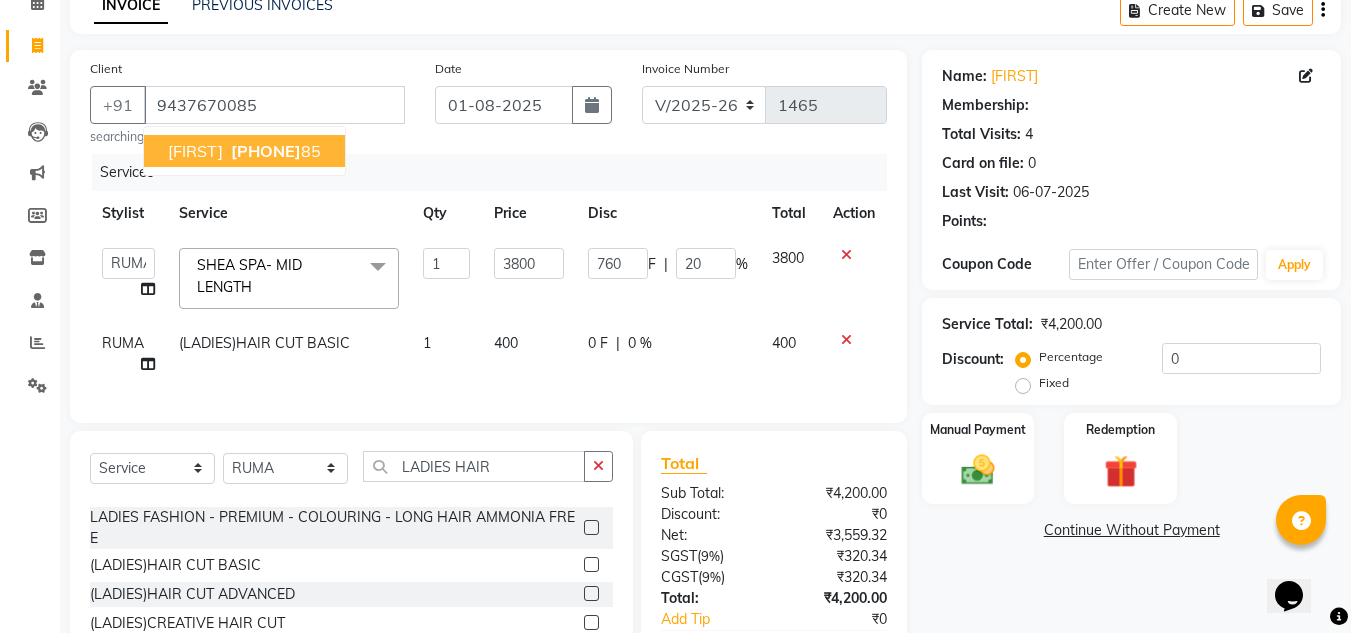 select on "1: Object" 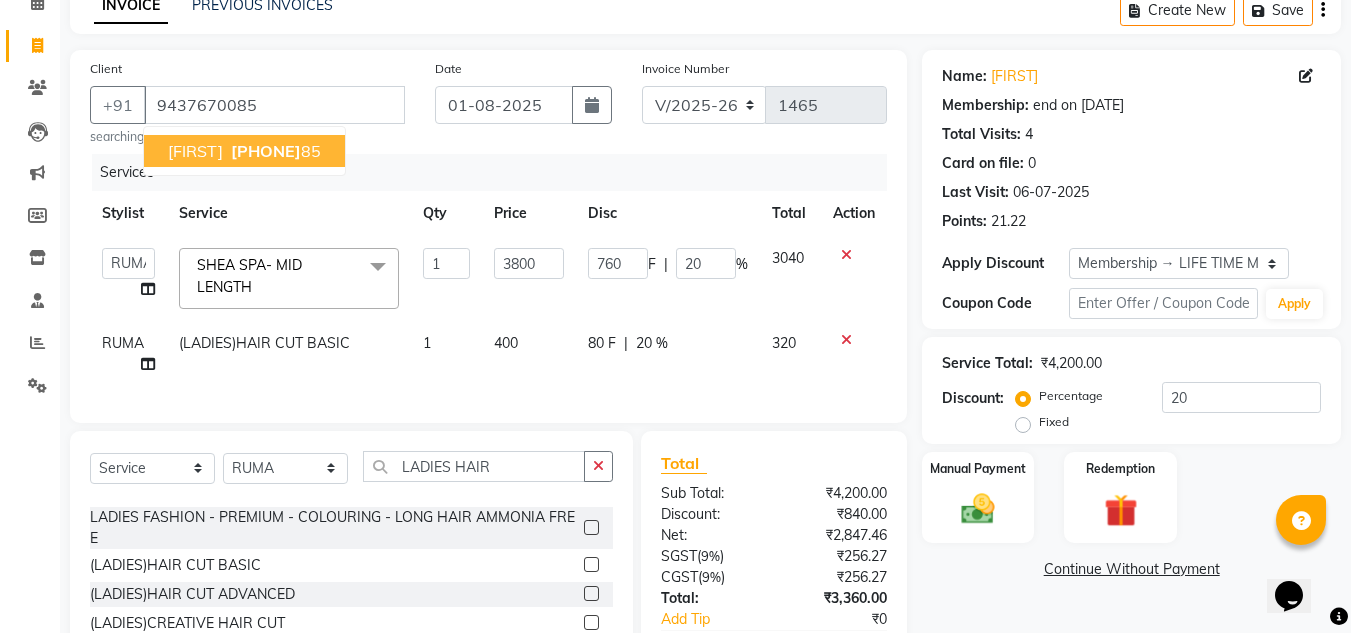 click on "[PHONE]" at bounding box center [266, 151] 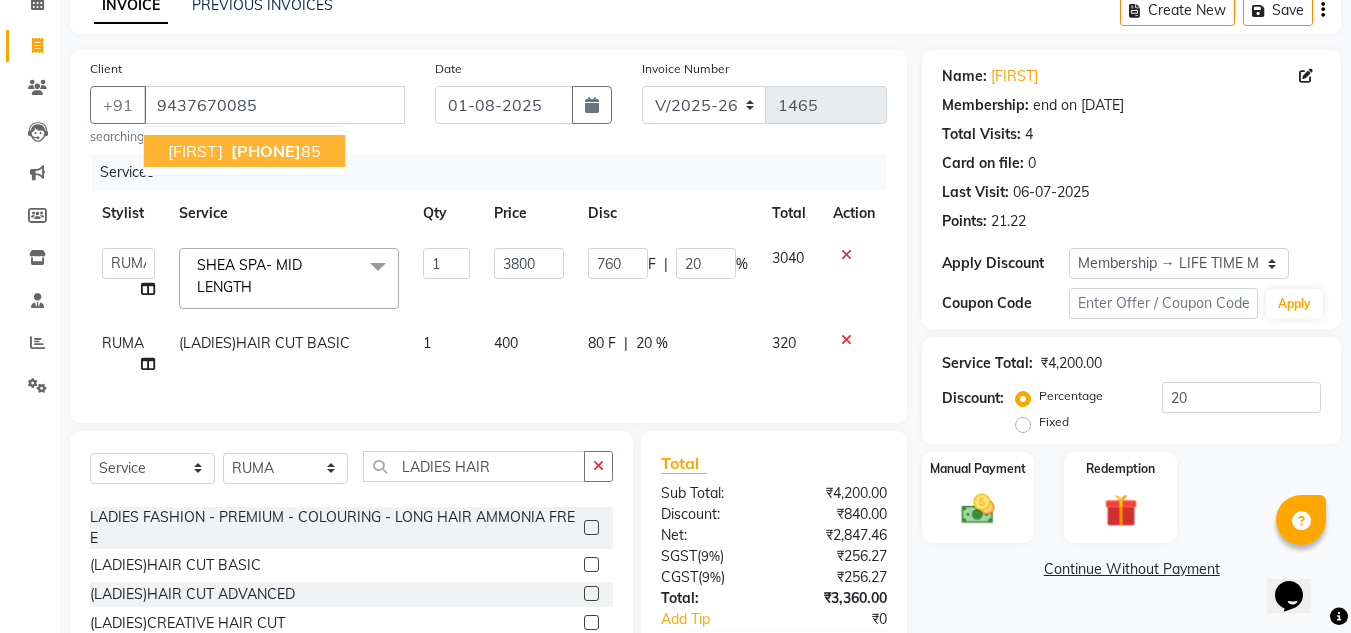 type on "0" 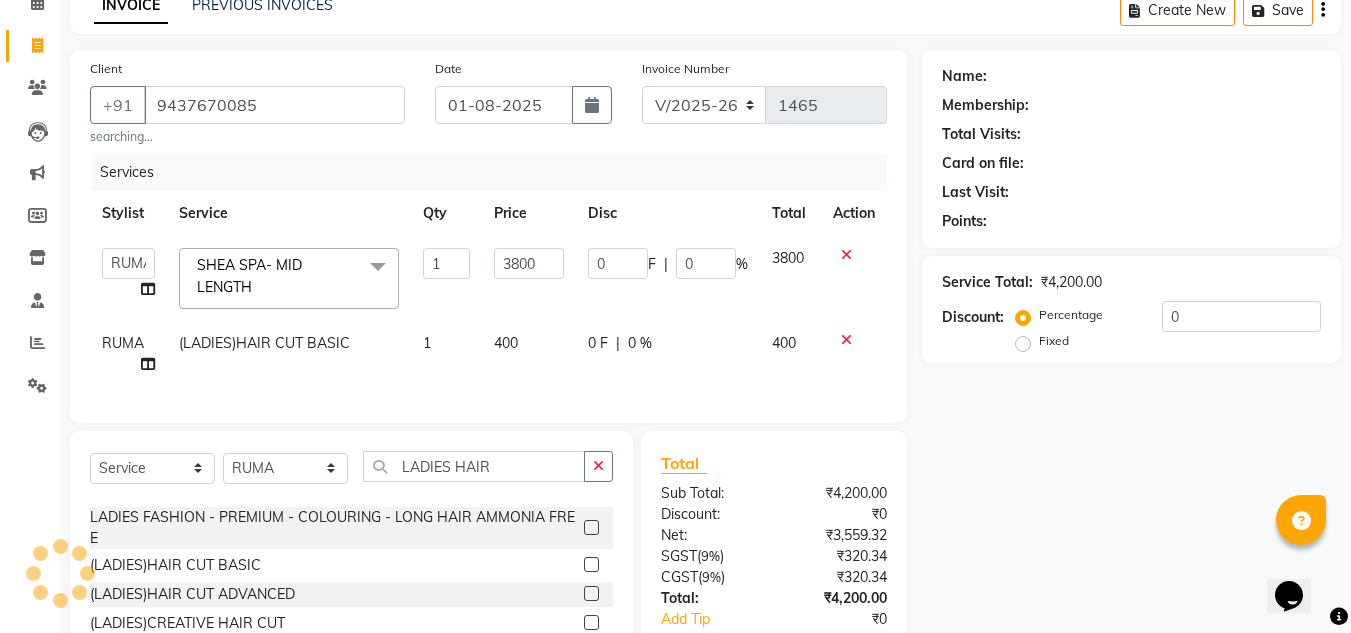 type on "760" 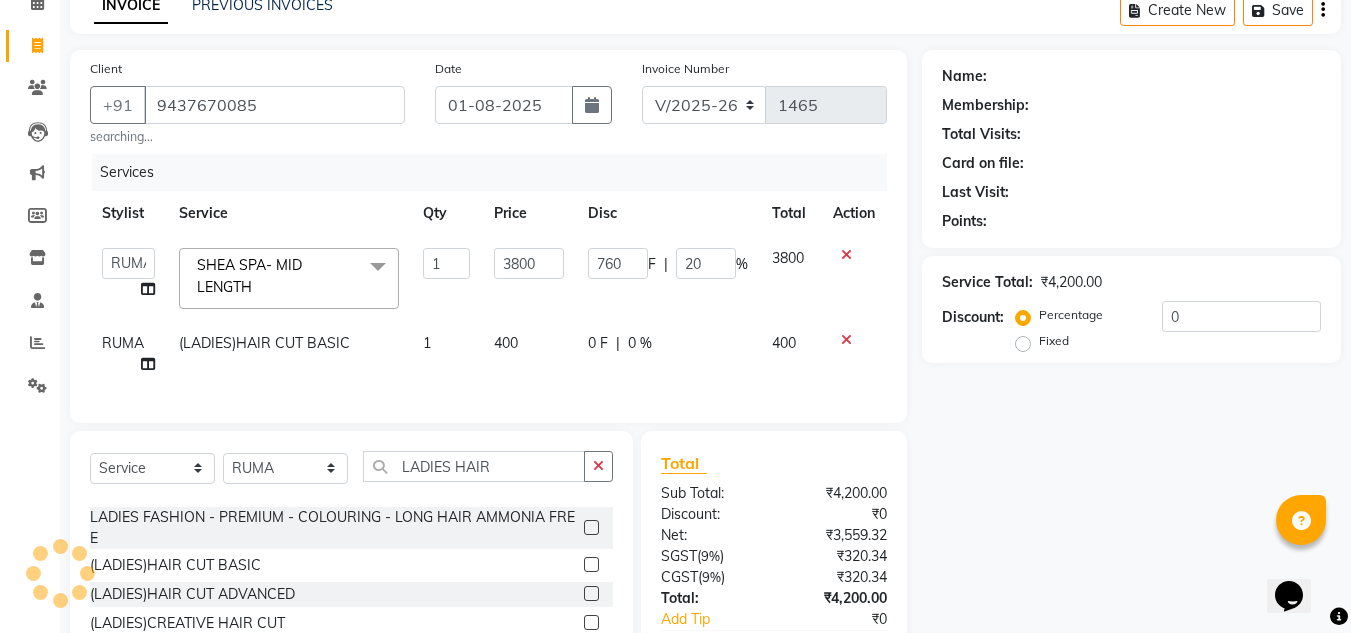 select on "1: Object" 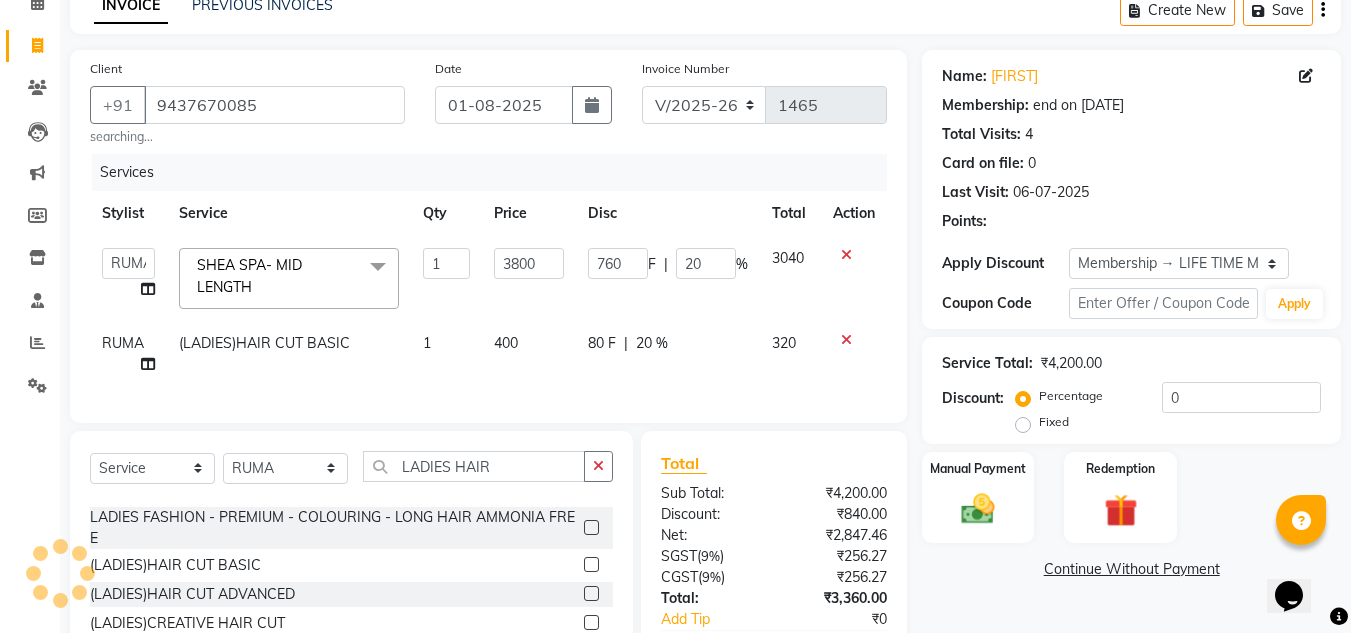 type on "20" 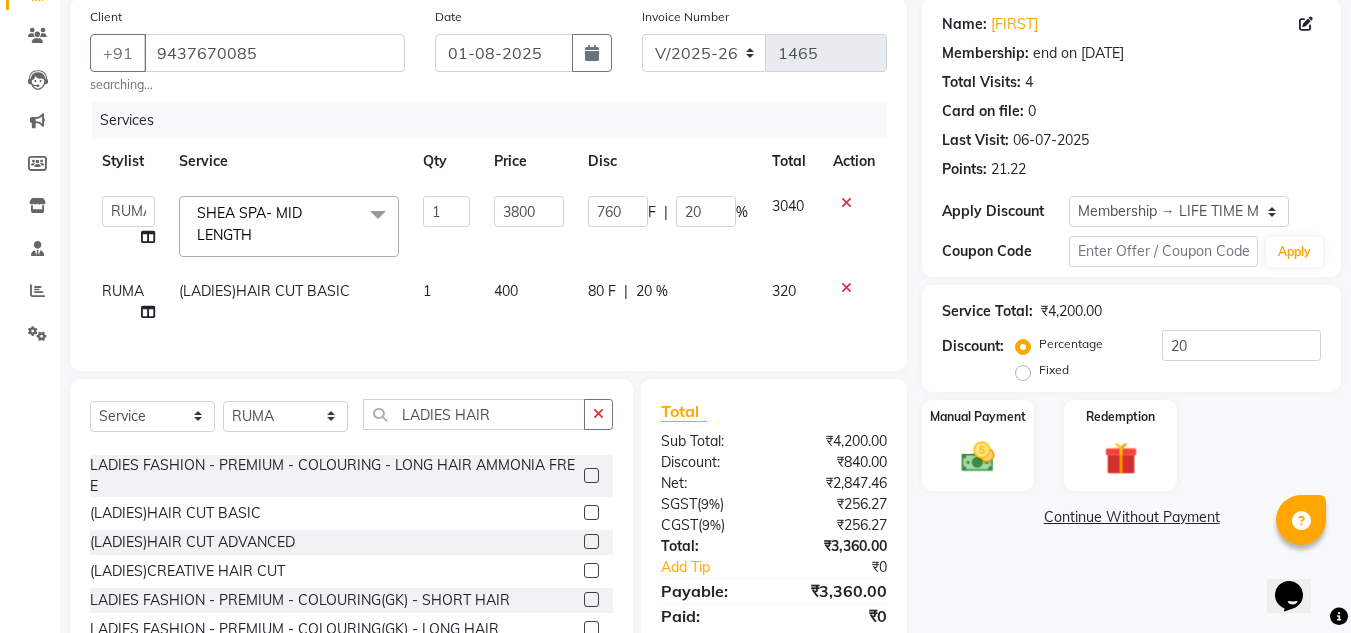 scroll, scrollTop: 200, scrollLeft: 0, axis: vertical 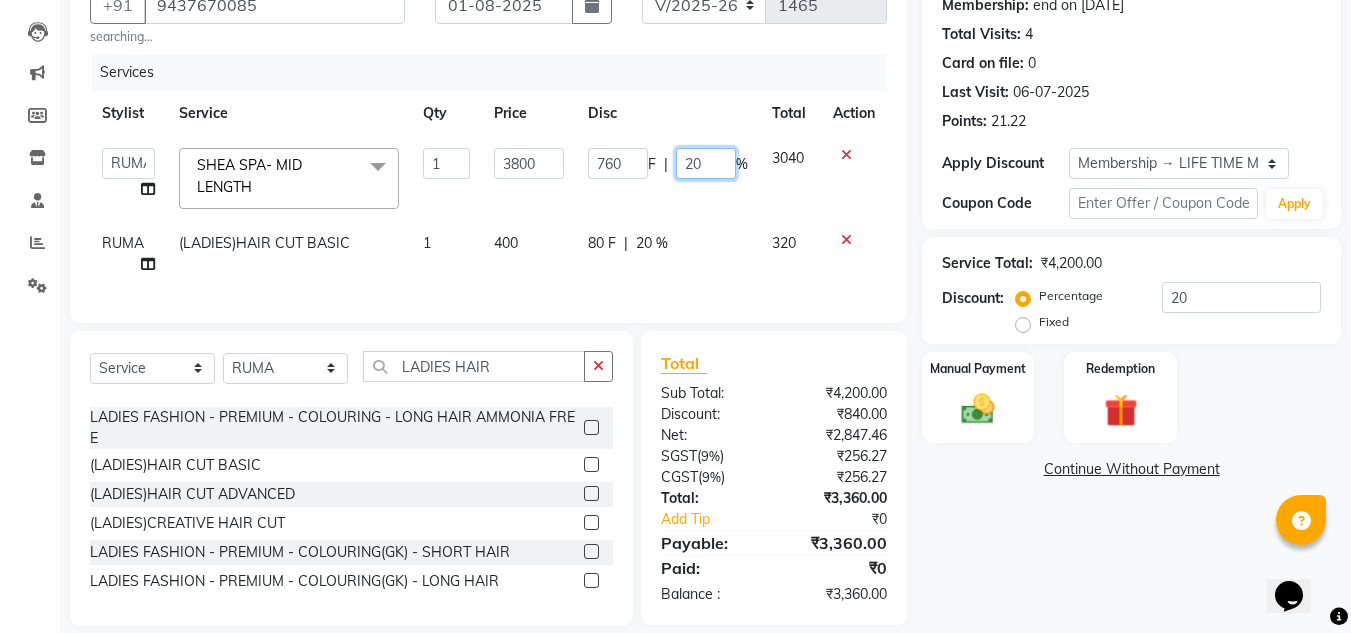 click on "20" 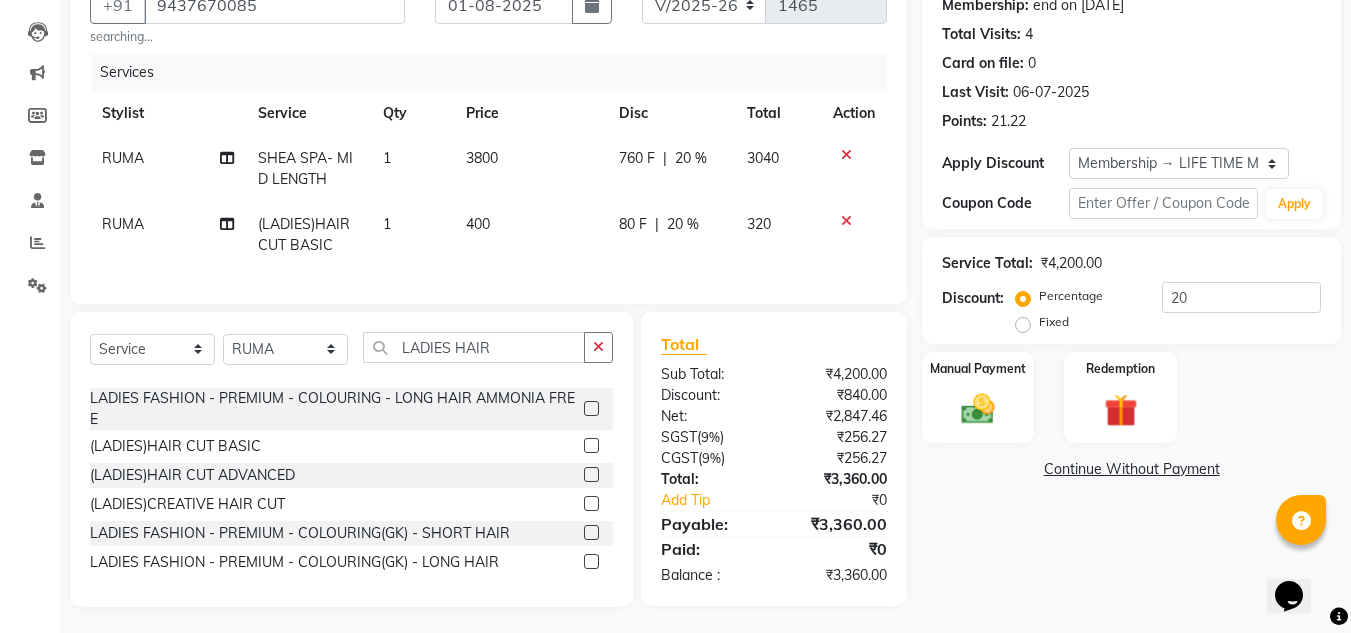 click on "3800" 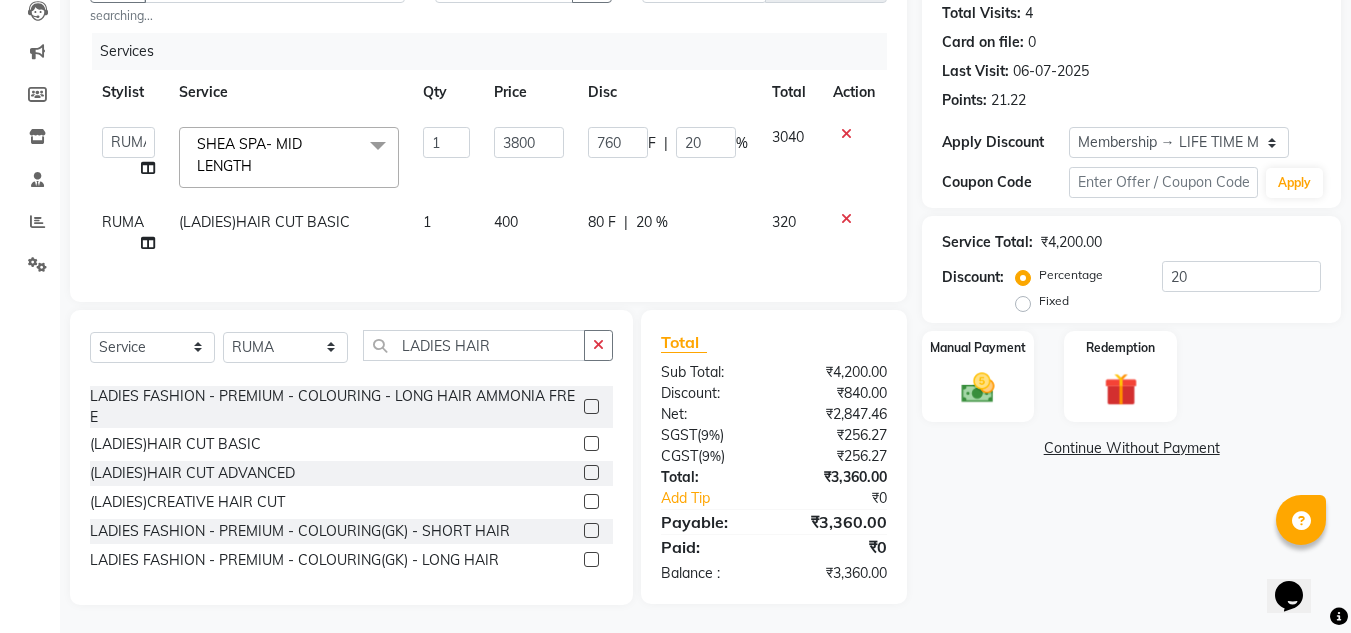 scroll, scrollTop: 238, scrollLeft: 0, axis: vertical 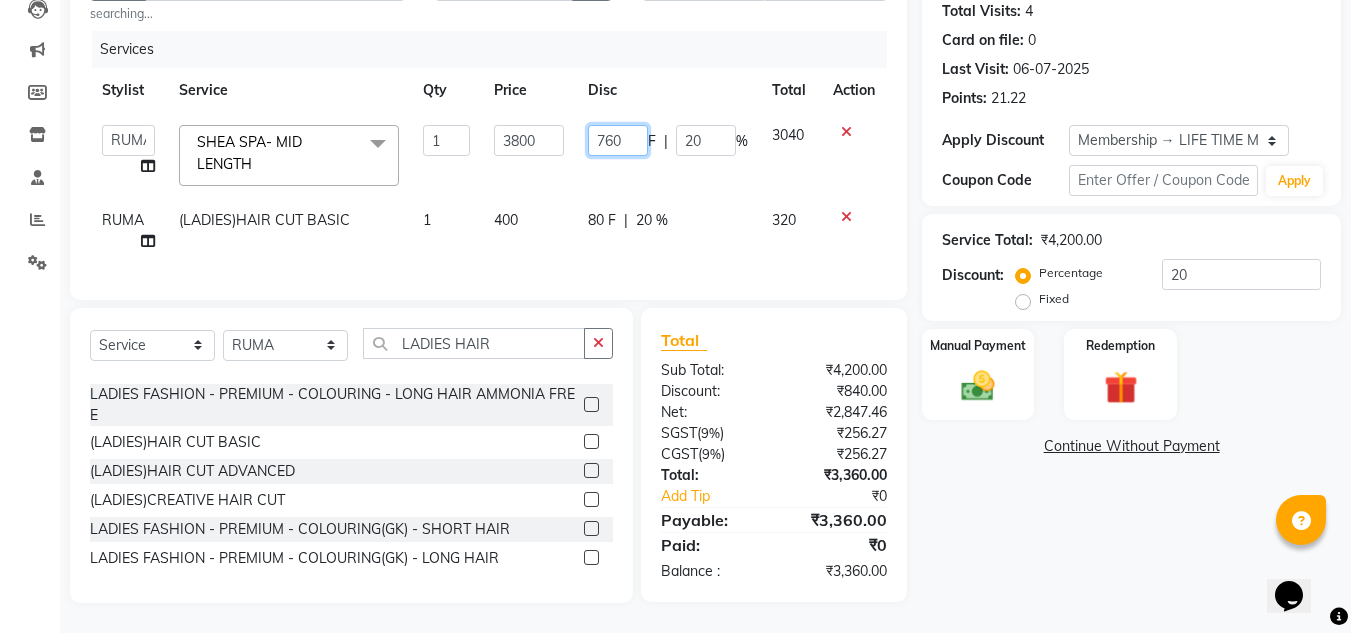 click on "760" 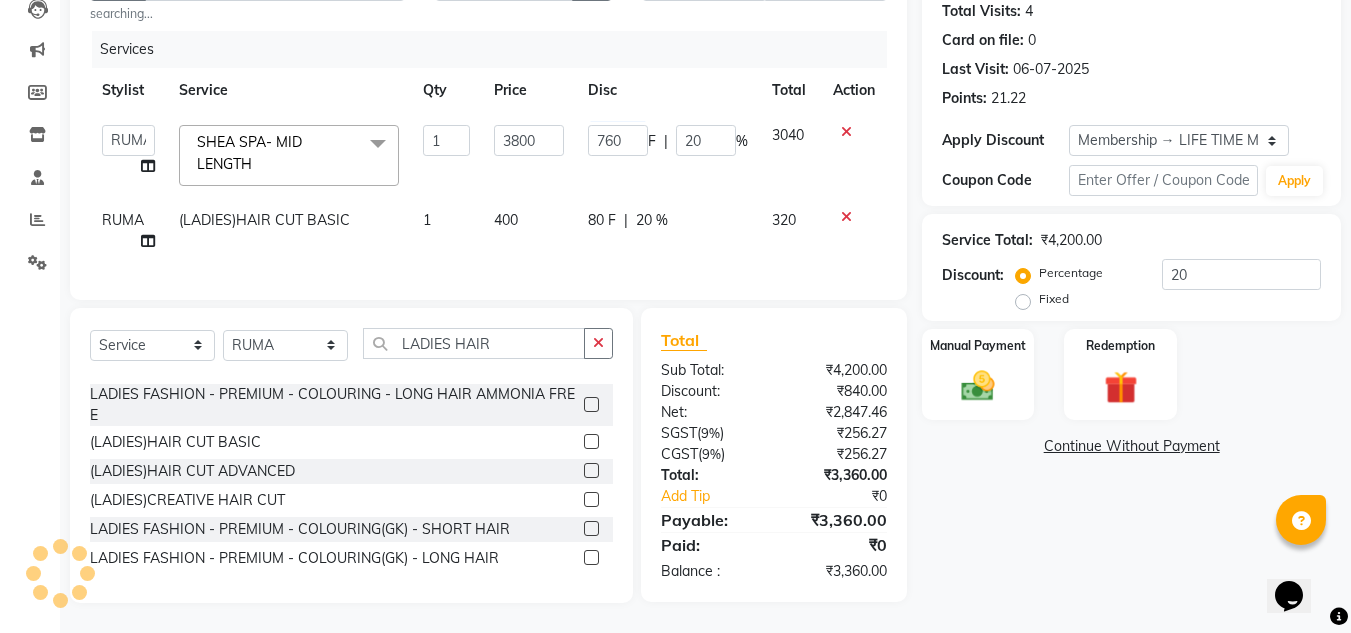 scroll, scrollTop: 219, scrollLeft: 0, axis: vertical 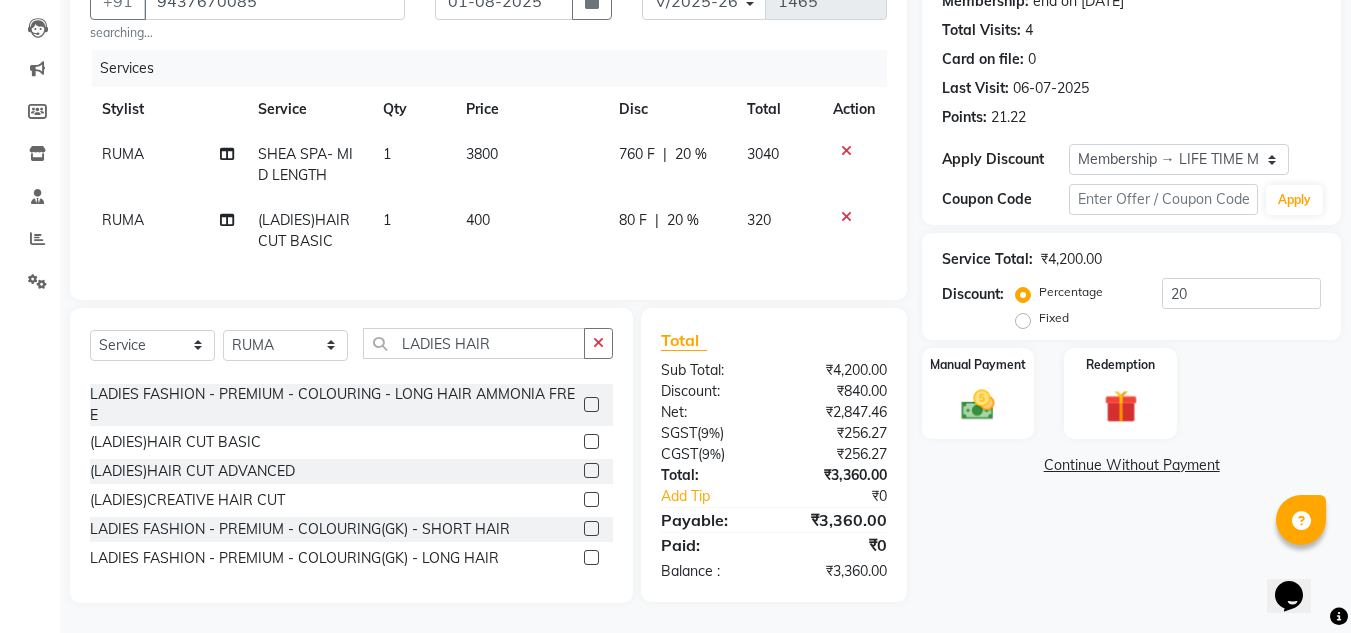 click on "3800" 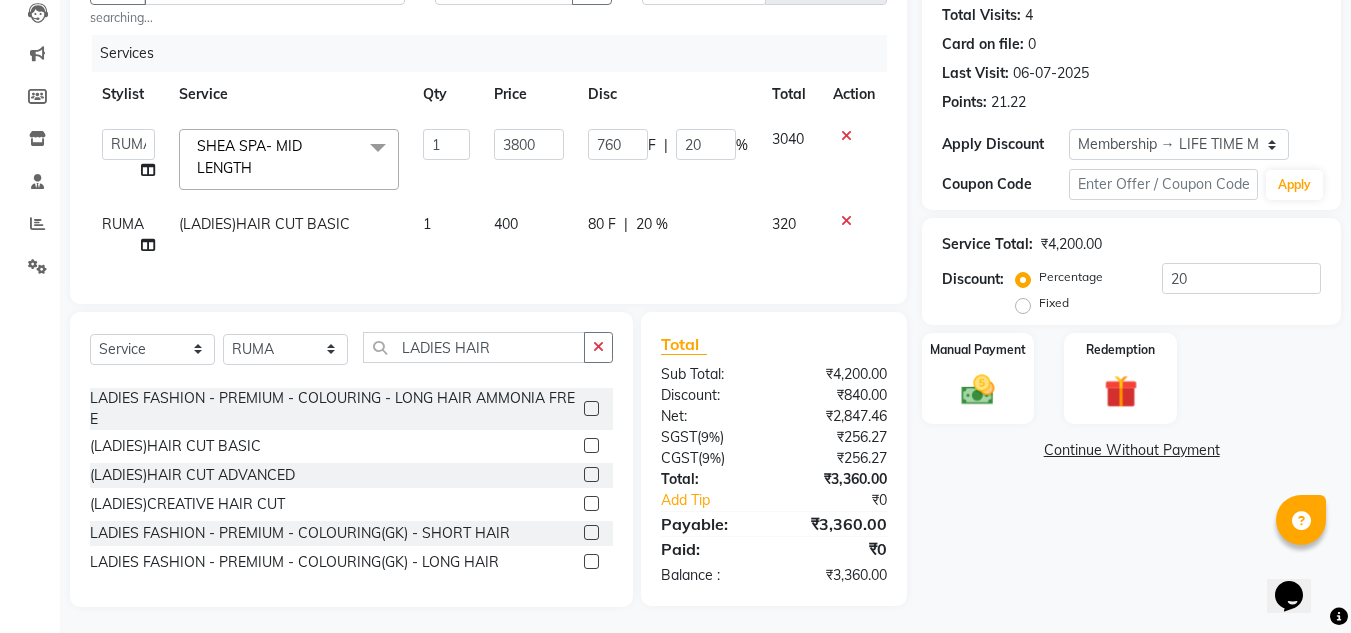 scroll, scrollTop: 238, scrollLeft: 0, axis: vertical 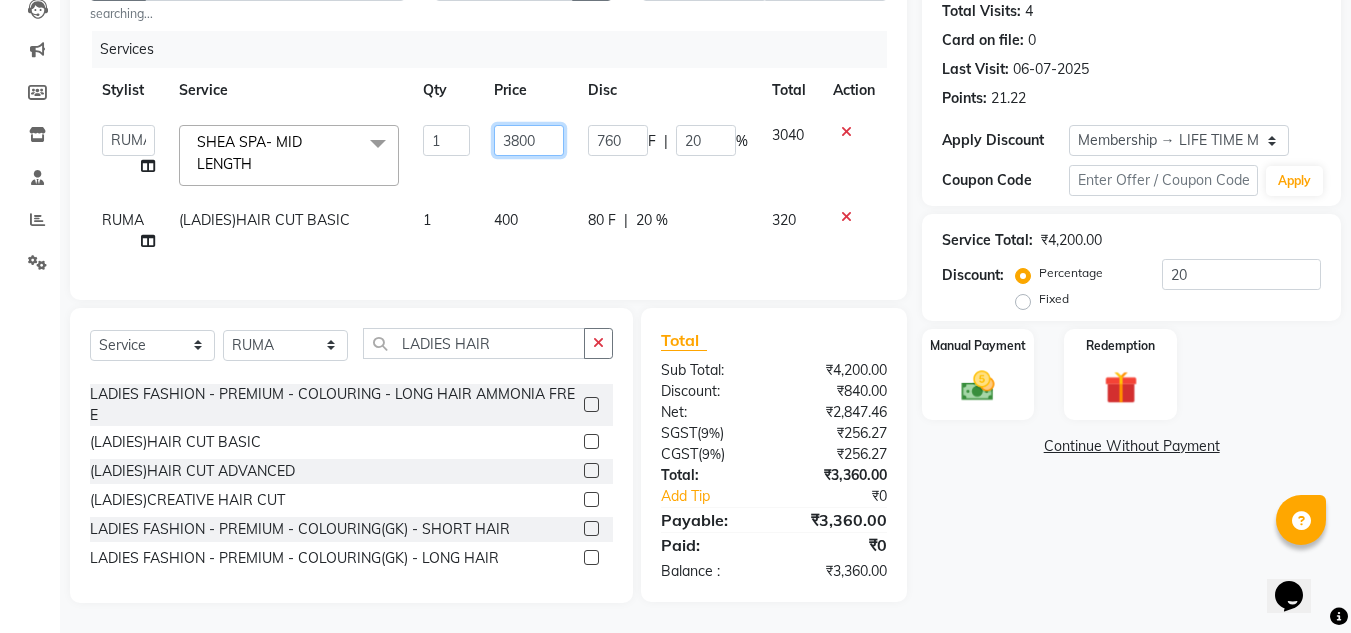 click on "3800" 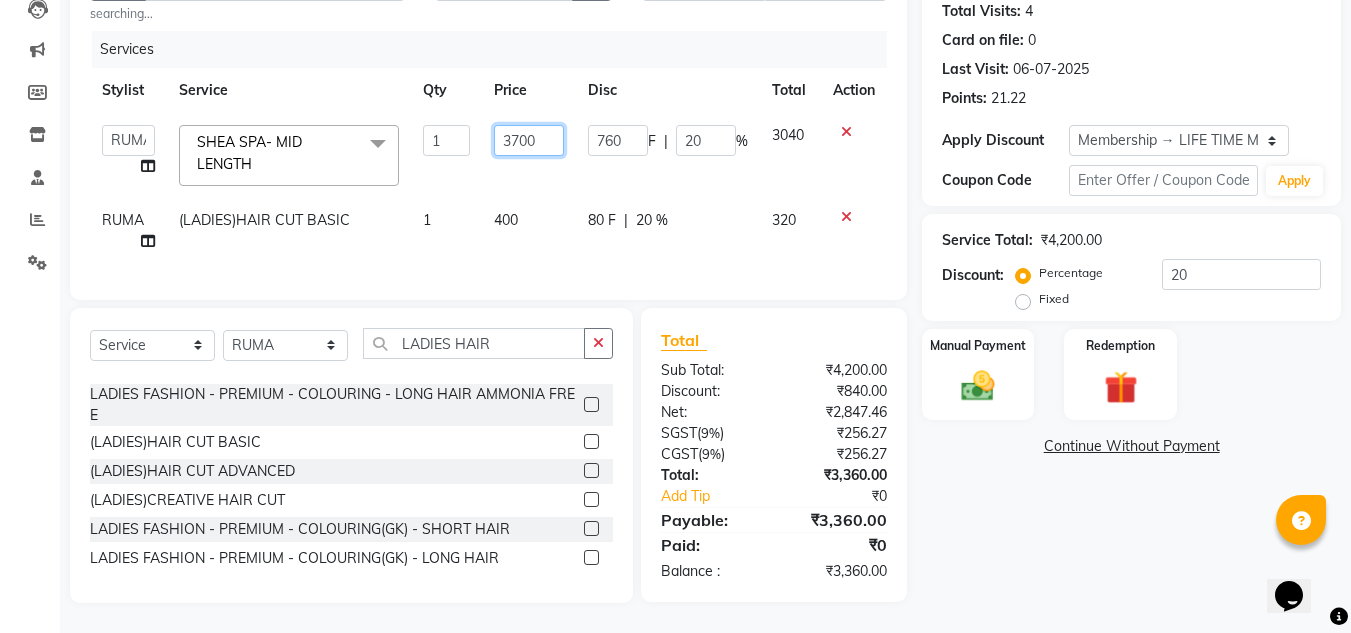 click on "3700" 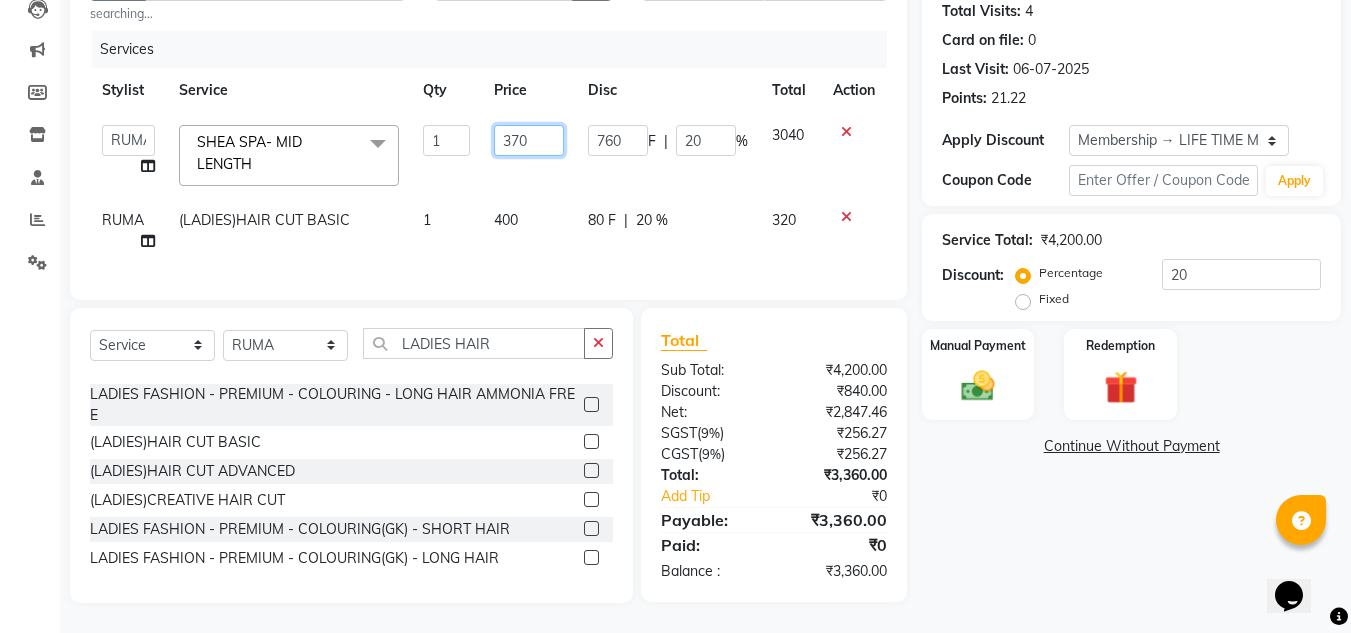 type on "3790" 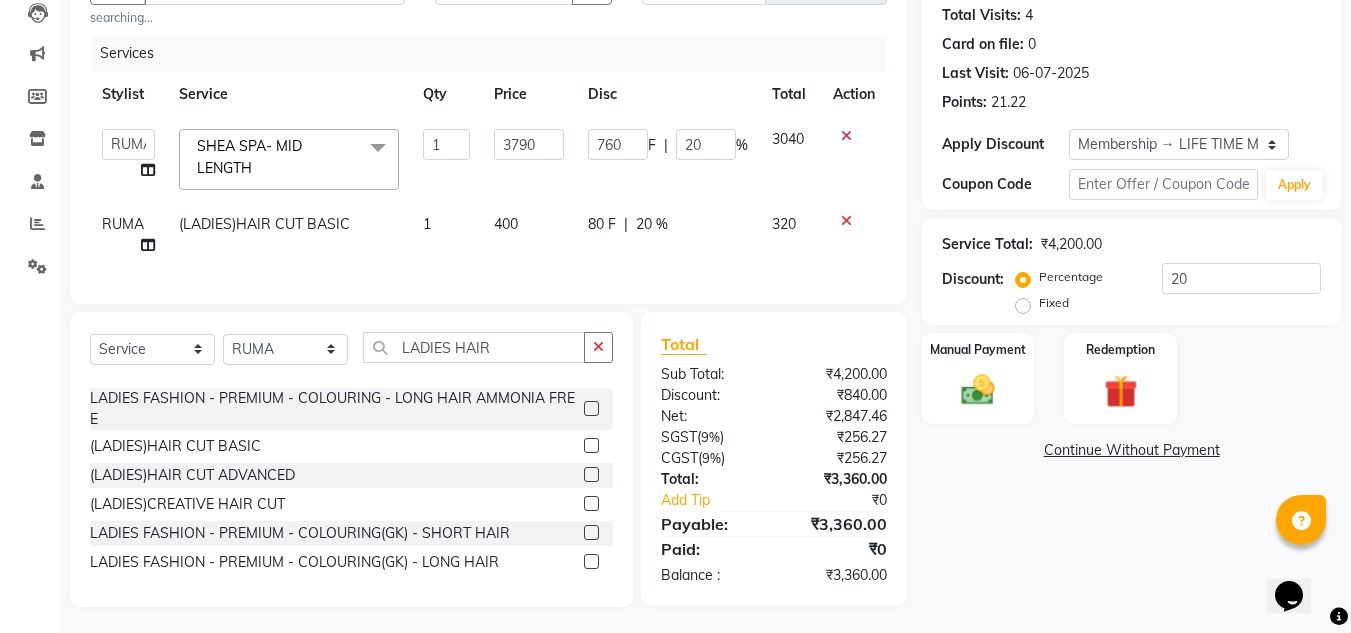 click on "3790" 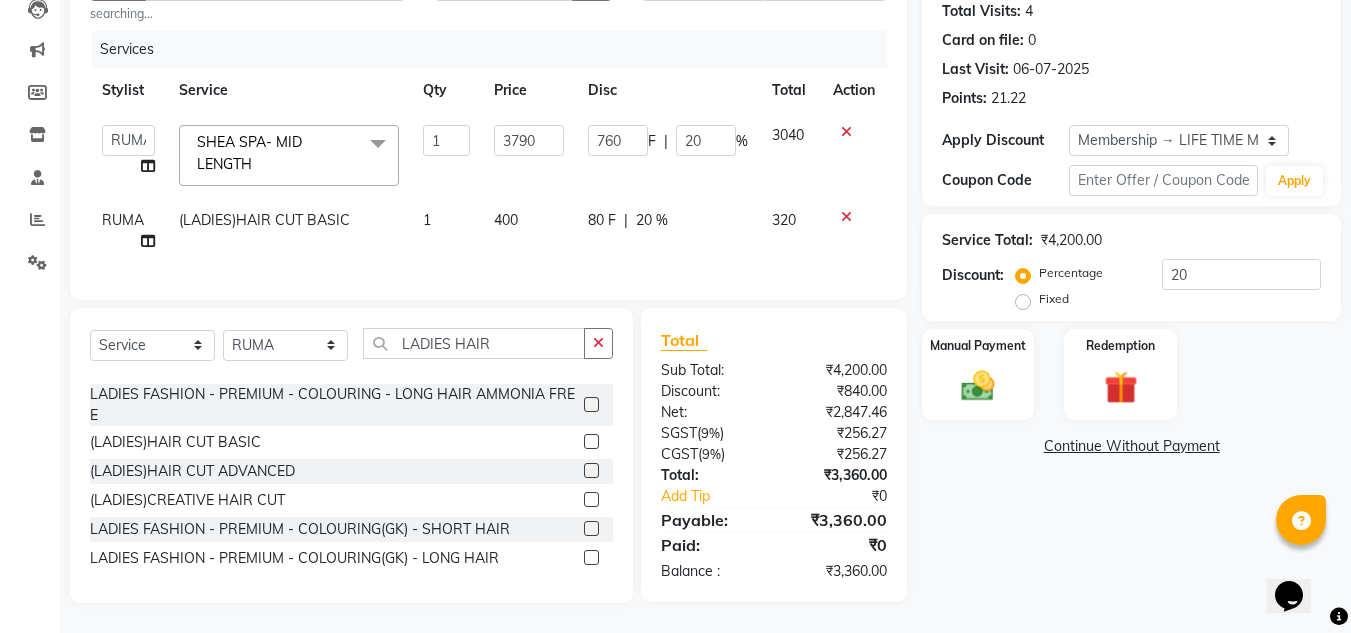 select on "78233" 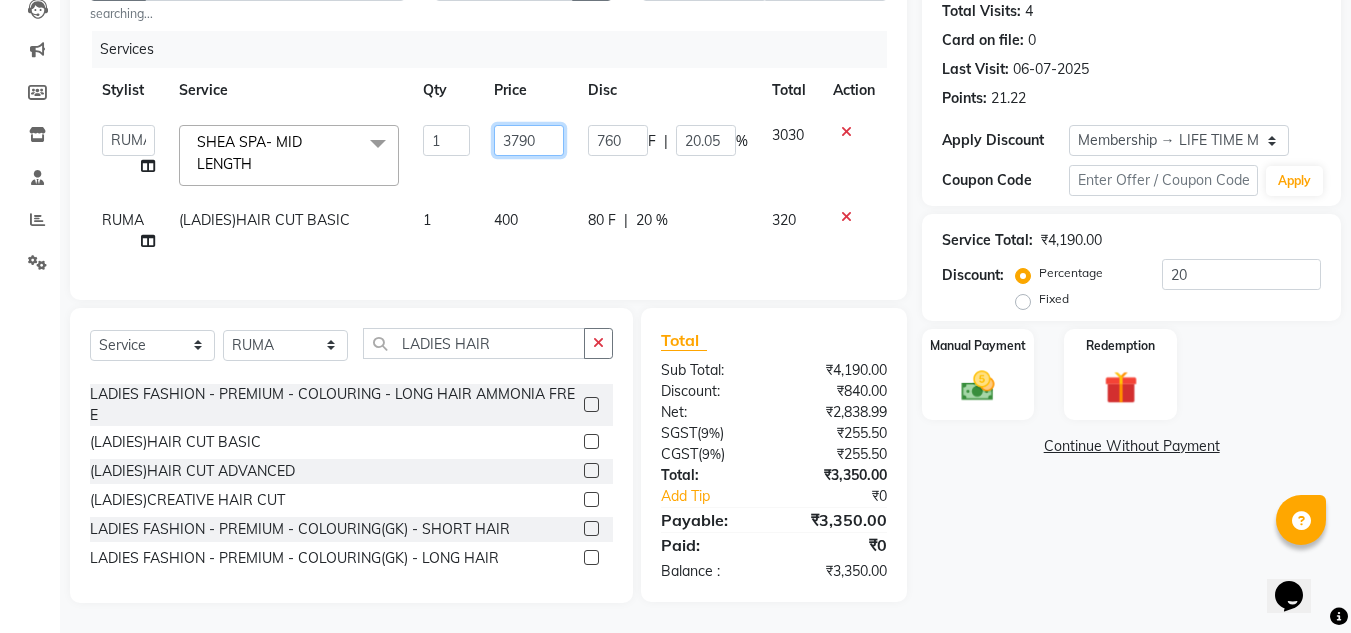 click on "3790" 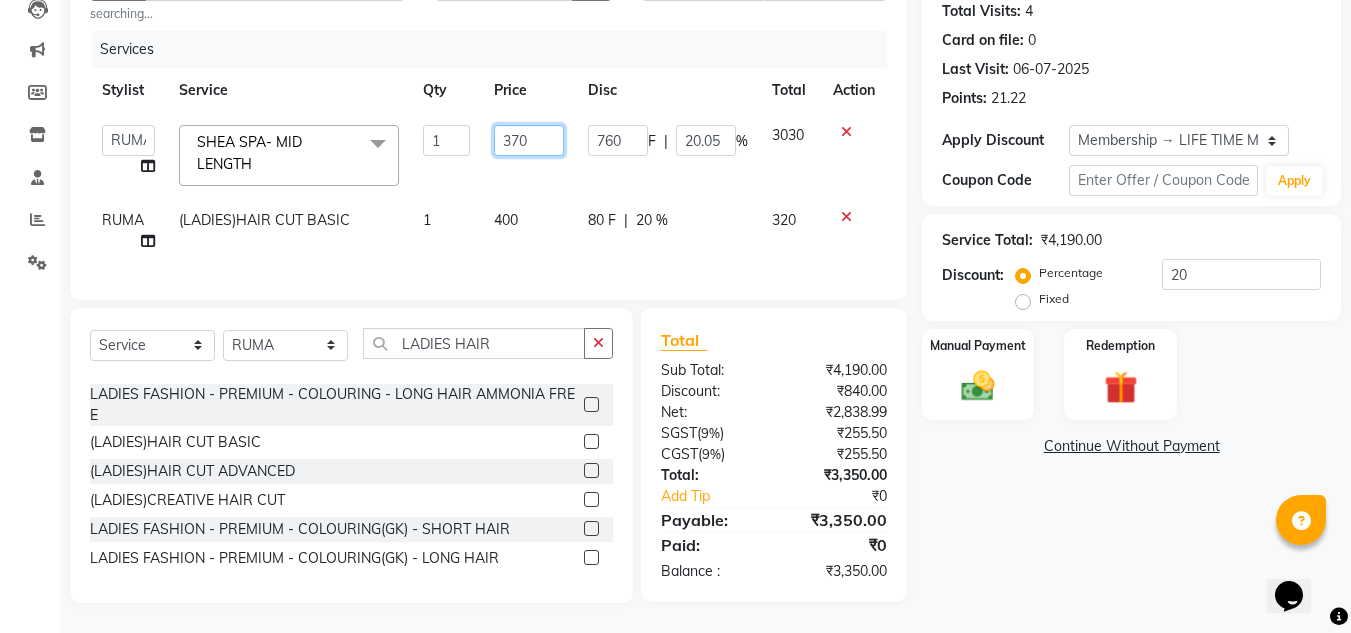 type on "3780" 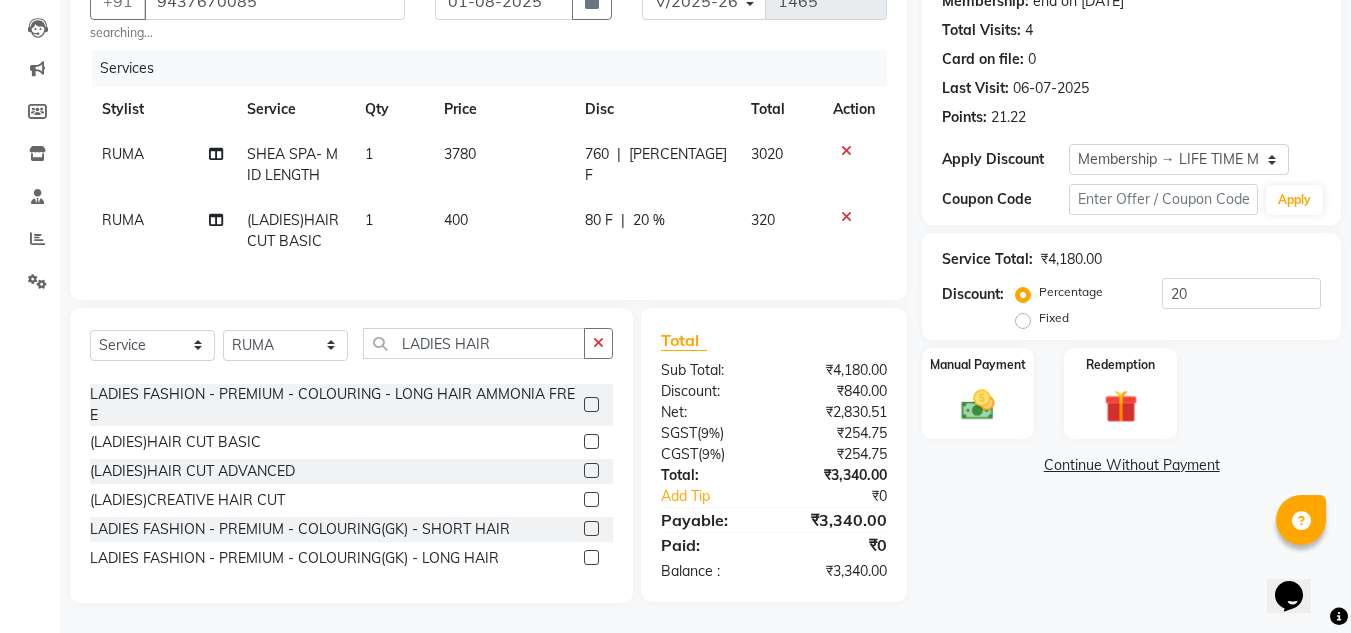 click on "3780" 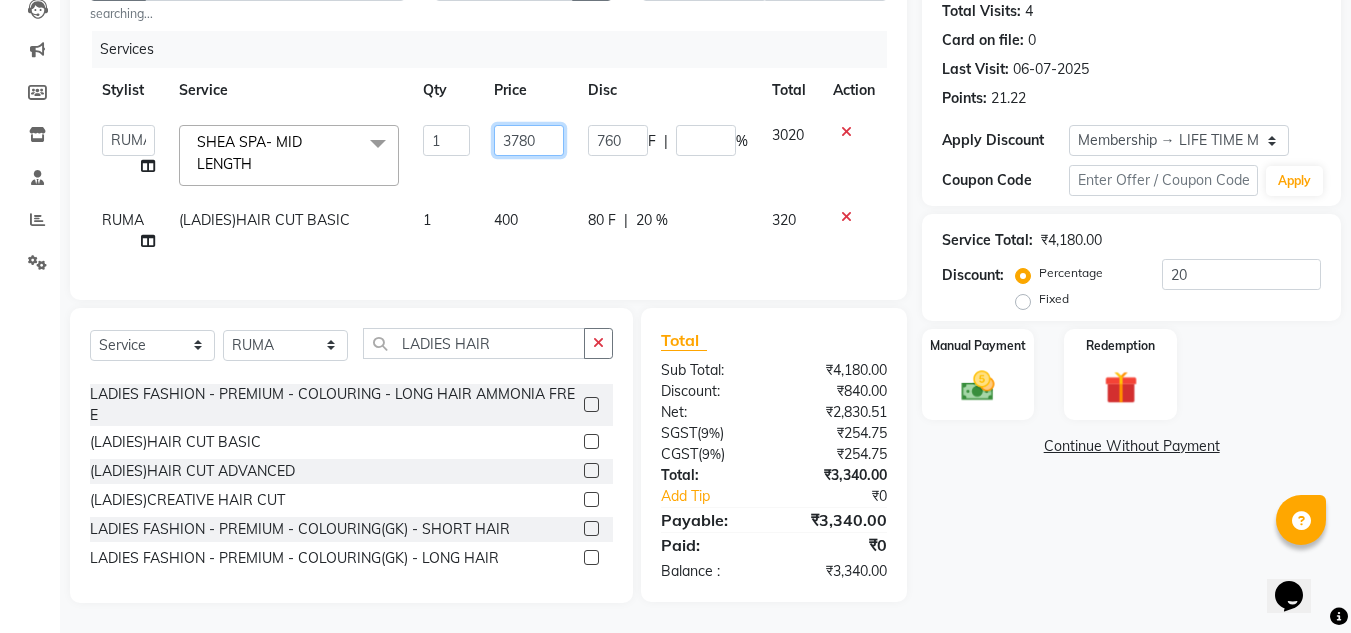 click on "3780" 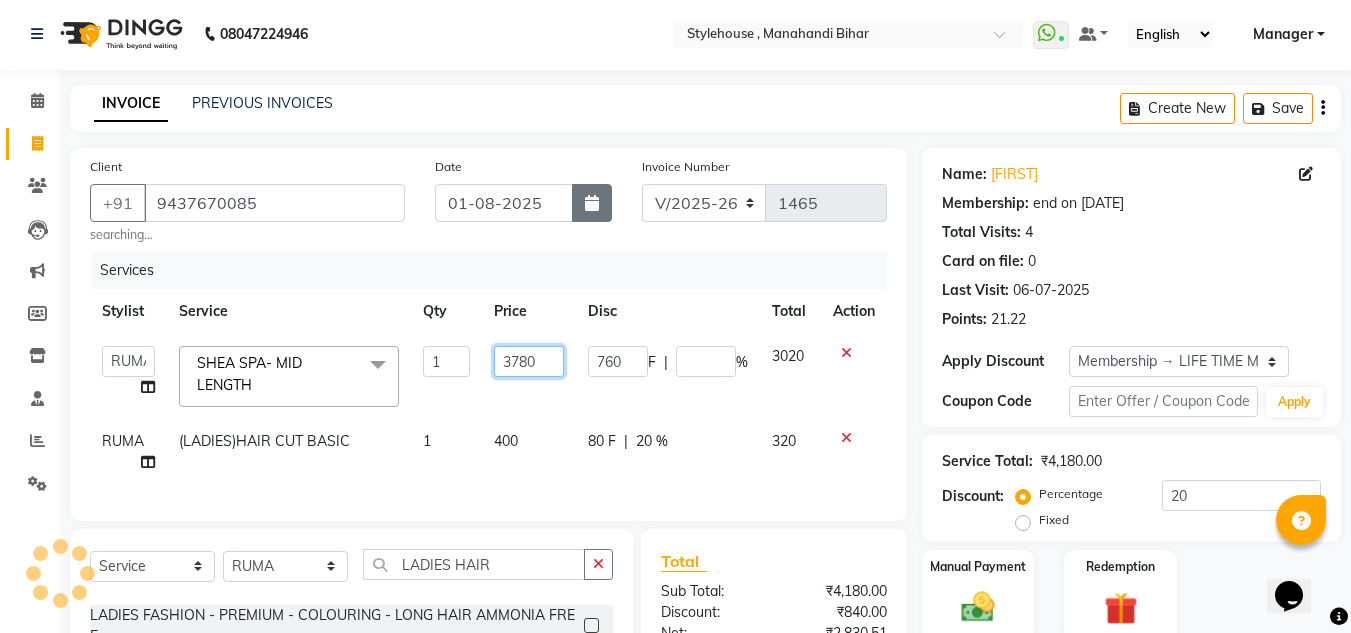 scroll, scrollTop: 0, scrollLeft: 0, axis: both 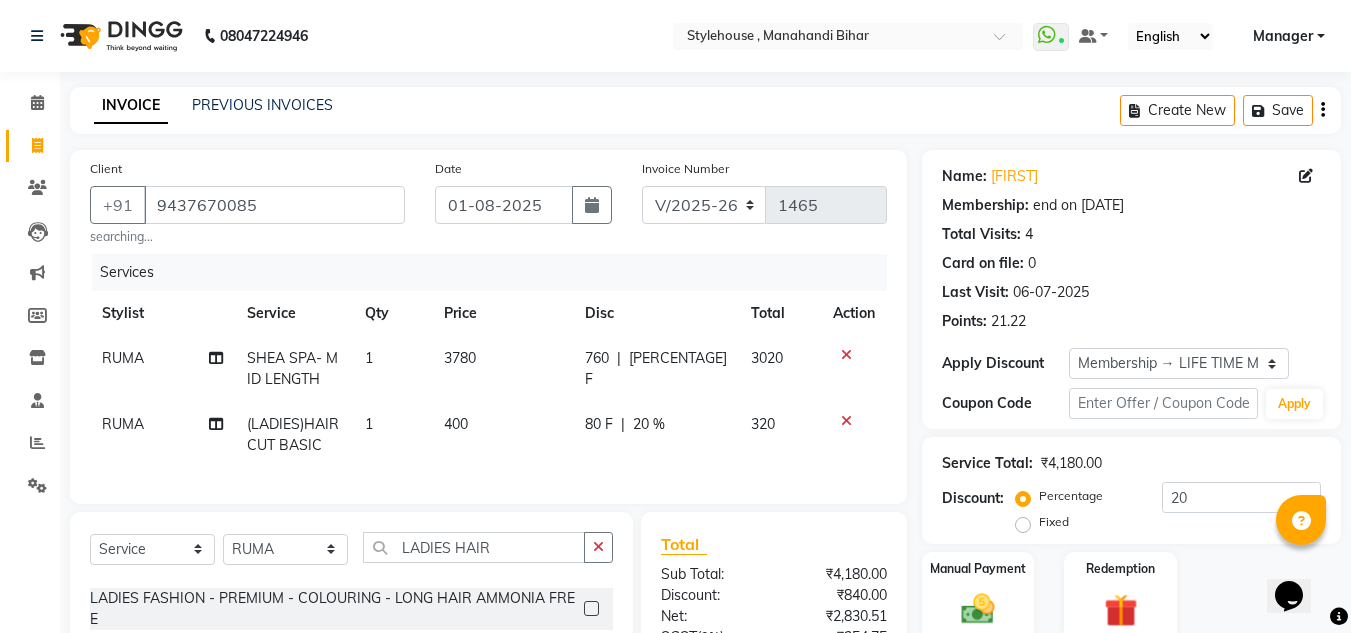 drag, startPoint x: 0, startPoint y: 439, endPoint x: 410, endPoint y: 73, distance: 549.5962 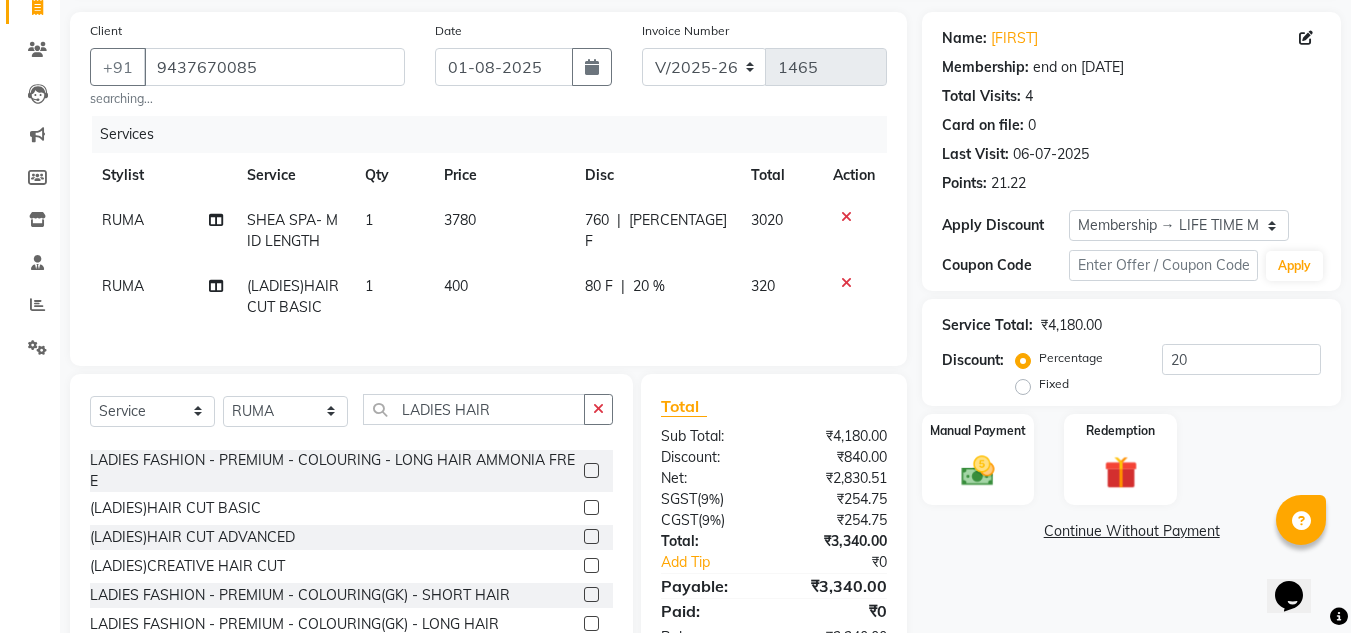 scroll, scrollTop: 200, scrollLeft: 0, axis: vertical 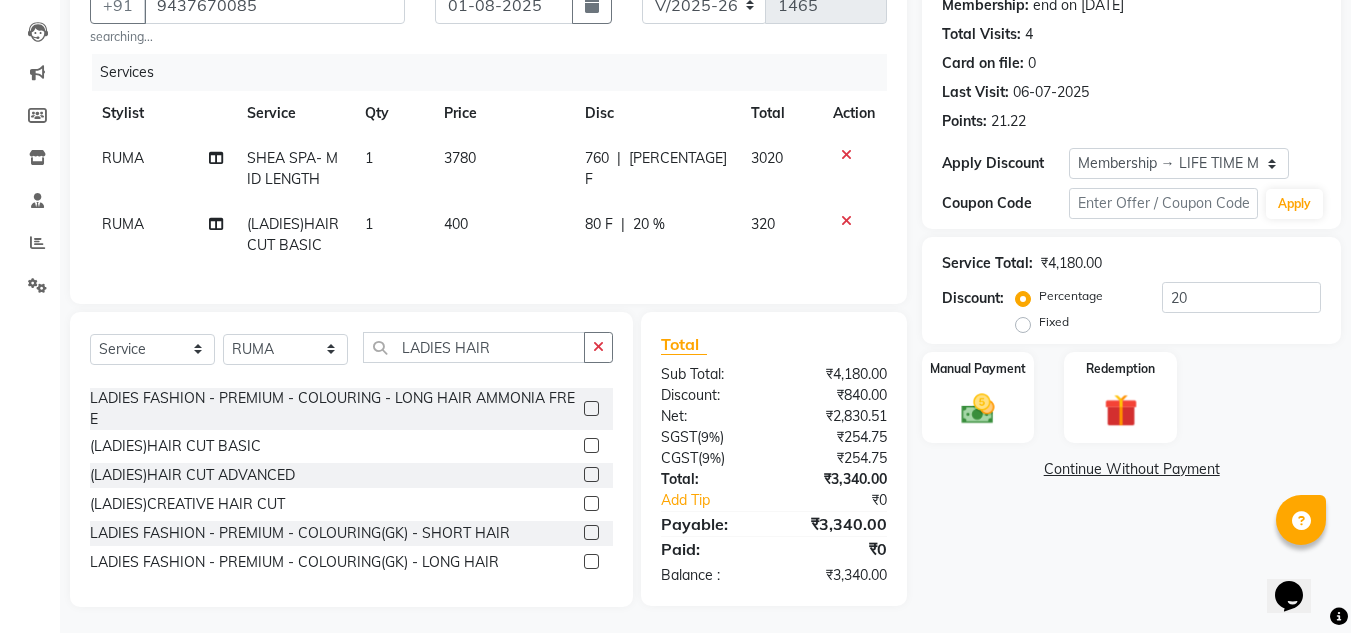 click on "3780" 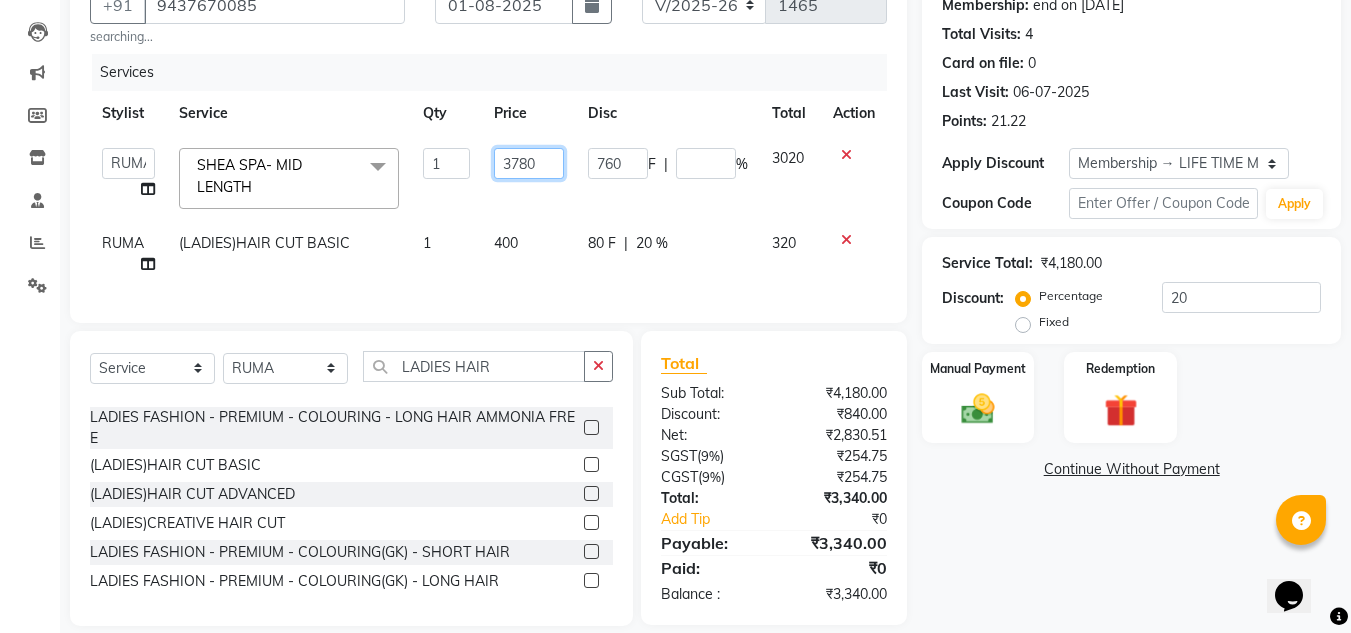 click on "3780" 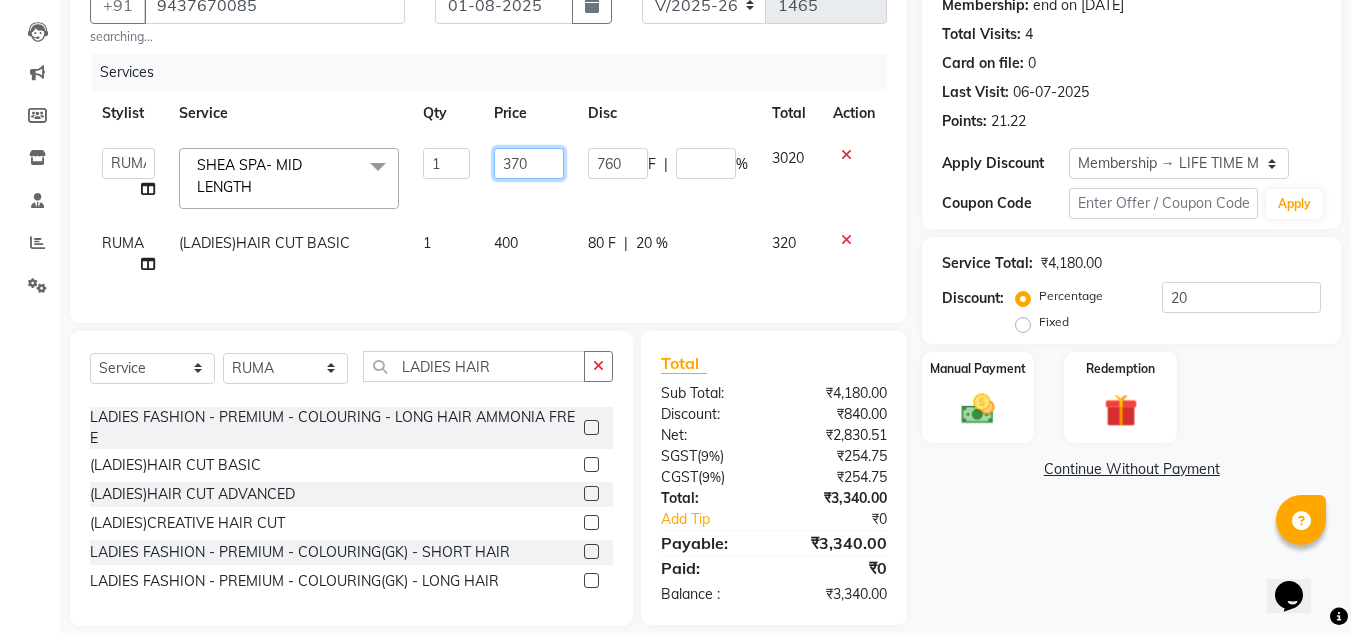 type on "3770" 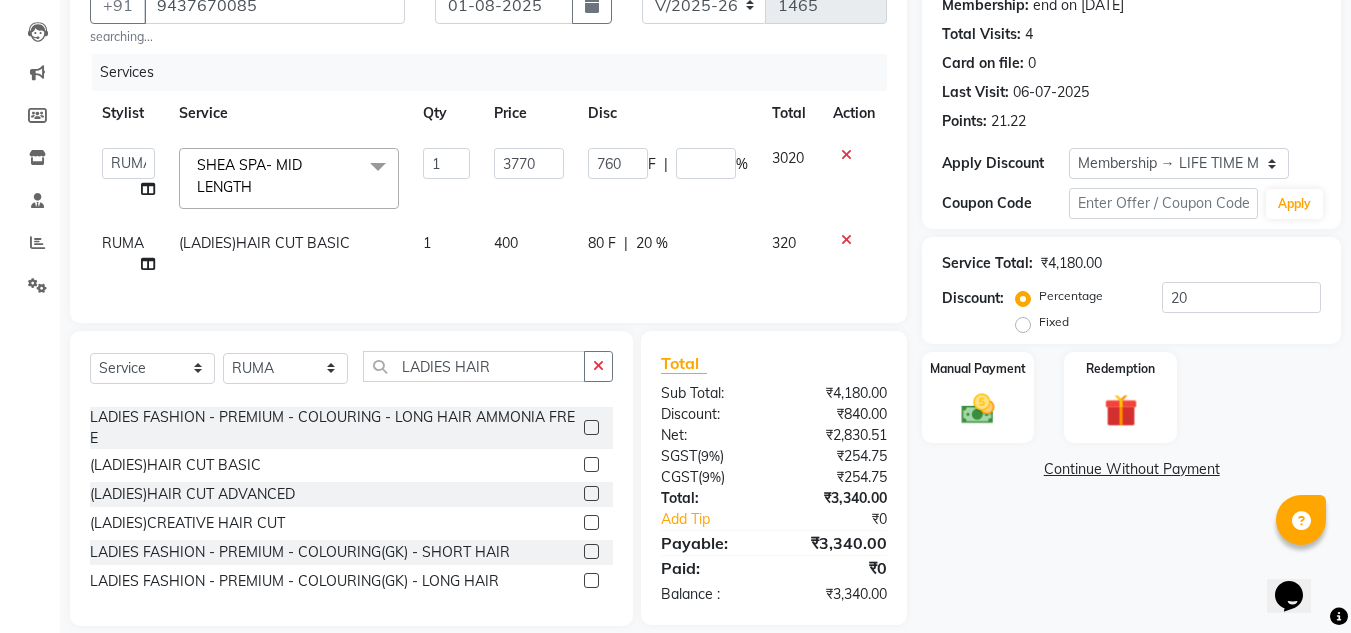 click on "RUMA ([NAME])HAIR CUT BASIC 1 400 80 F | 20 % 320" 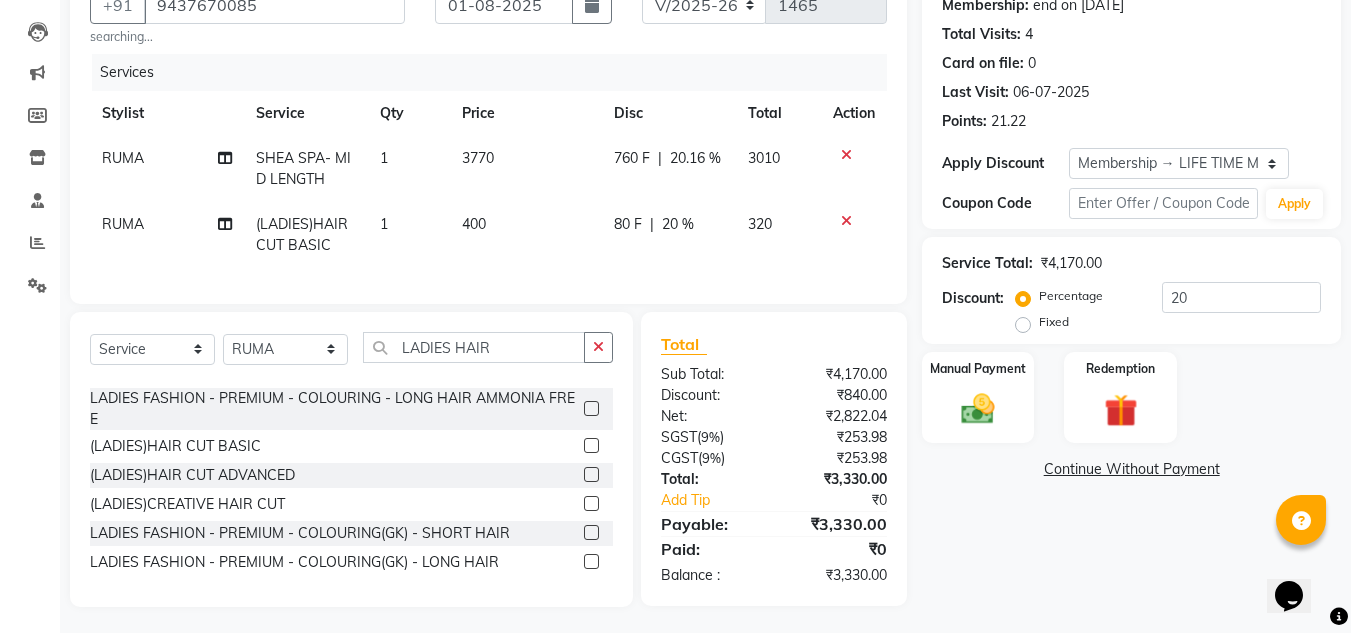 click on "3770" 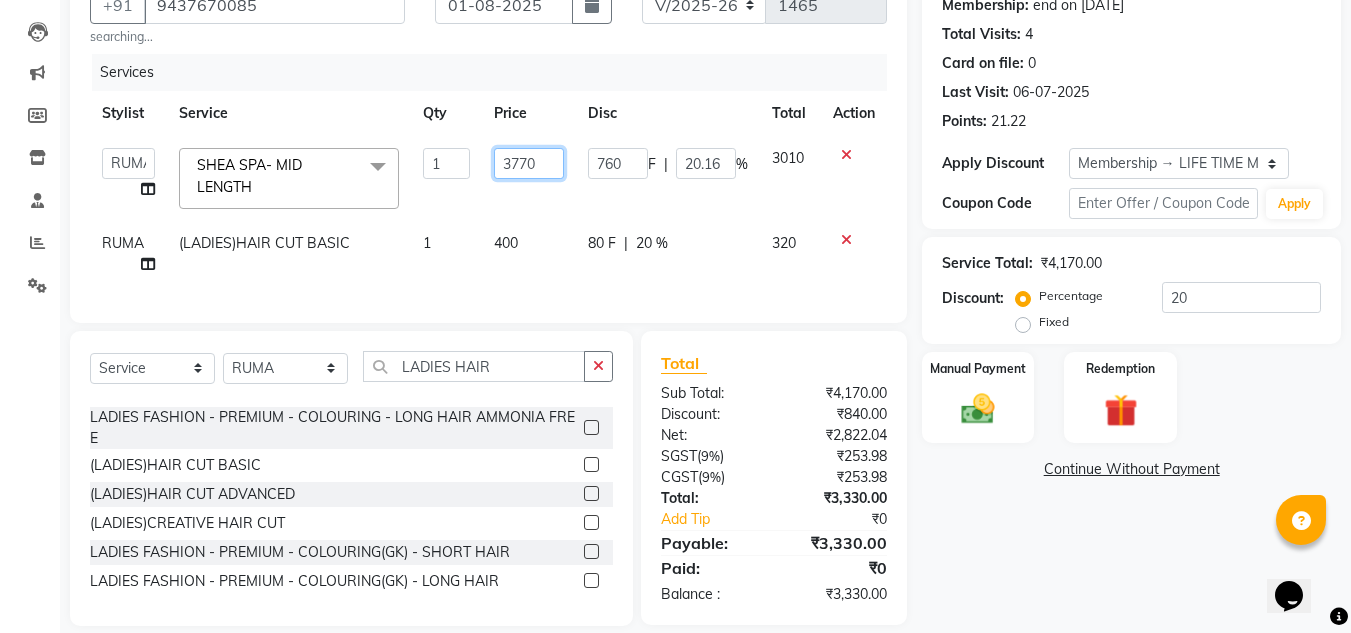 click on "3770" 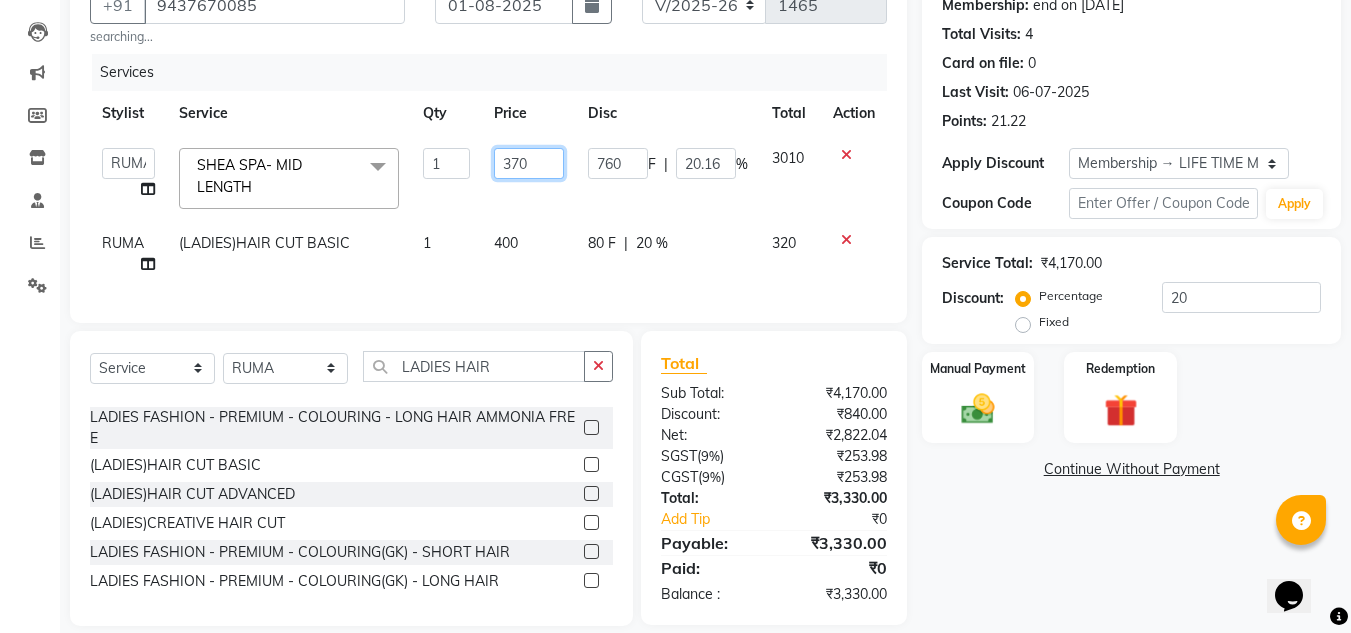 type on "3760" 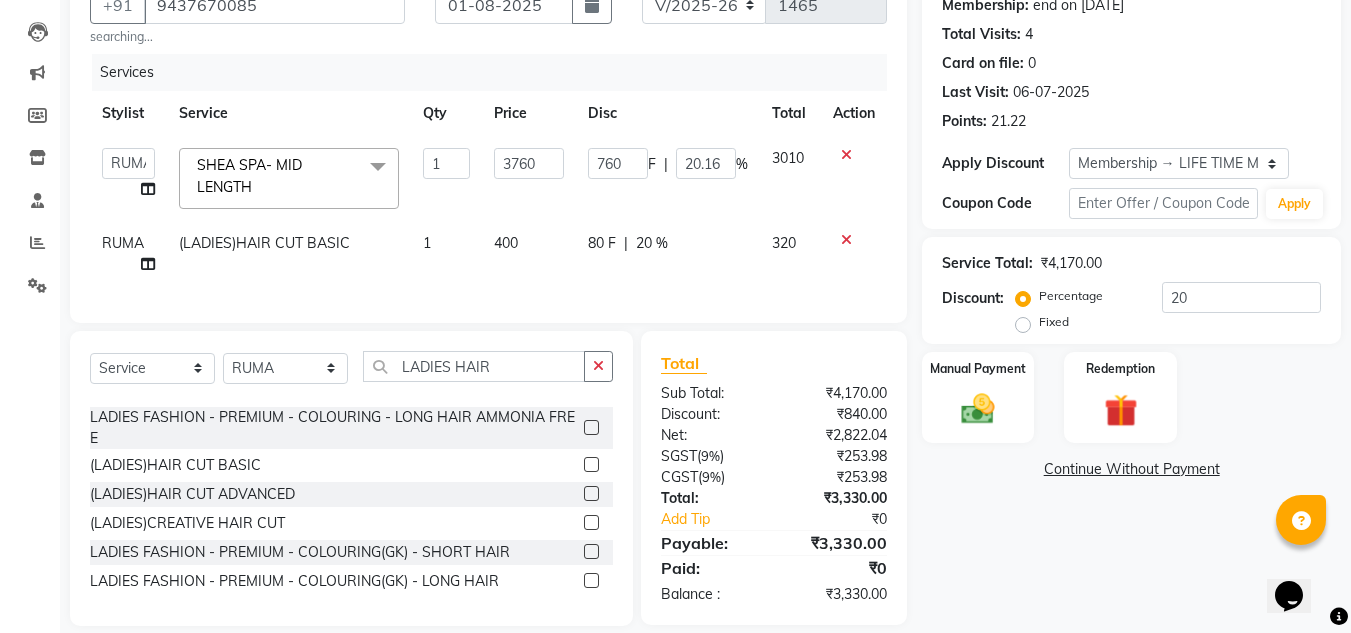click on "3760" 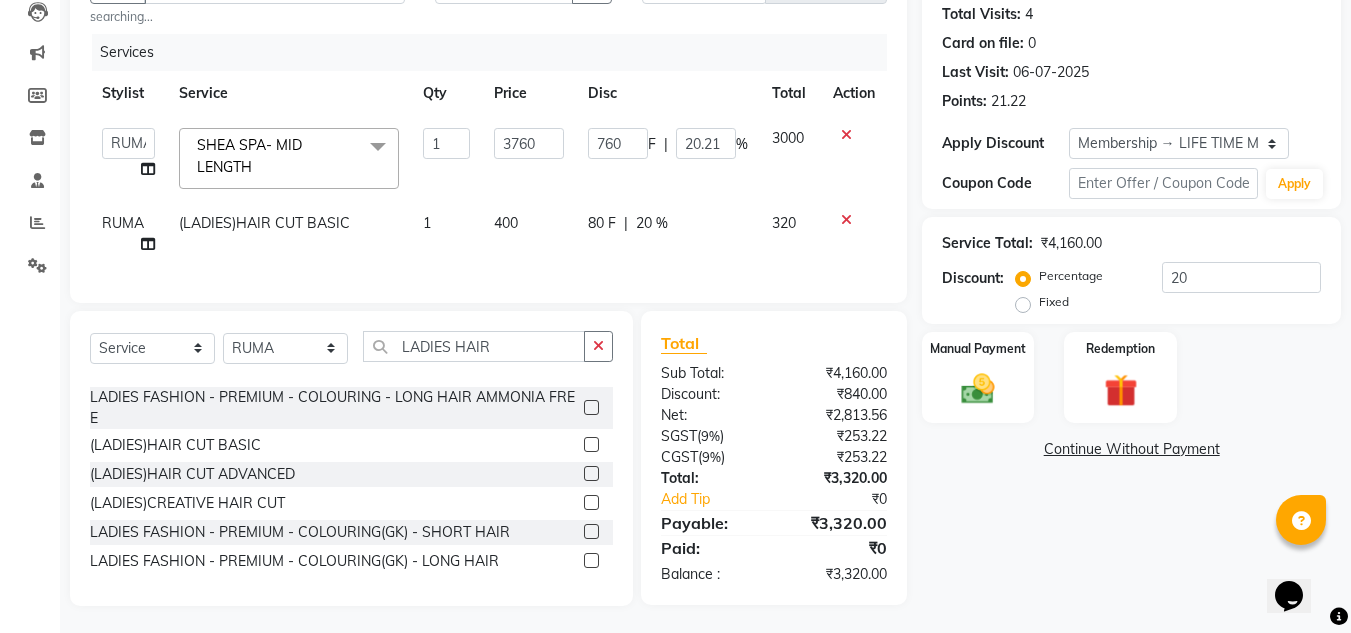 scroll, scrollTop: 238, scrollLeft: 0, axis: vertical 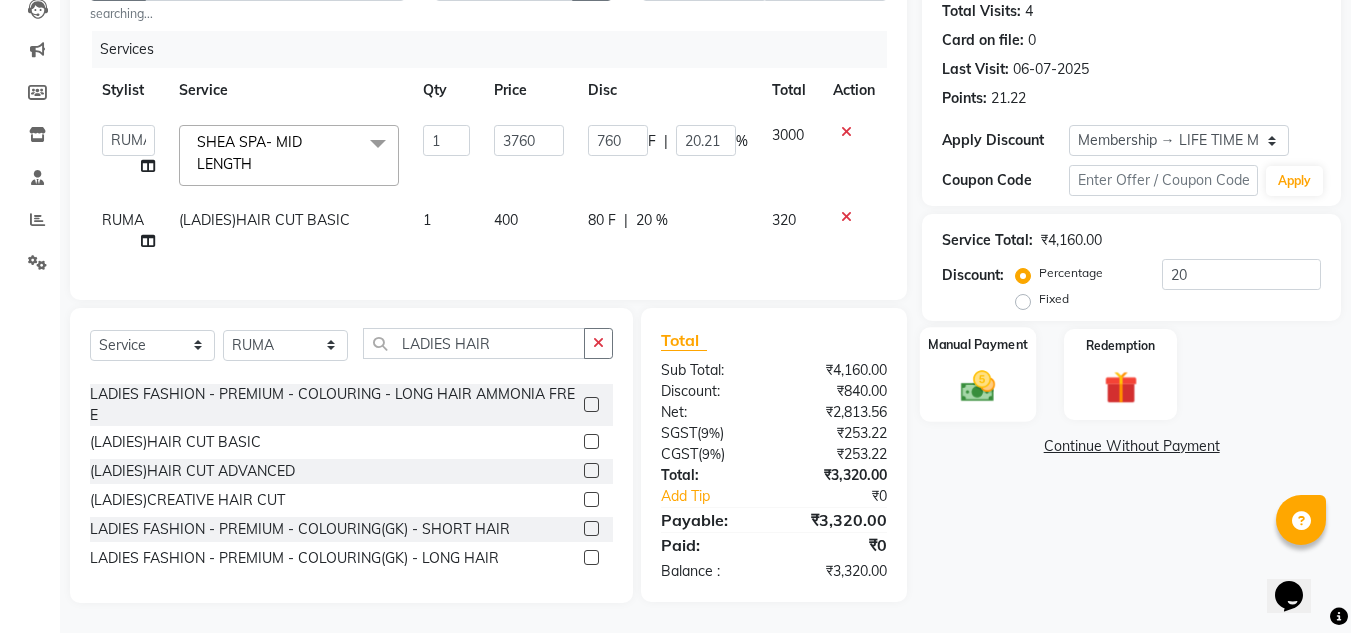 click 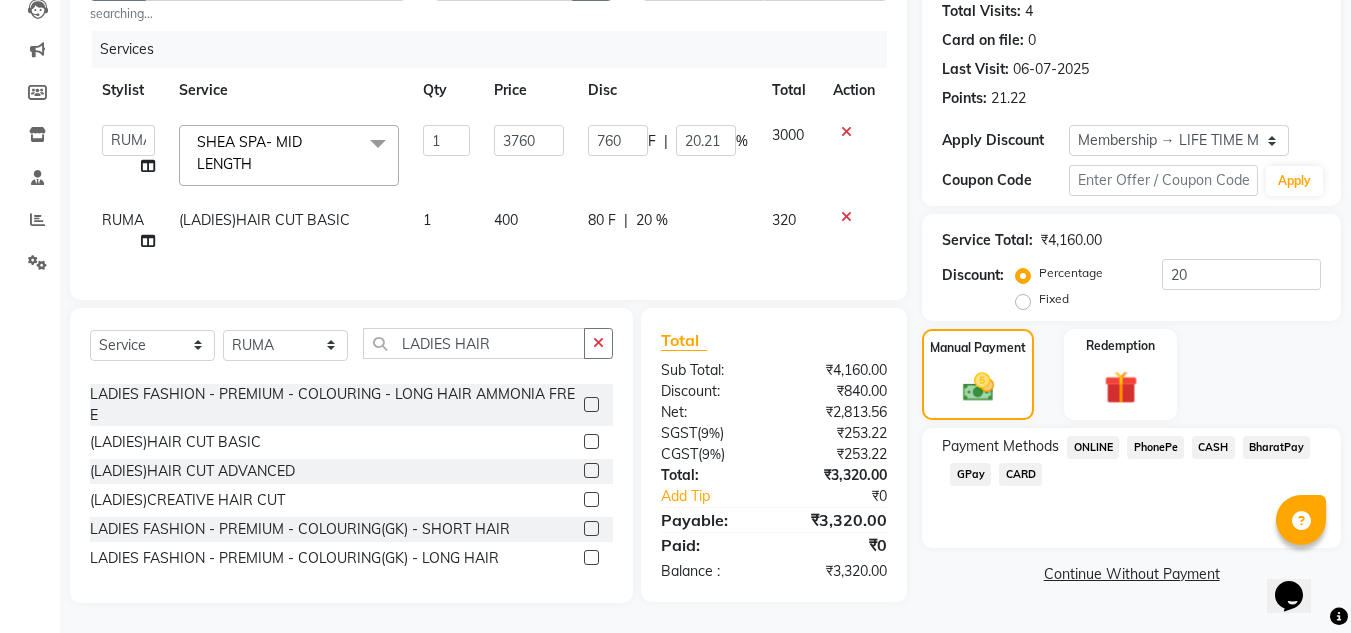 click on "CASH" 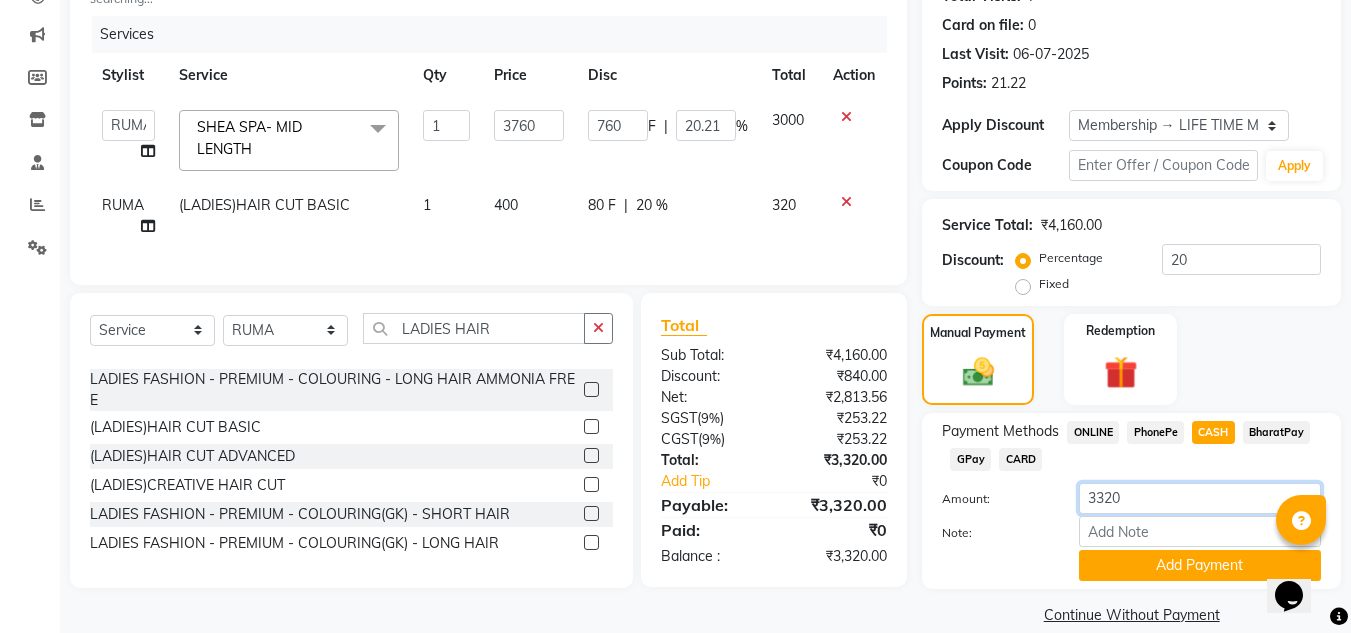 click on "3320" 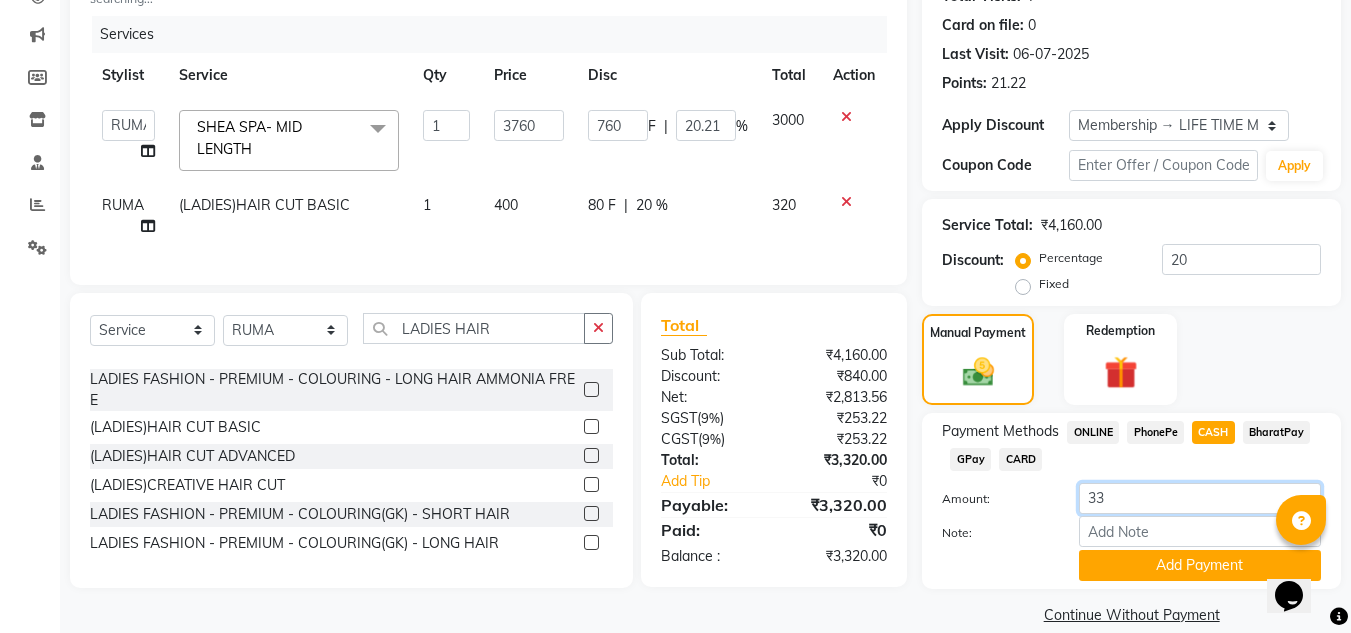 type on "3" 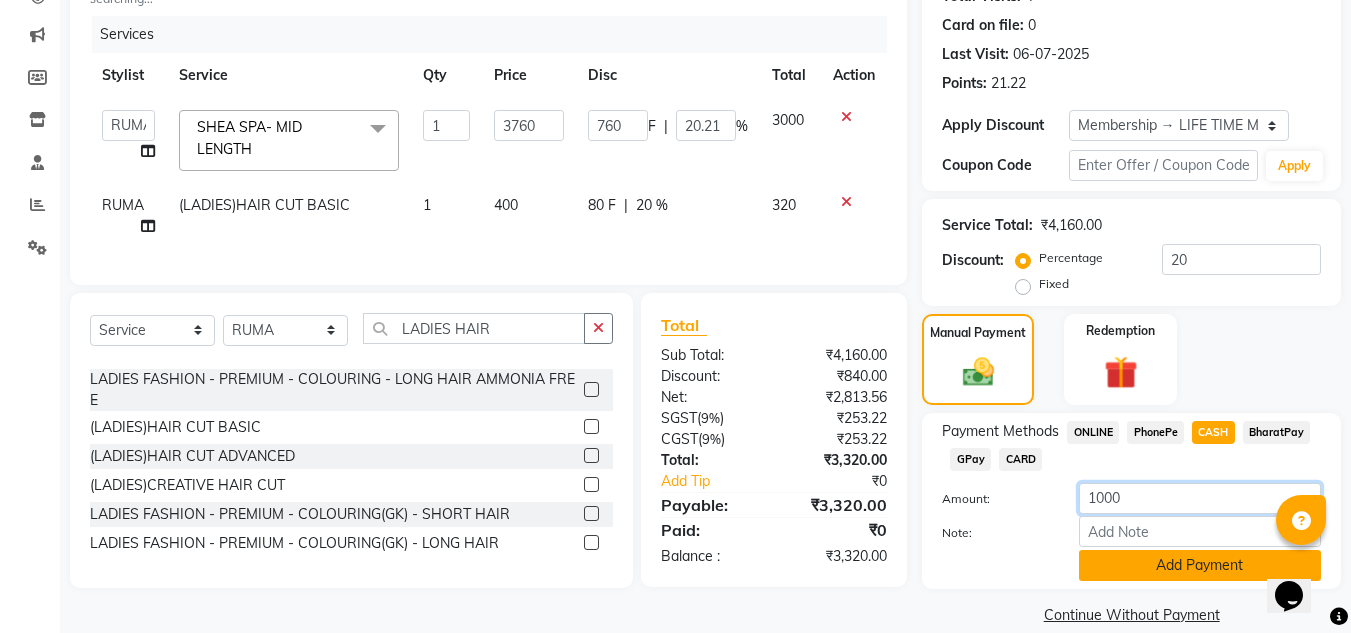 type on "1000" 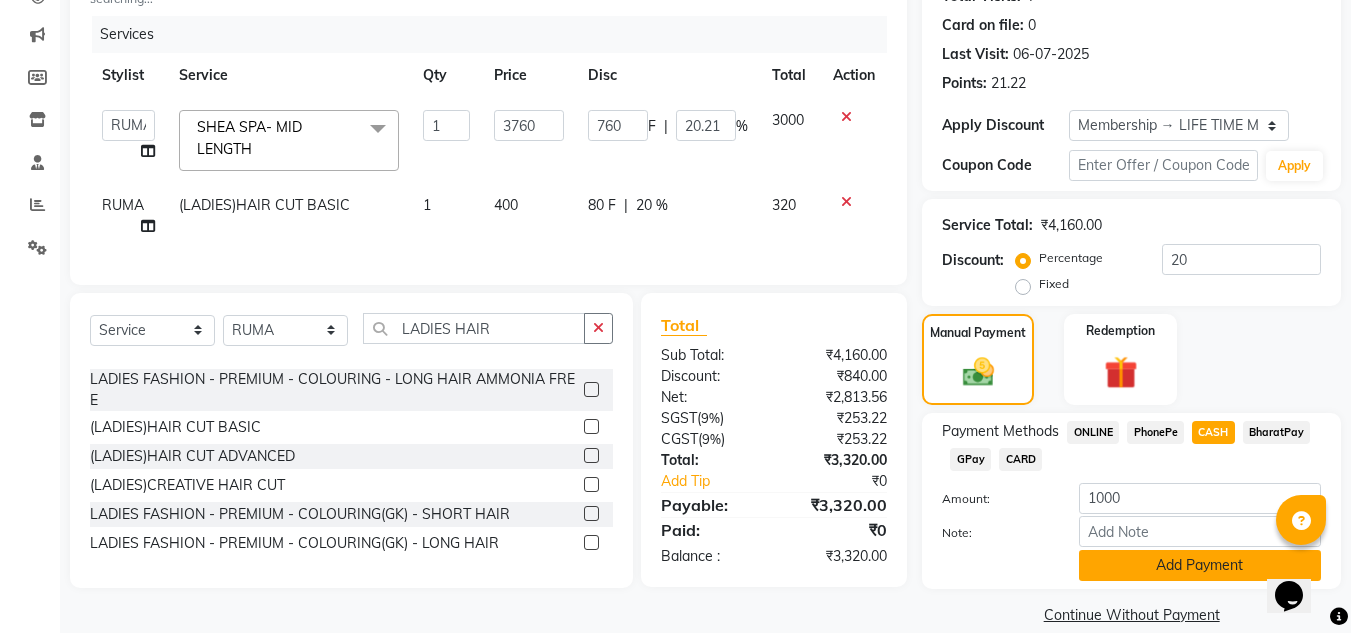 click on "Add Payment" 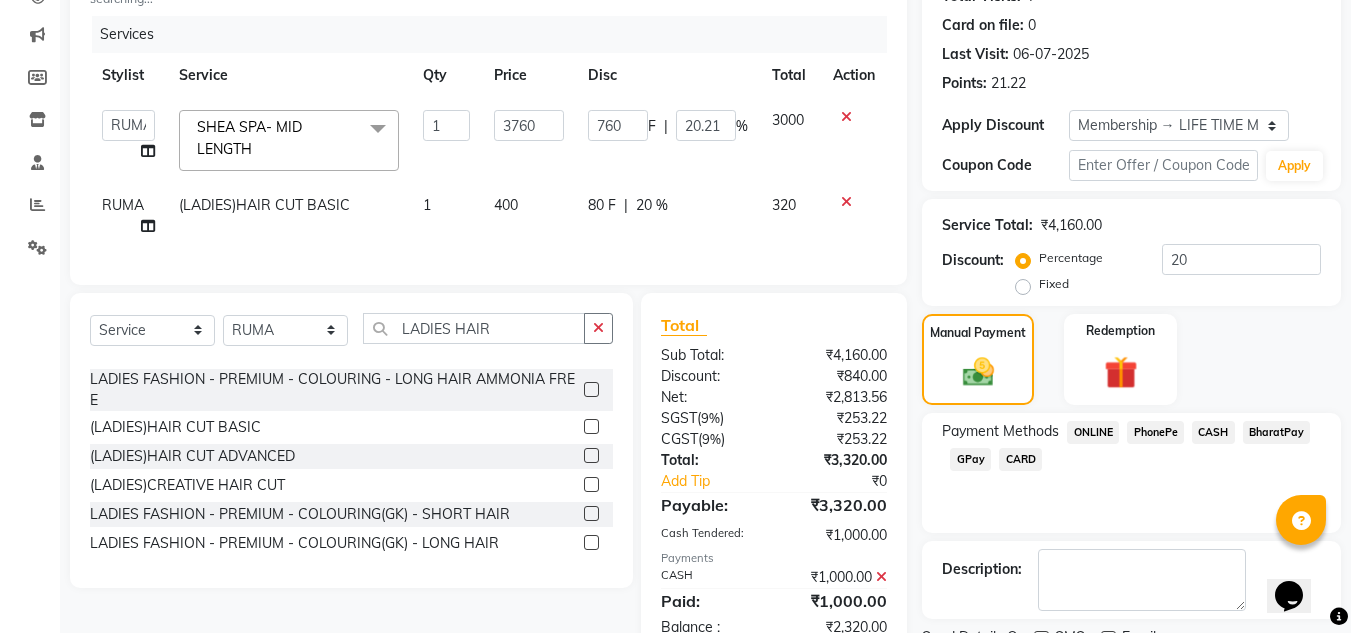 click on "PhonePe" 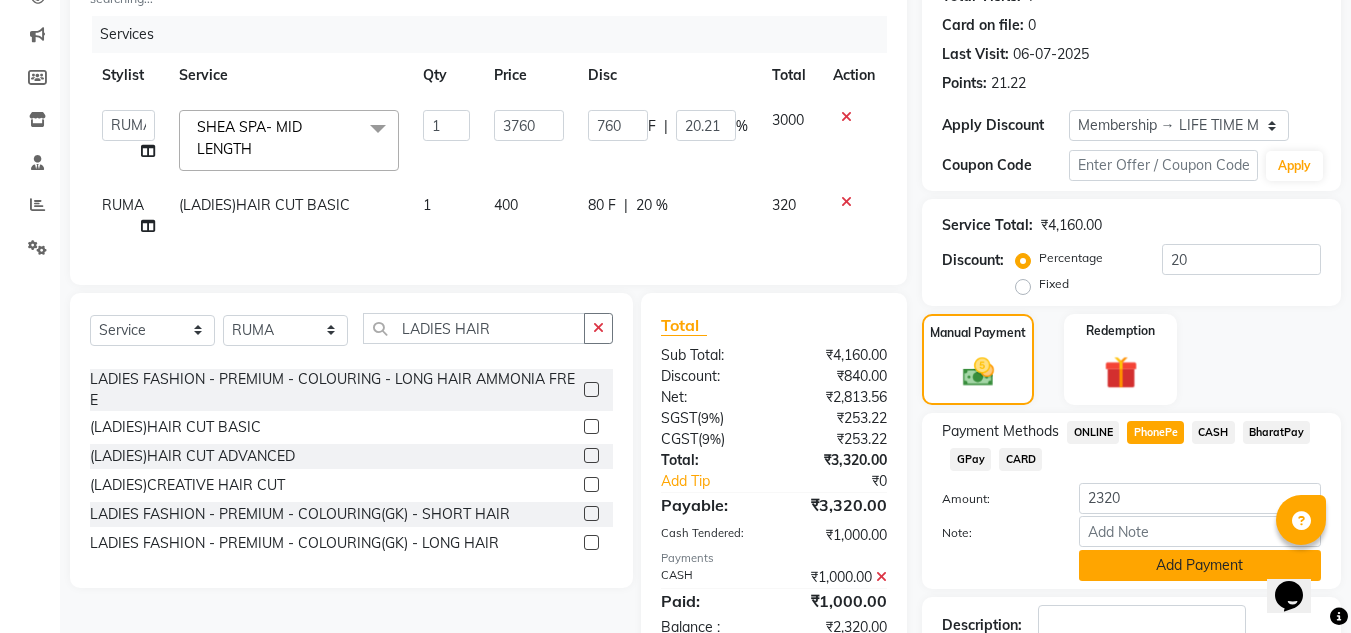 click on "Add Payment" 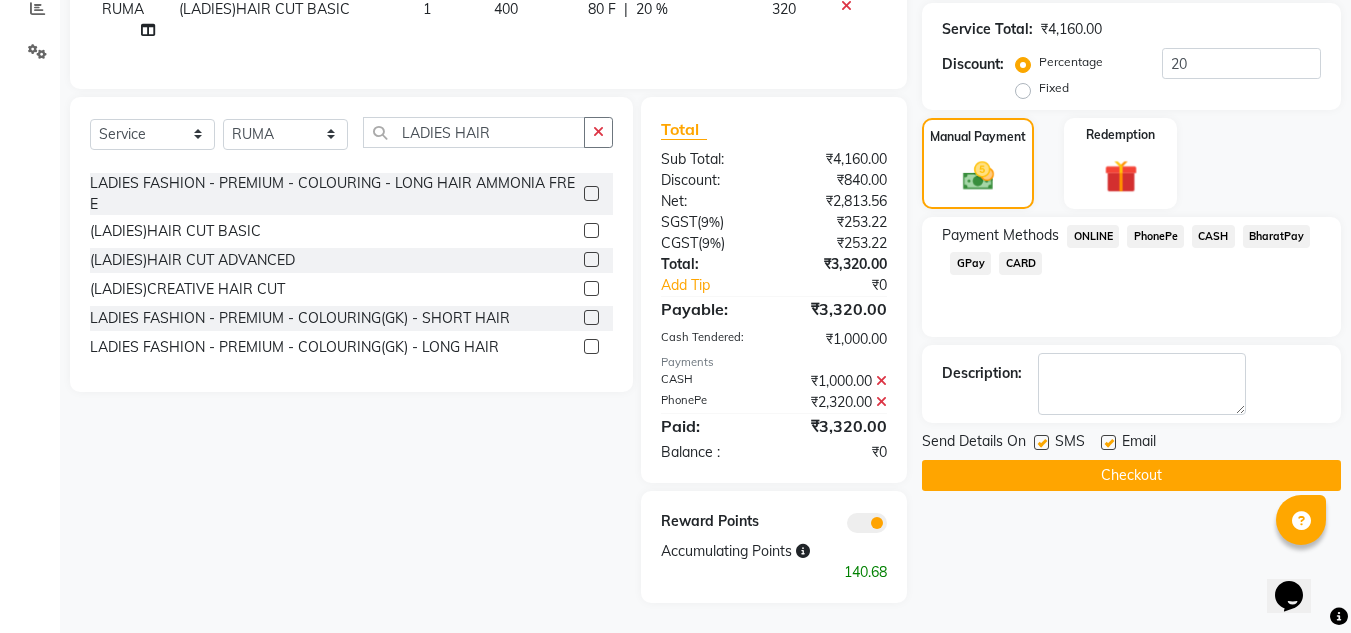 scroll, scrollTop: 449, scrollLeft: 0, axis: vertical 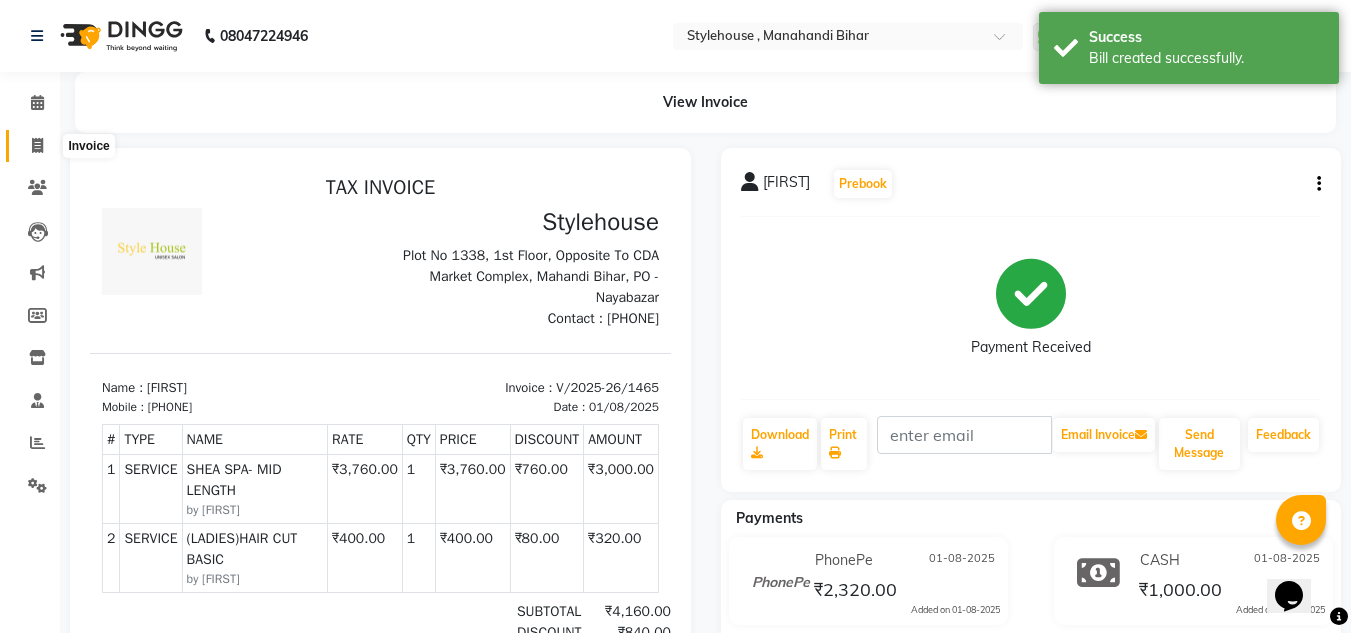 click 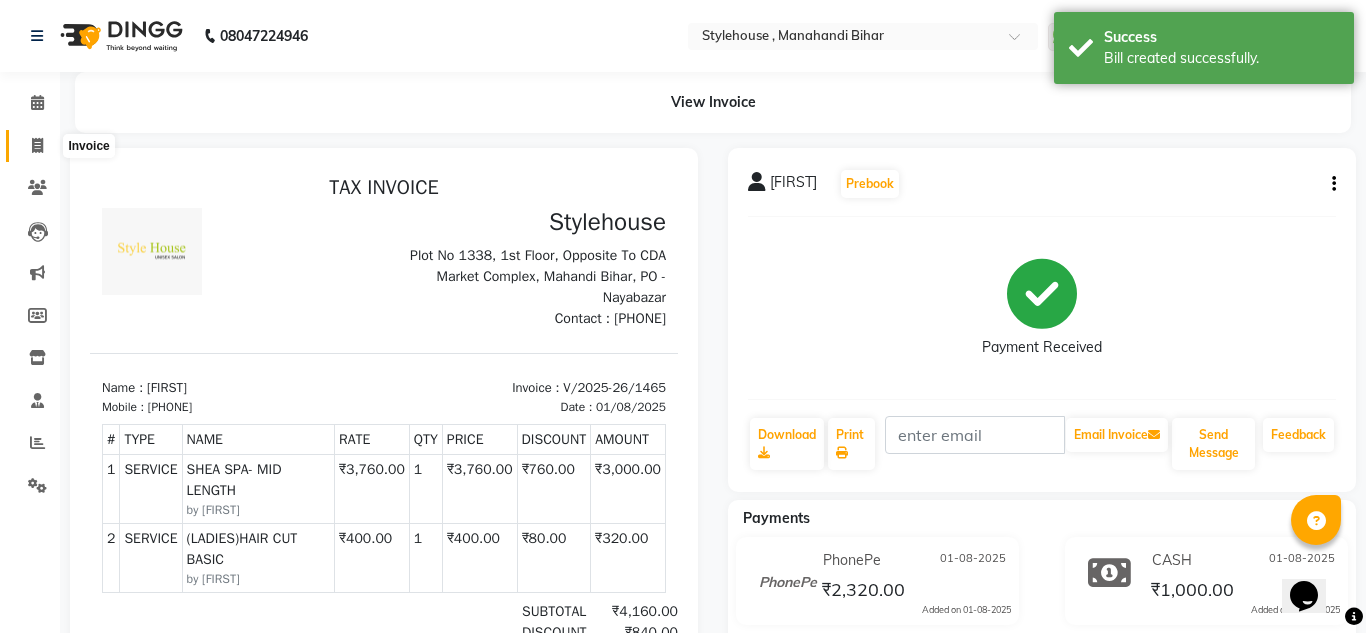 select on "service" 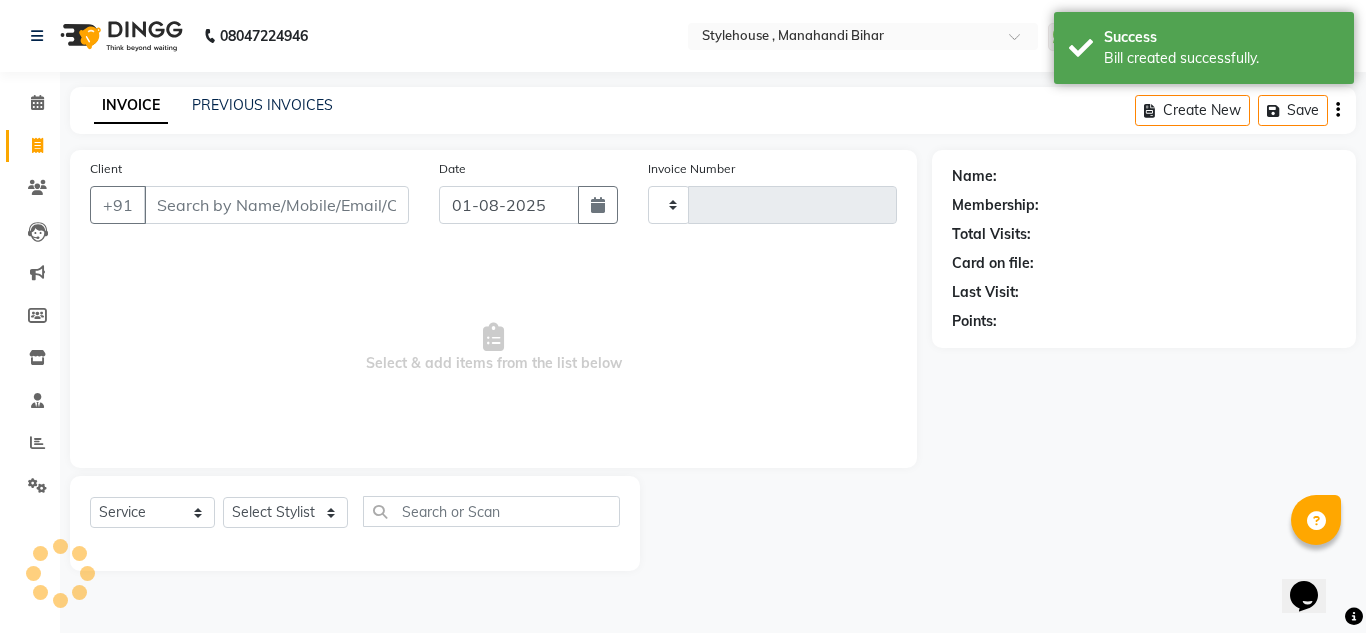 type on "1466" 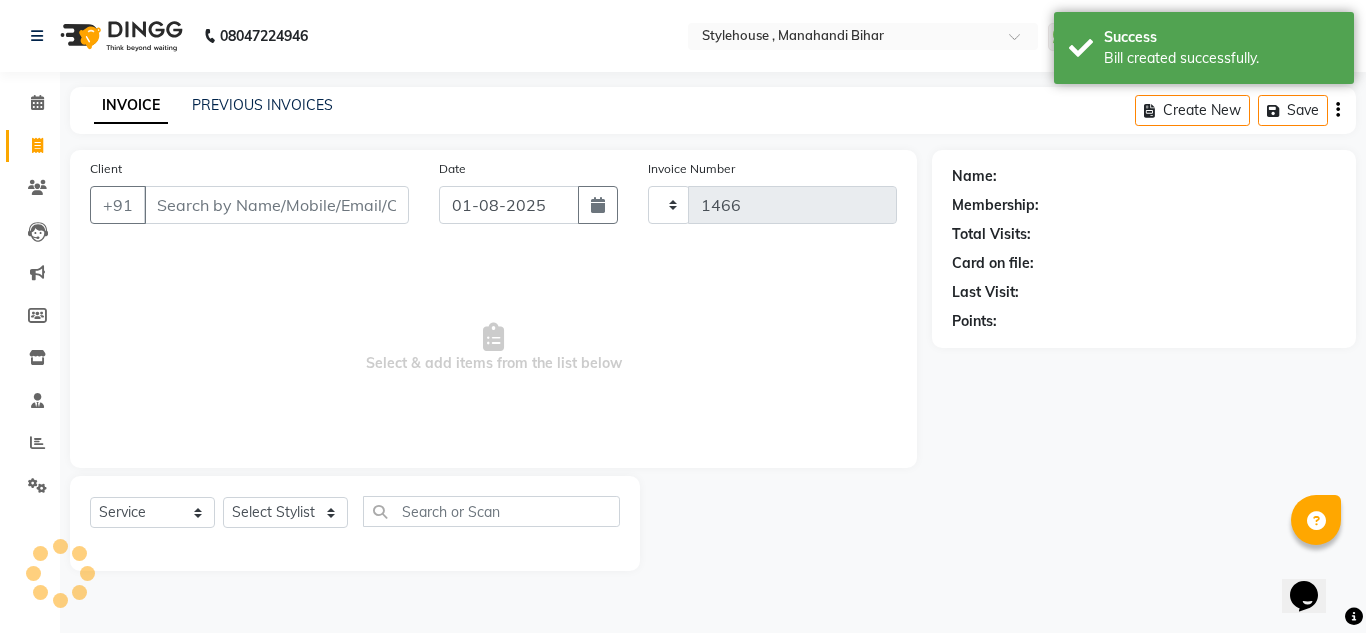 select on "7793" 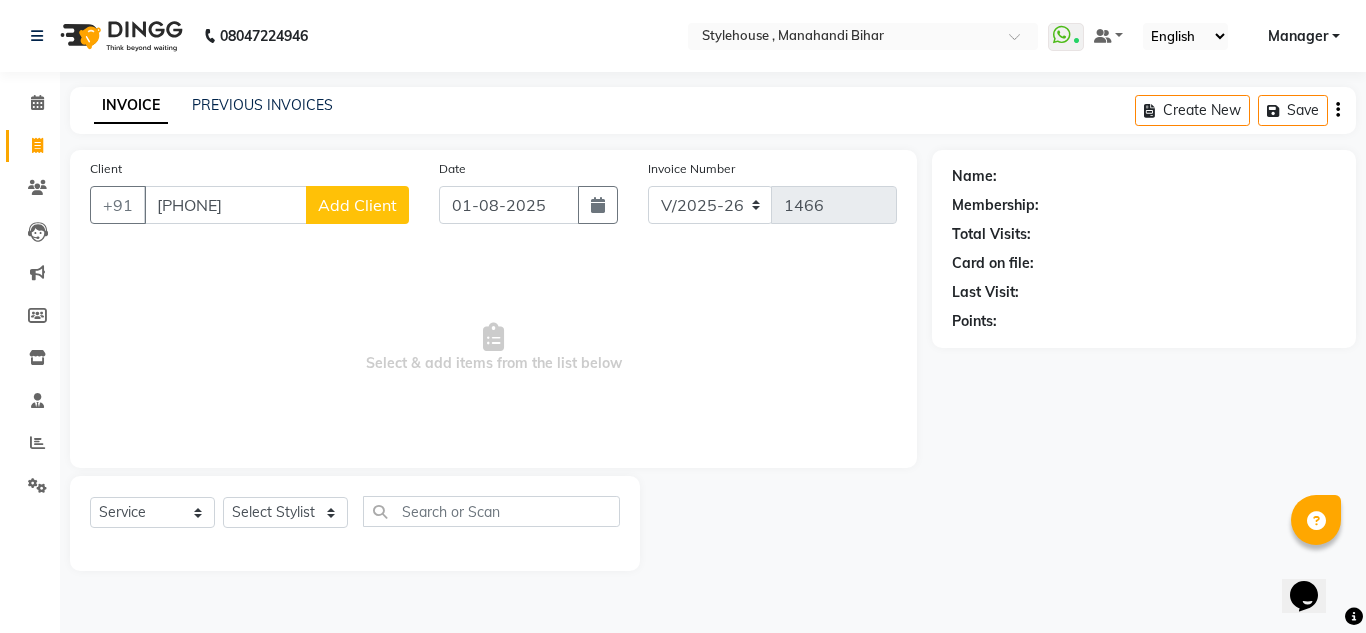 type on "[PHONE]" 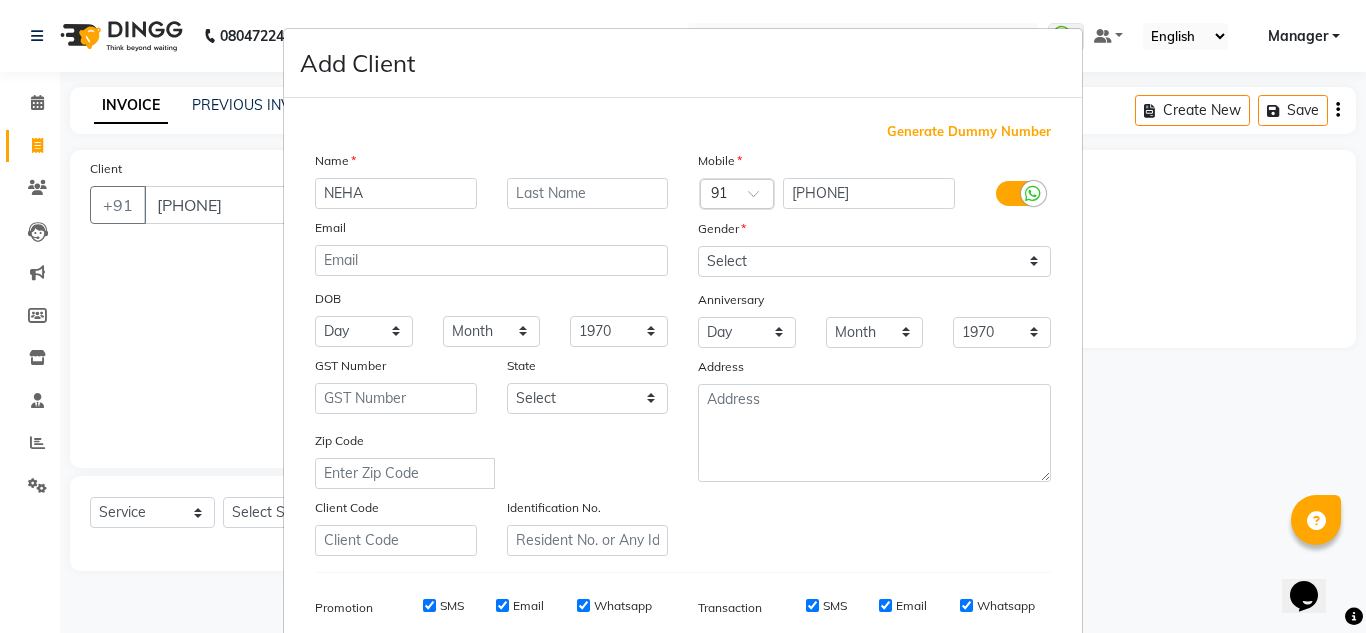 type on "NEHA" 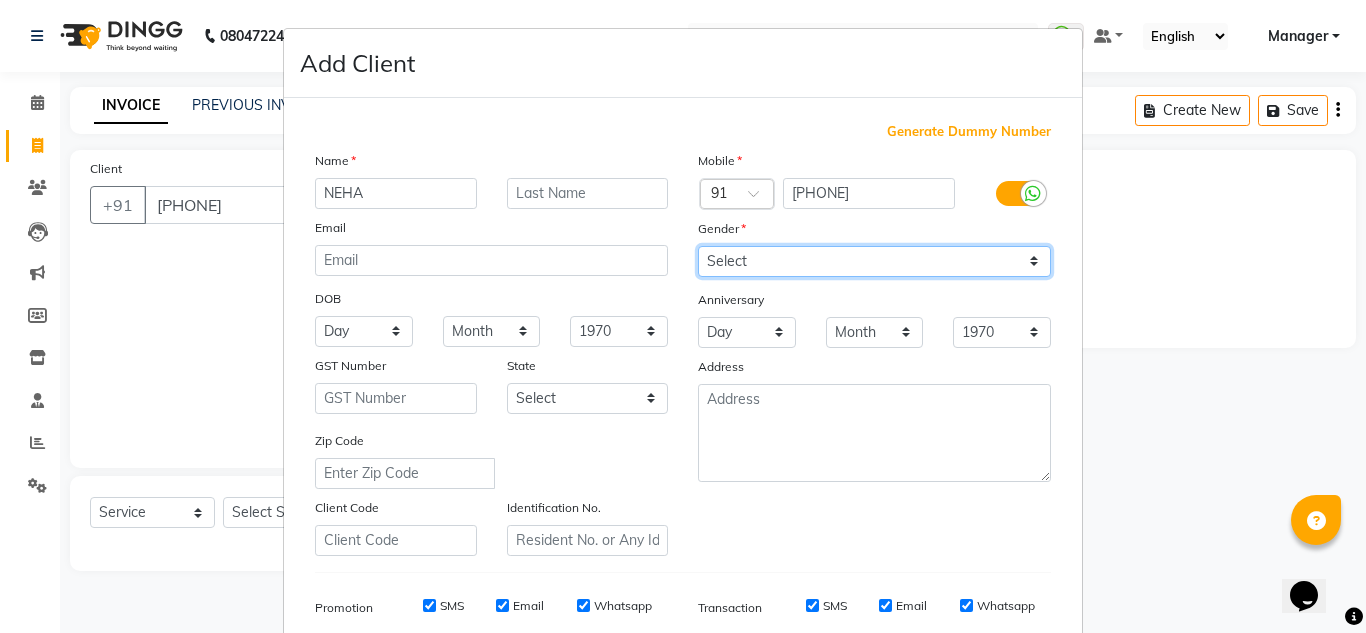 click on "Select Male Female Other Prefer Not To Say" at bounding box center [874, 261] 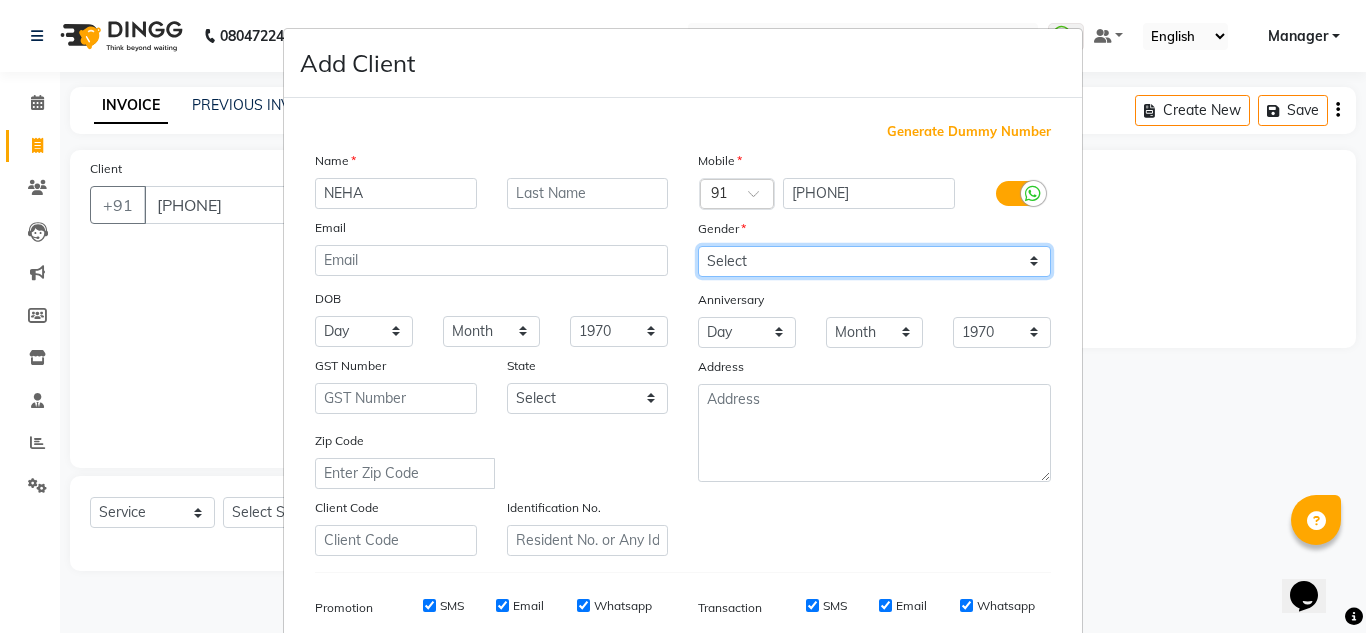 select on "female" 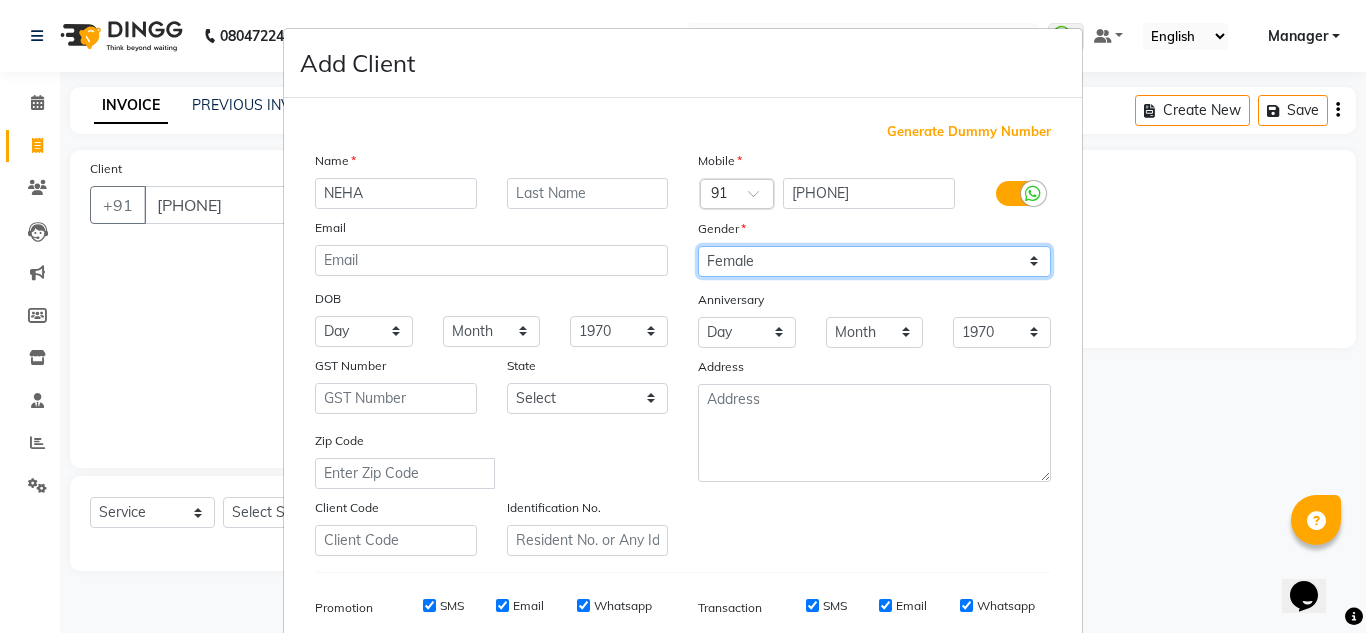 click on "Select Male Female Other Prefer Not To Say" at bounding box center [874, 261] 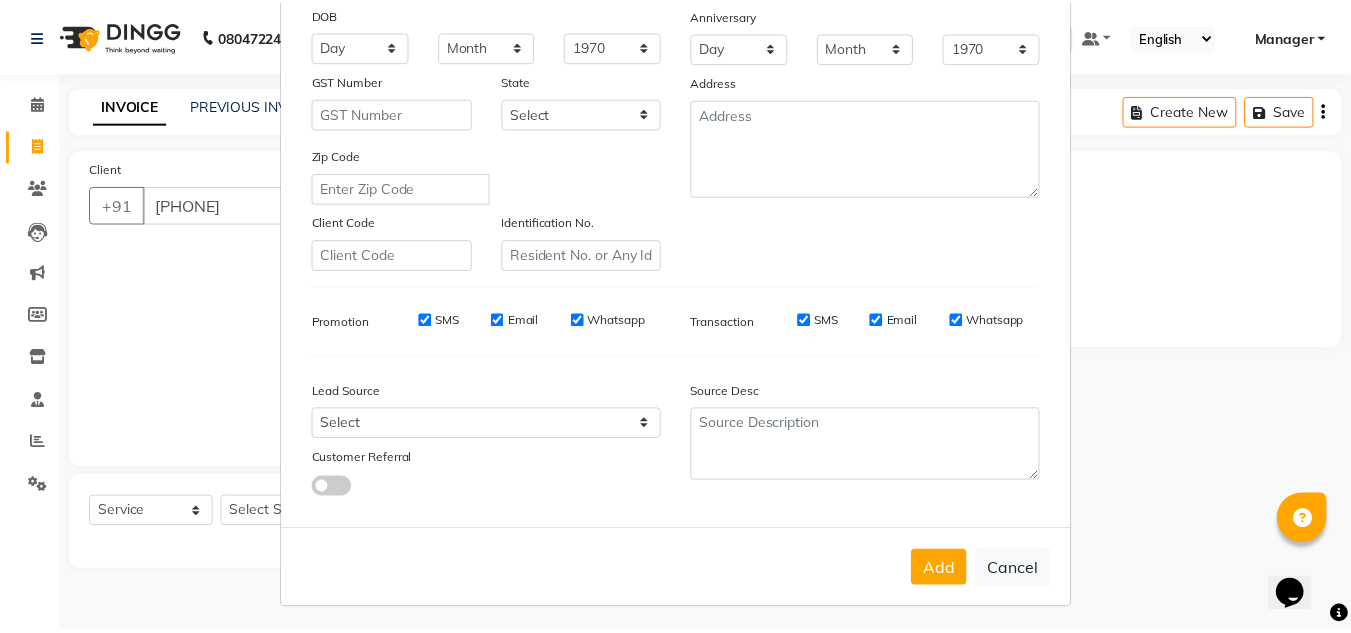 scroll, scrollTop: 290, scrollLeft: 0, axis: vertical 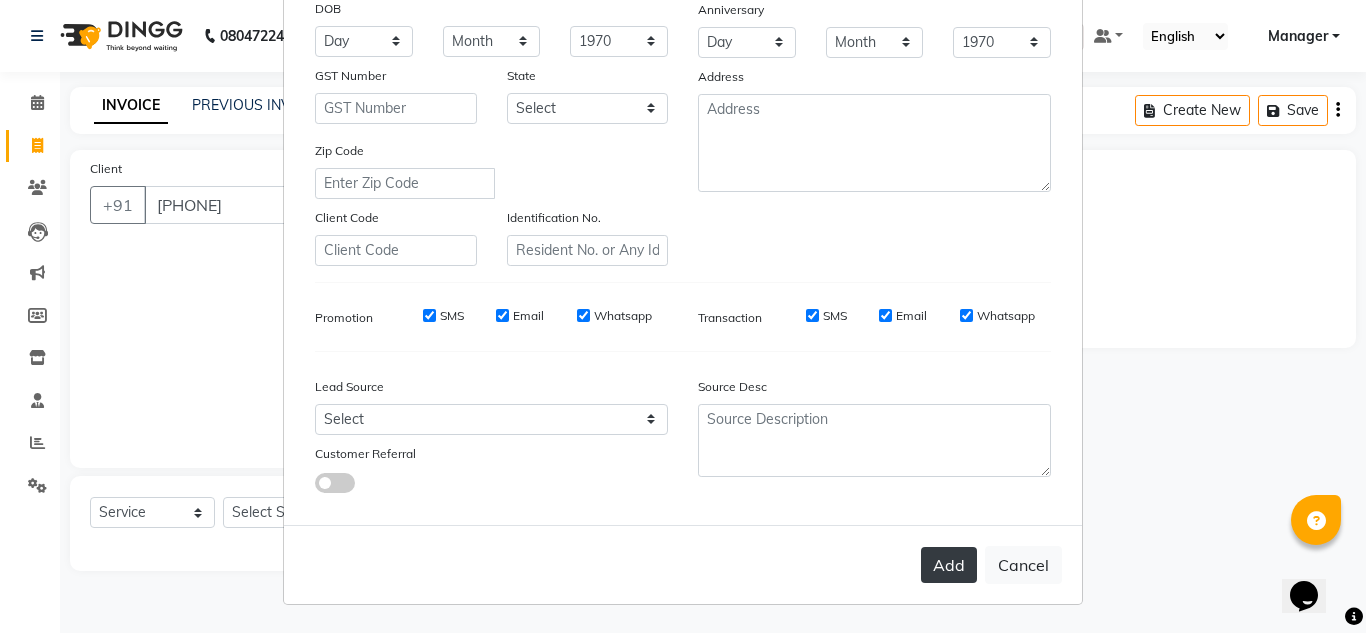 click on "Add" at bounding box center [949, 565] 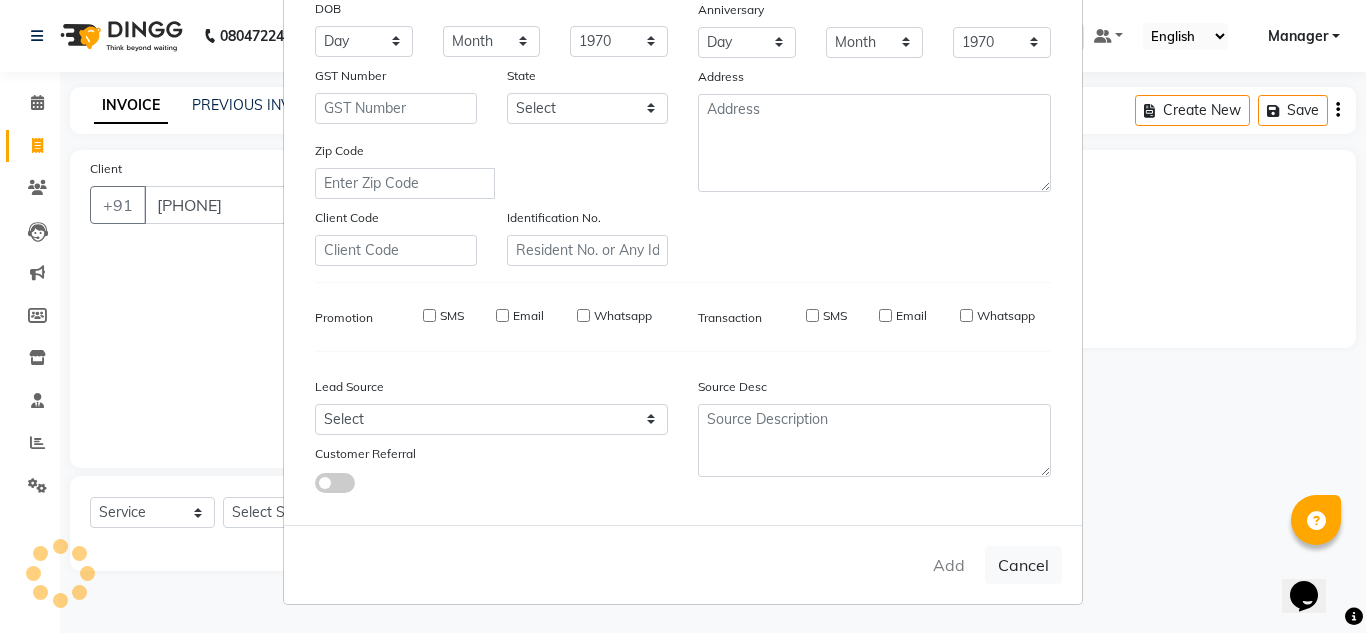 type 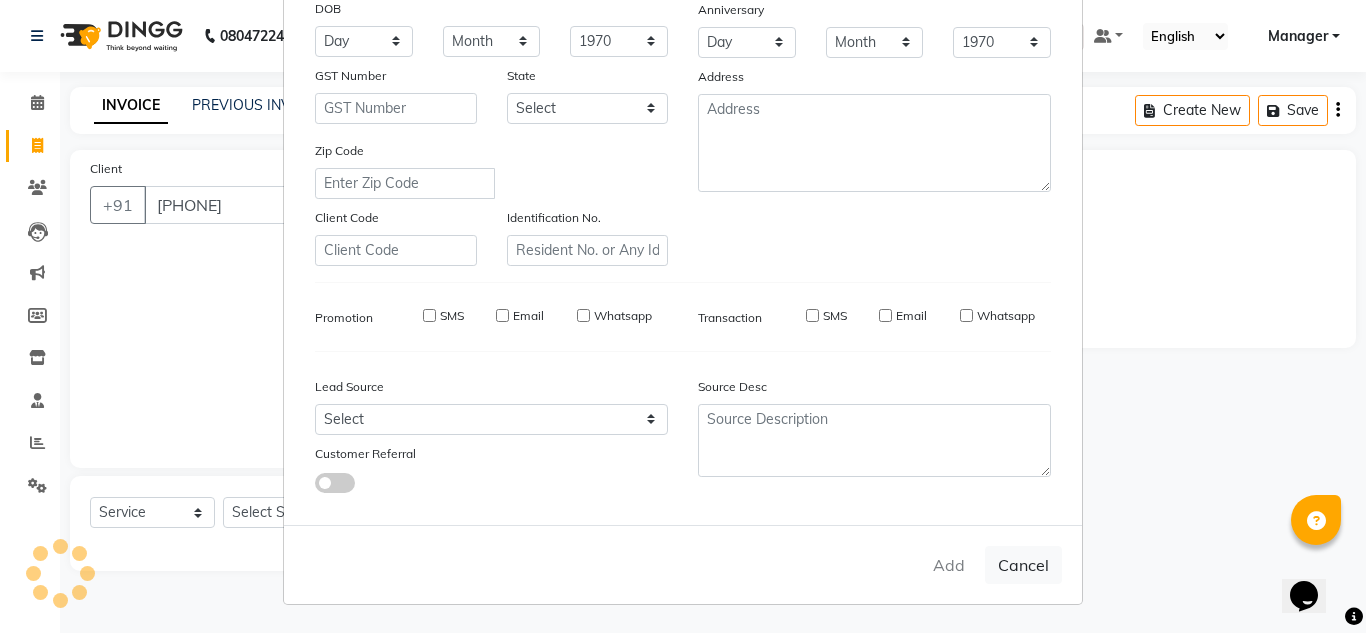 select 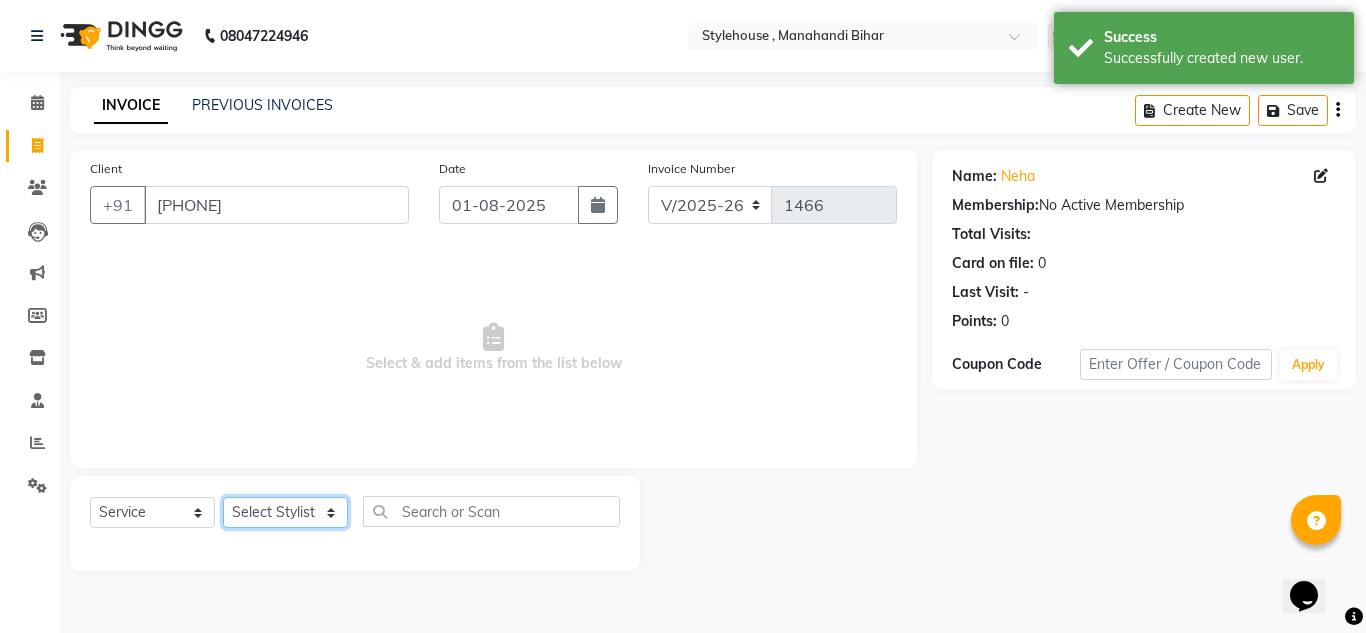 click on "Select Stylist ANIL BARIK ANIRUDH SAHOO JYOTIRANJAN BARIK KANHA LAXMI PRIYA Manager Manisha MANJIT BARIK PRADEEP BARIK PRIYANKA NANDA PUJA ROUT RUMA SAGARIKA SAHOO SALMAN SAMEER BARIK SAROJ SITHA TARA DEVI SHRESTA" 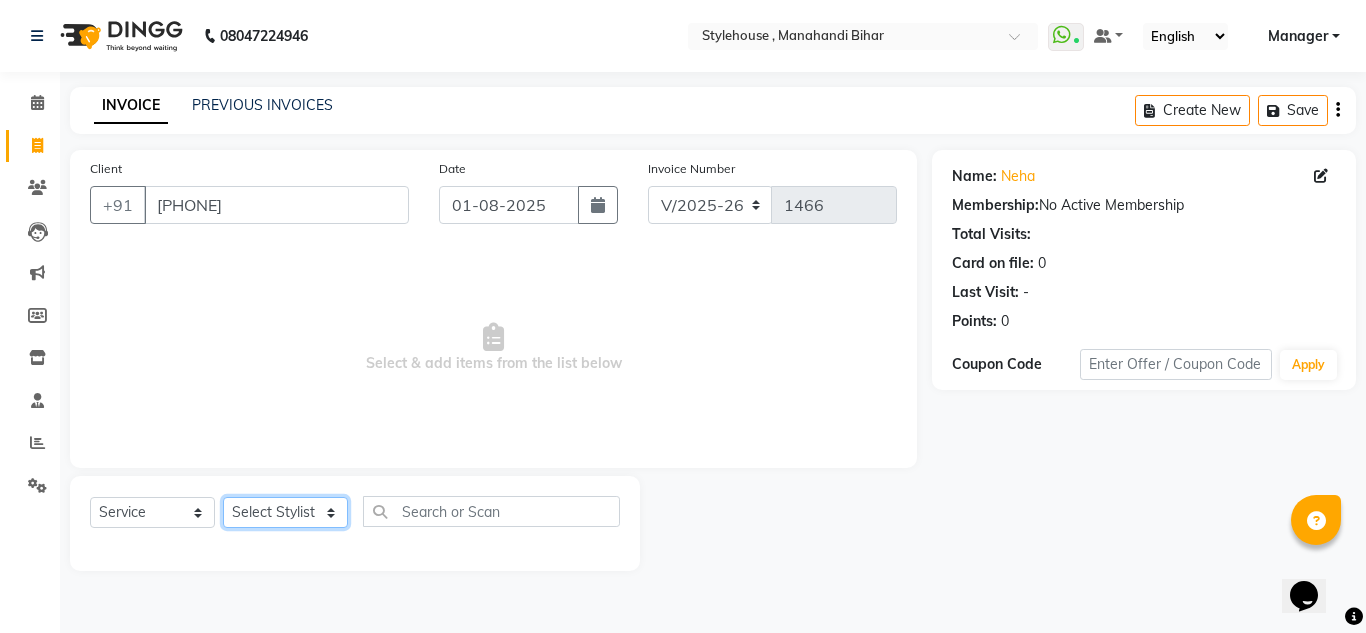 select on "[NUMBER]" 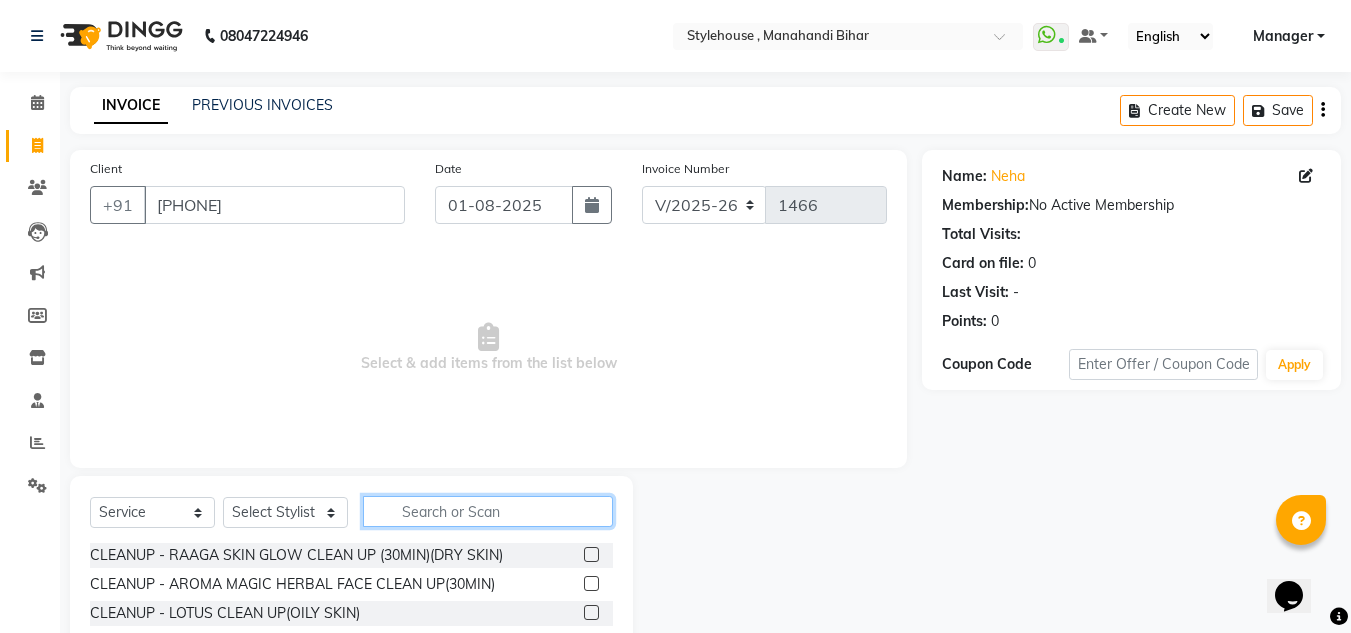 click 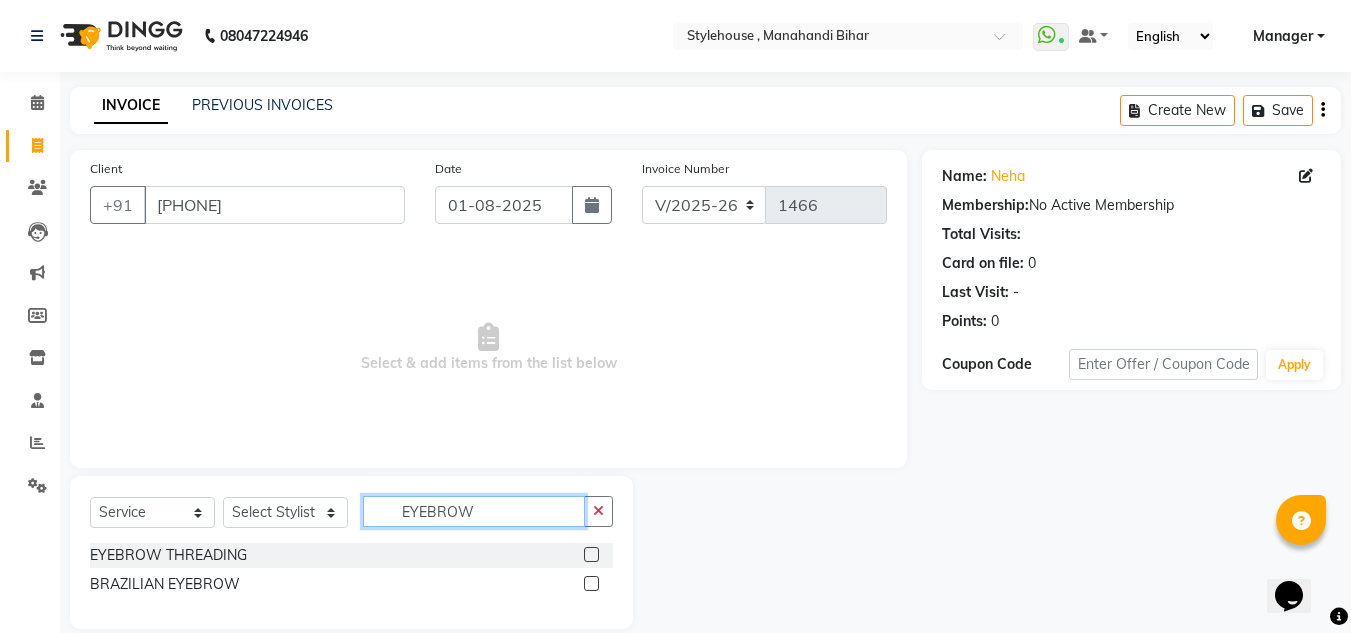type on "EYEBROW" 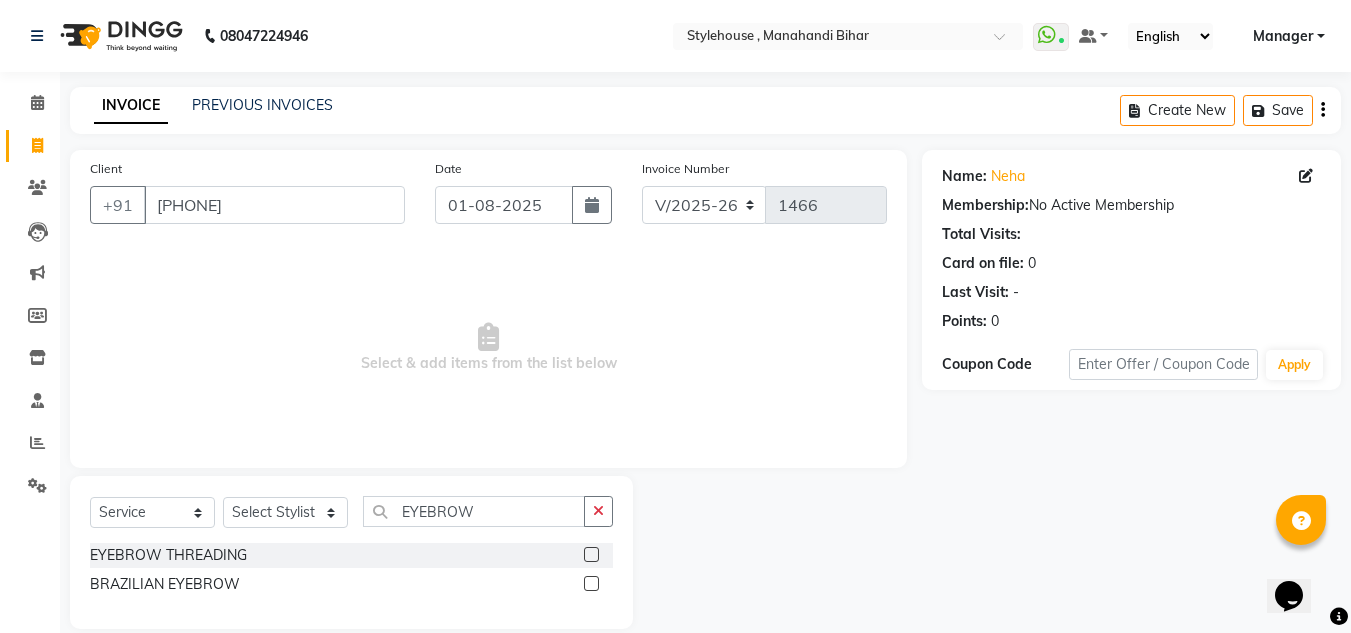 click 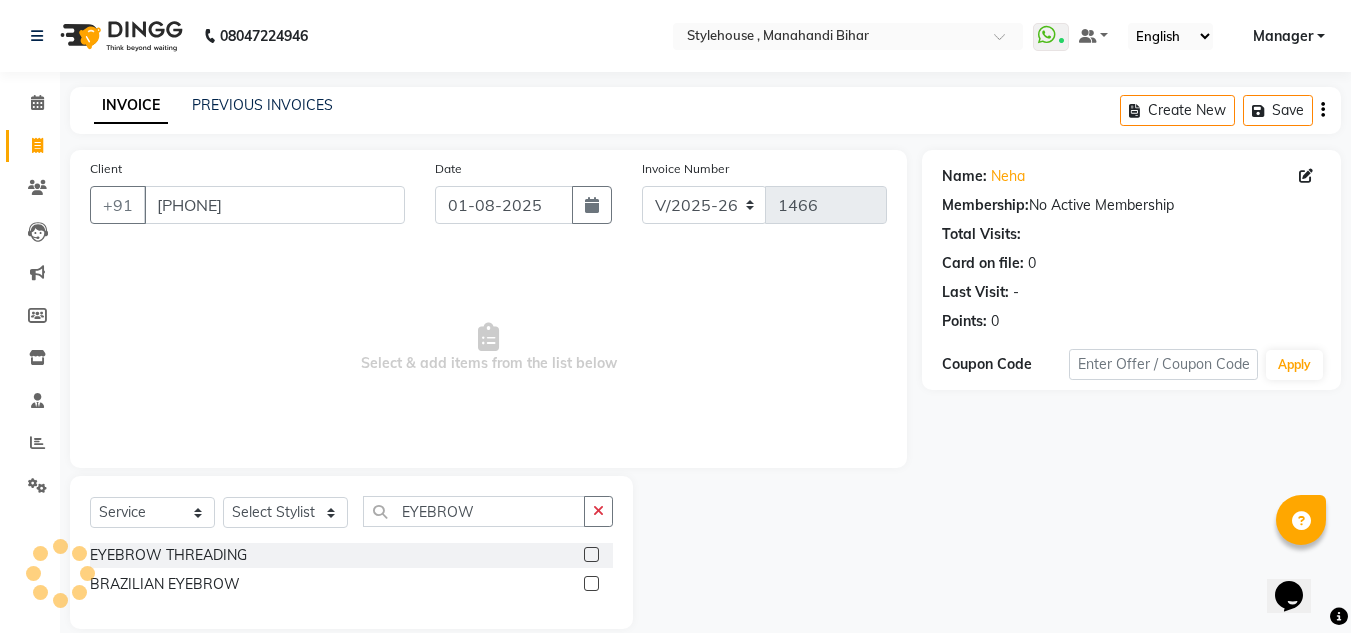 click 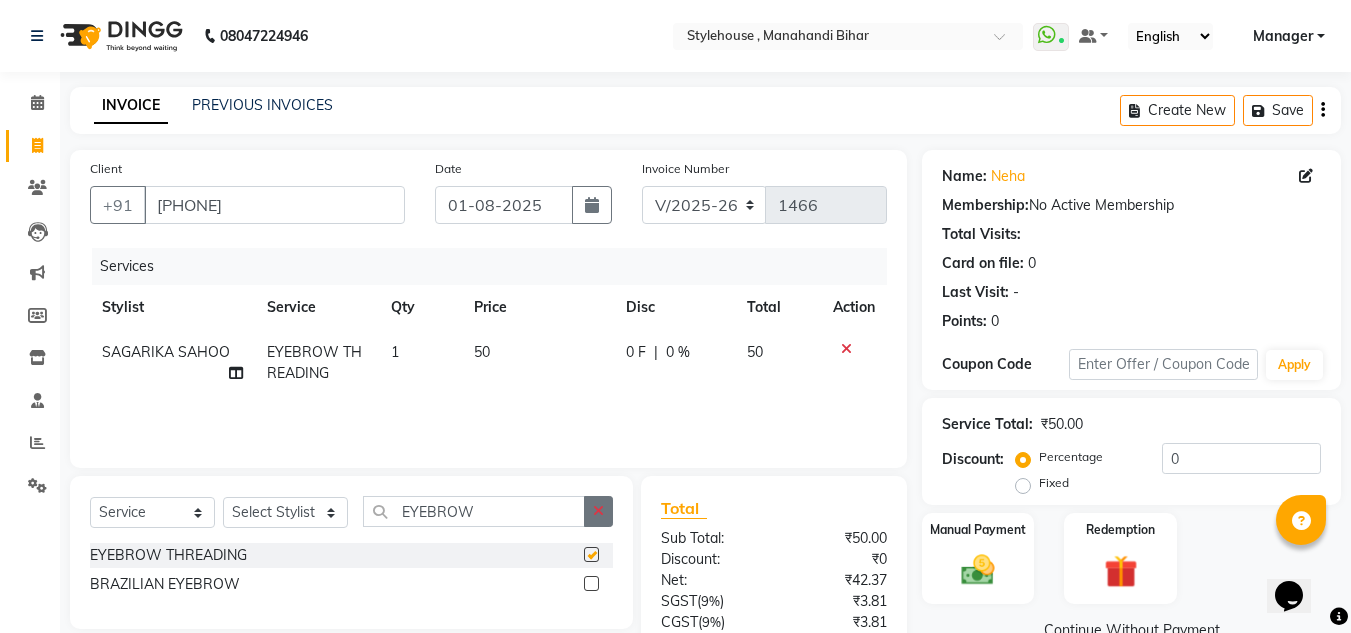 checkbox on "false" 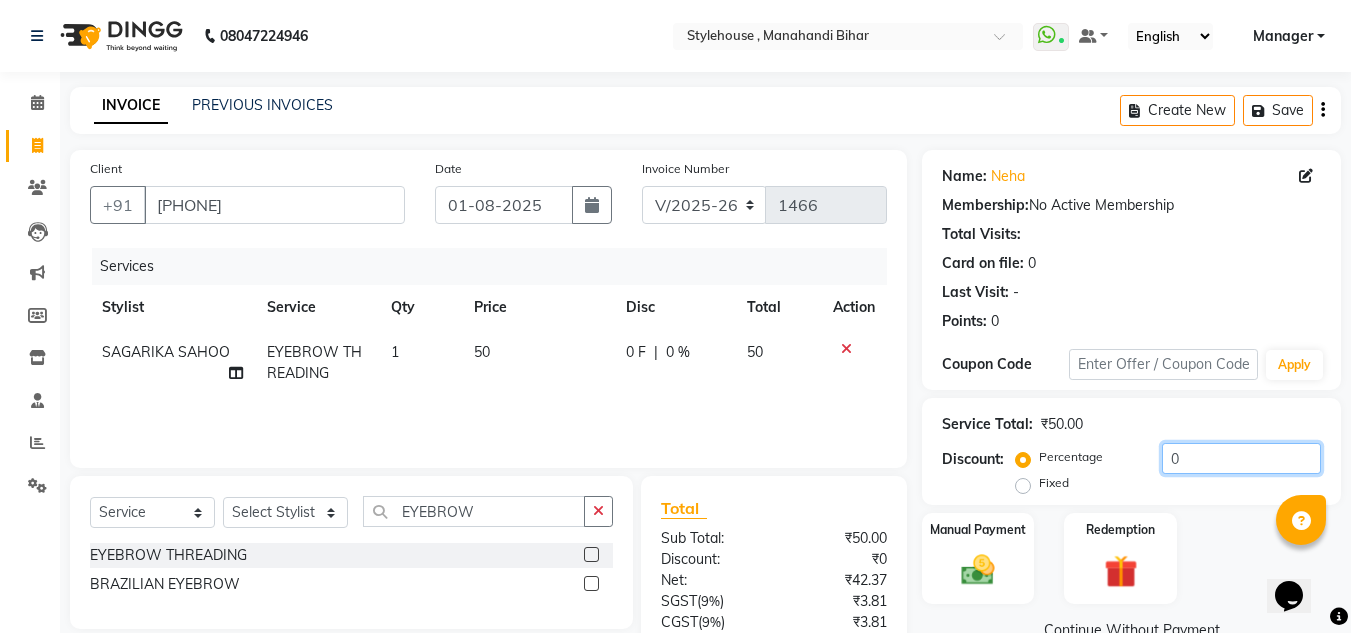 click on "0" 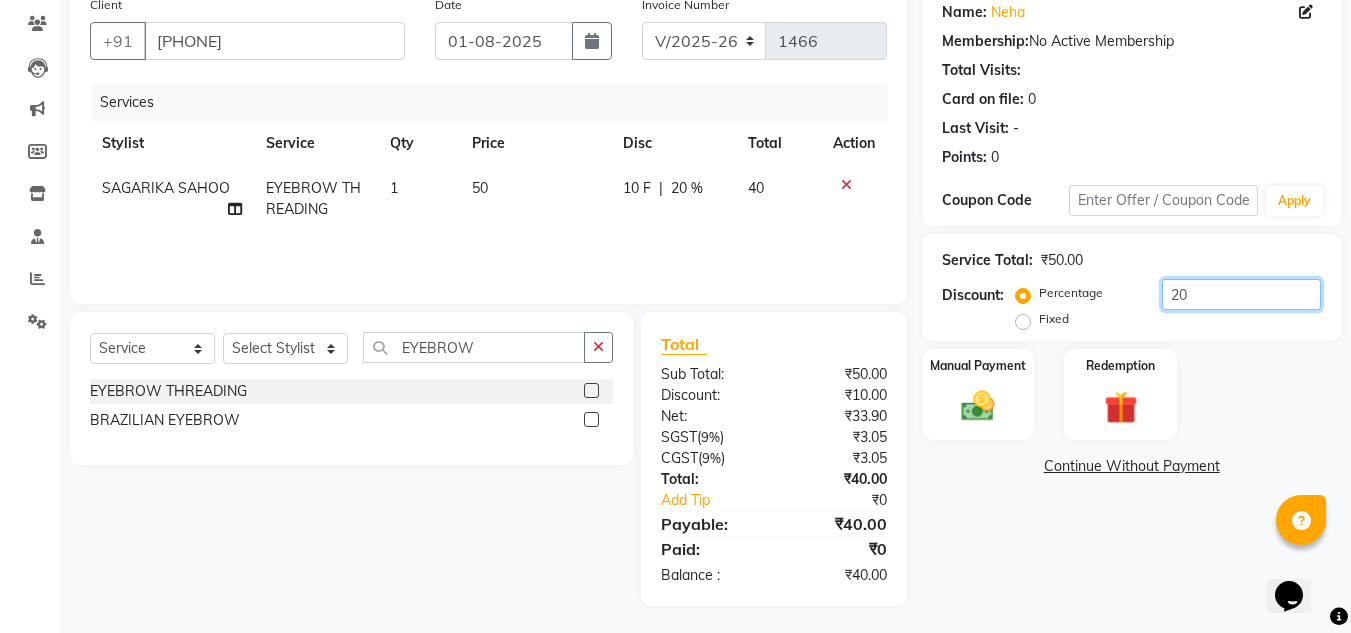 scroll, scrollTop: 167, scrollLeft: 0, axis: vertical 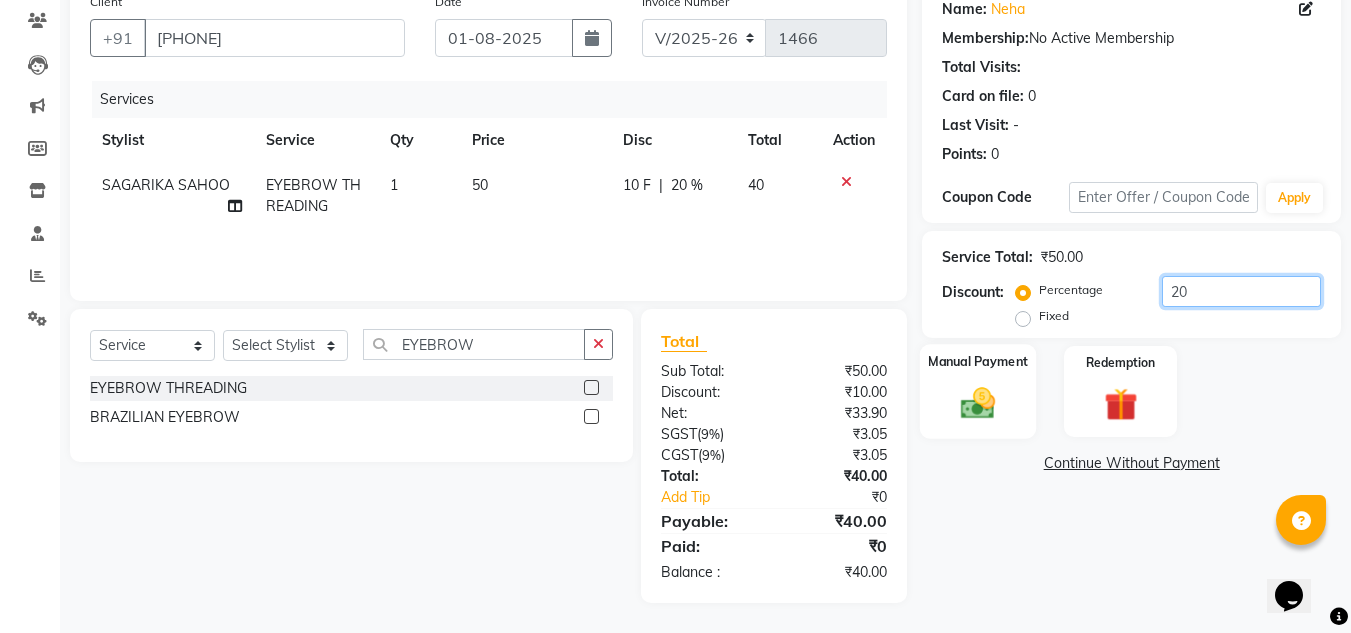type on "20" 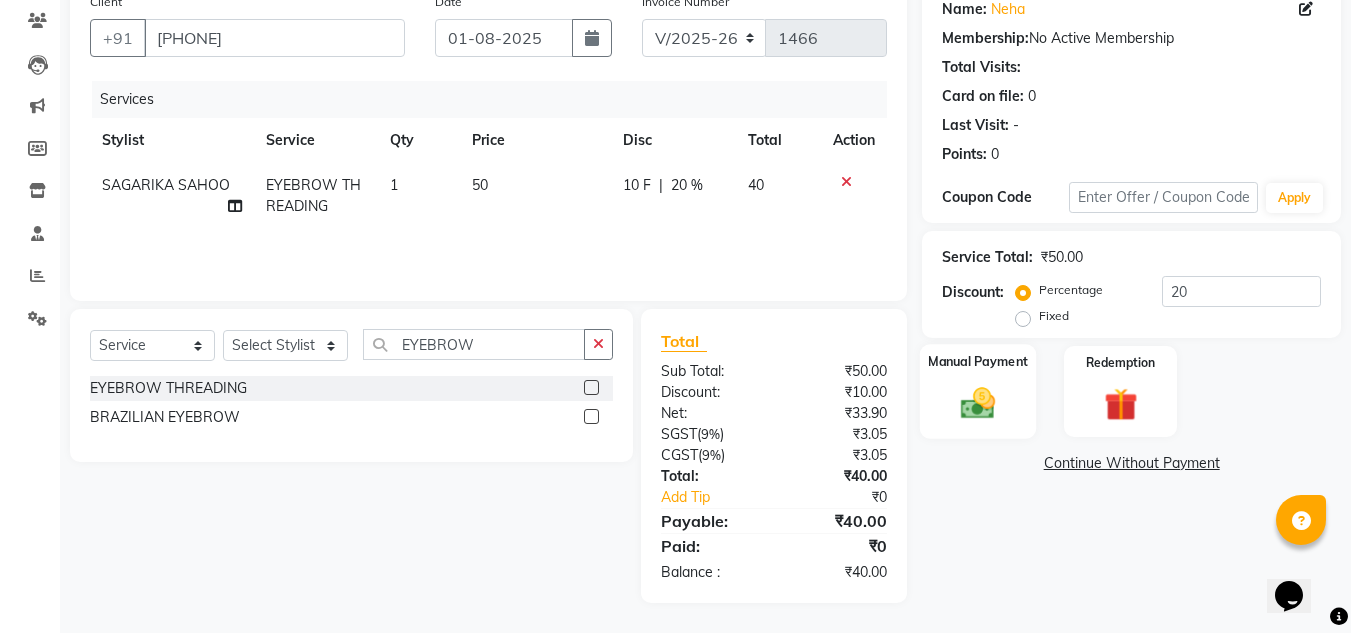 click 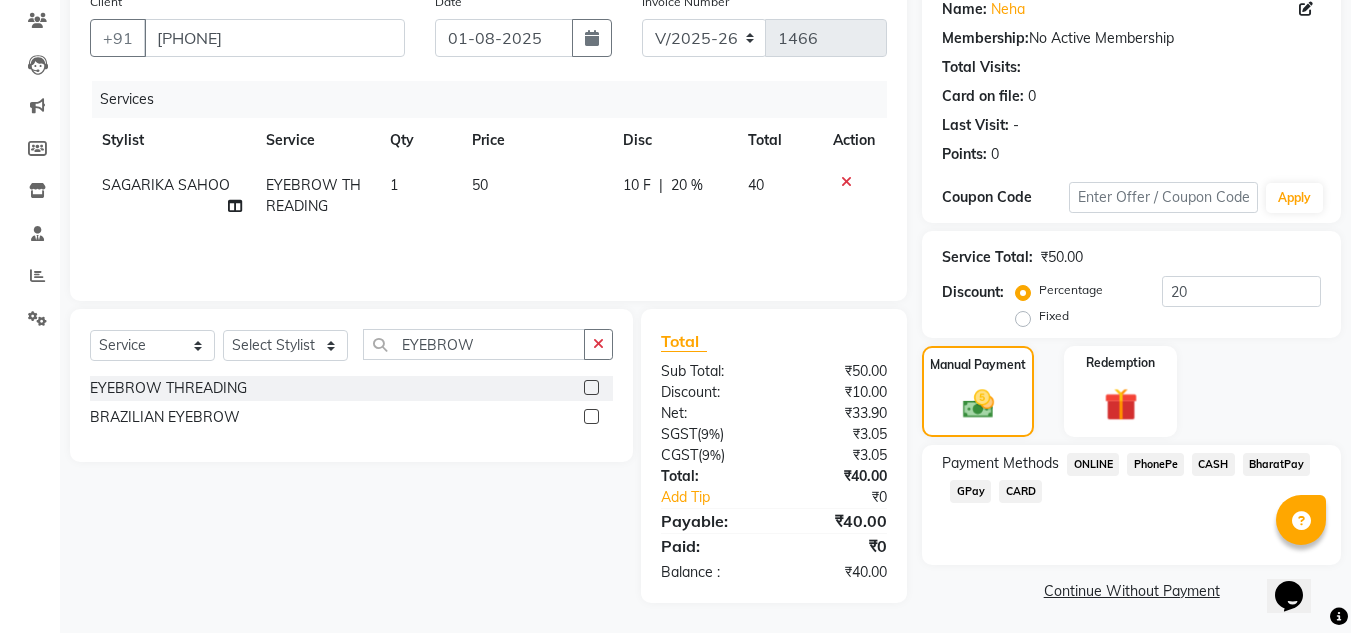 click on "PhonePe" 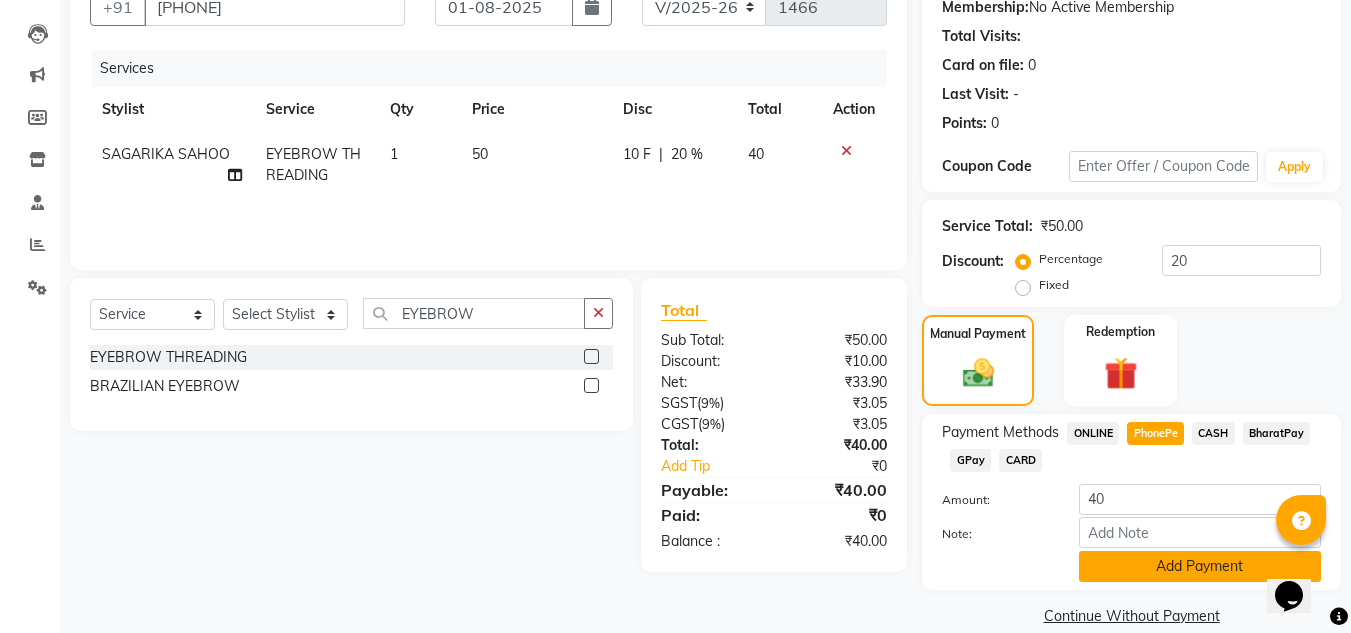 scroll, scrollTop: 226, scrollLeft: 0, axis: vertical 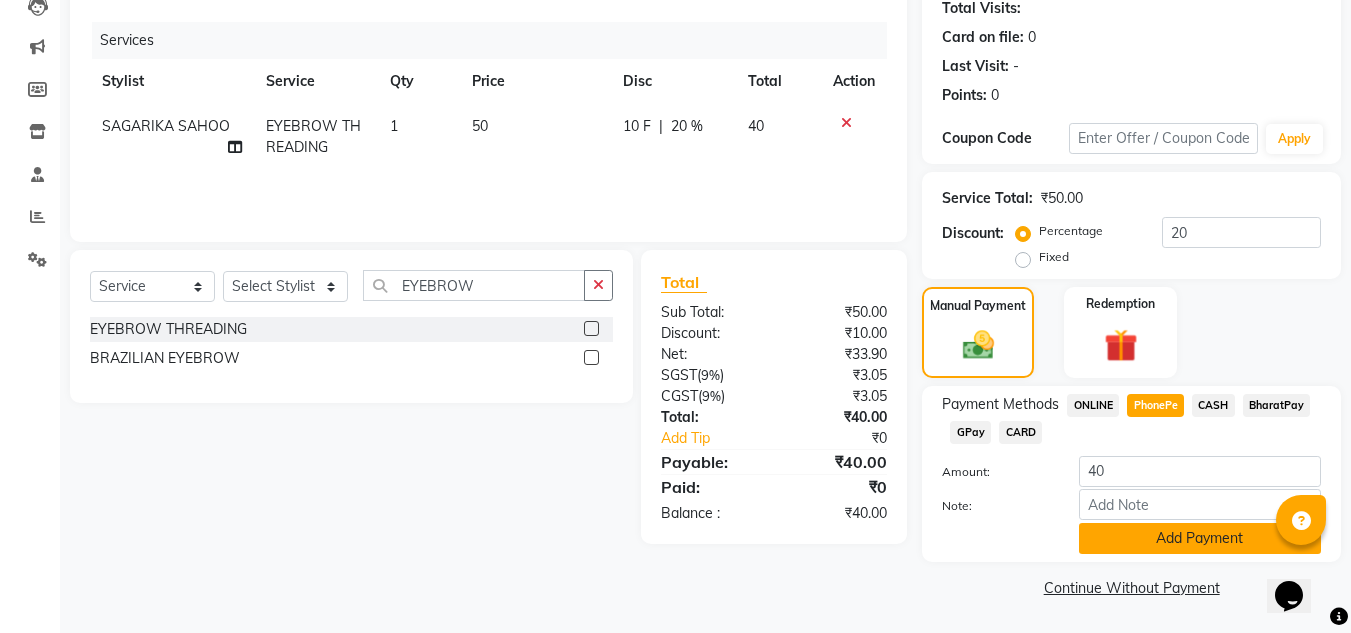 click on "Add Payment" 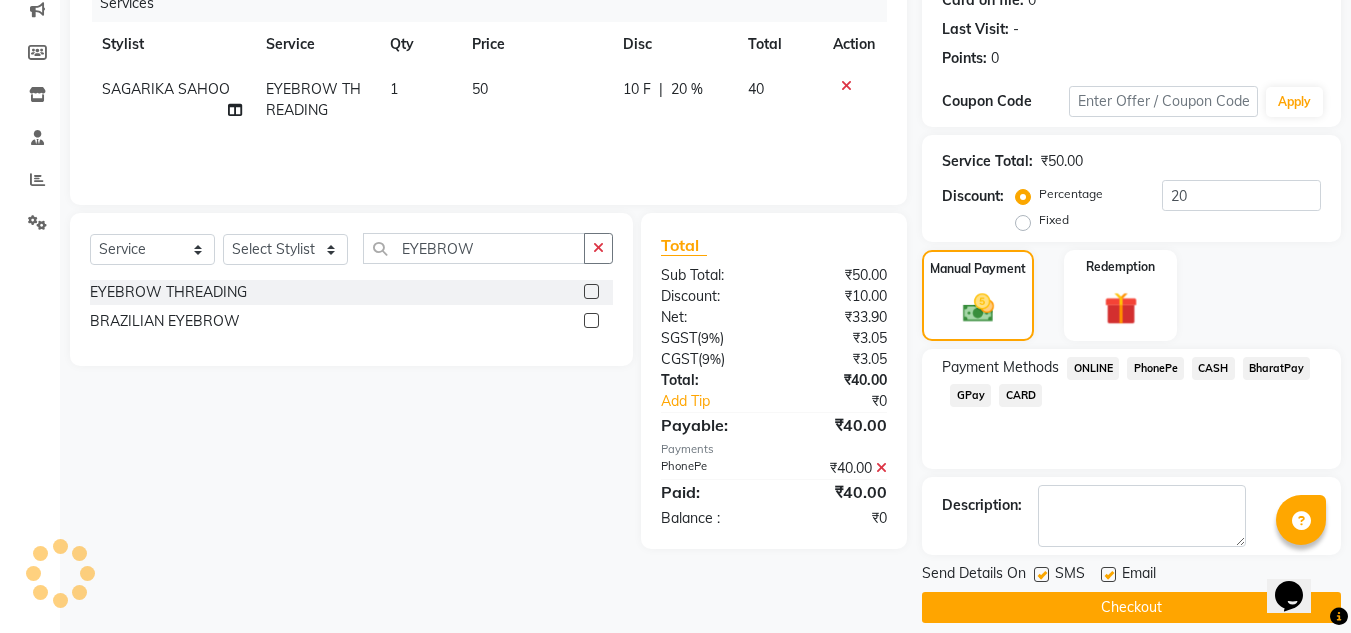 scroll, scrollTop: 283, scrollLeft: 0, axis: vertical 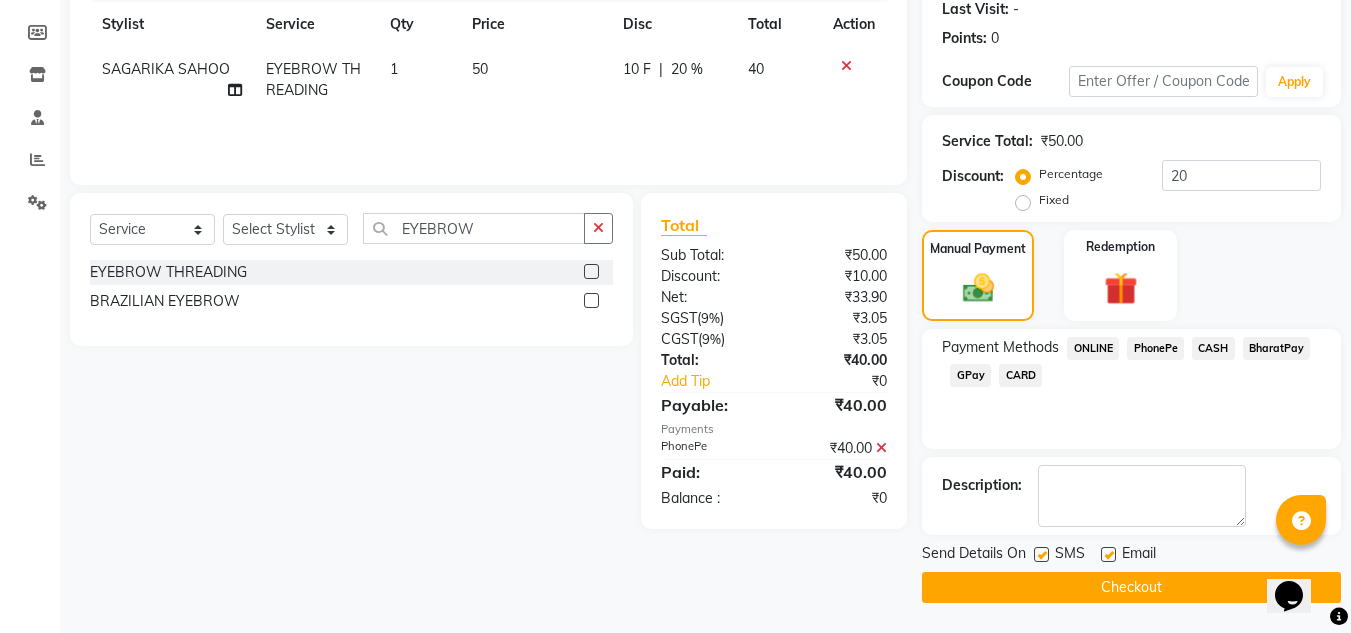 click on "Checkout" 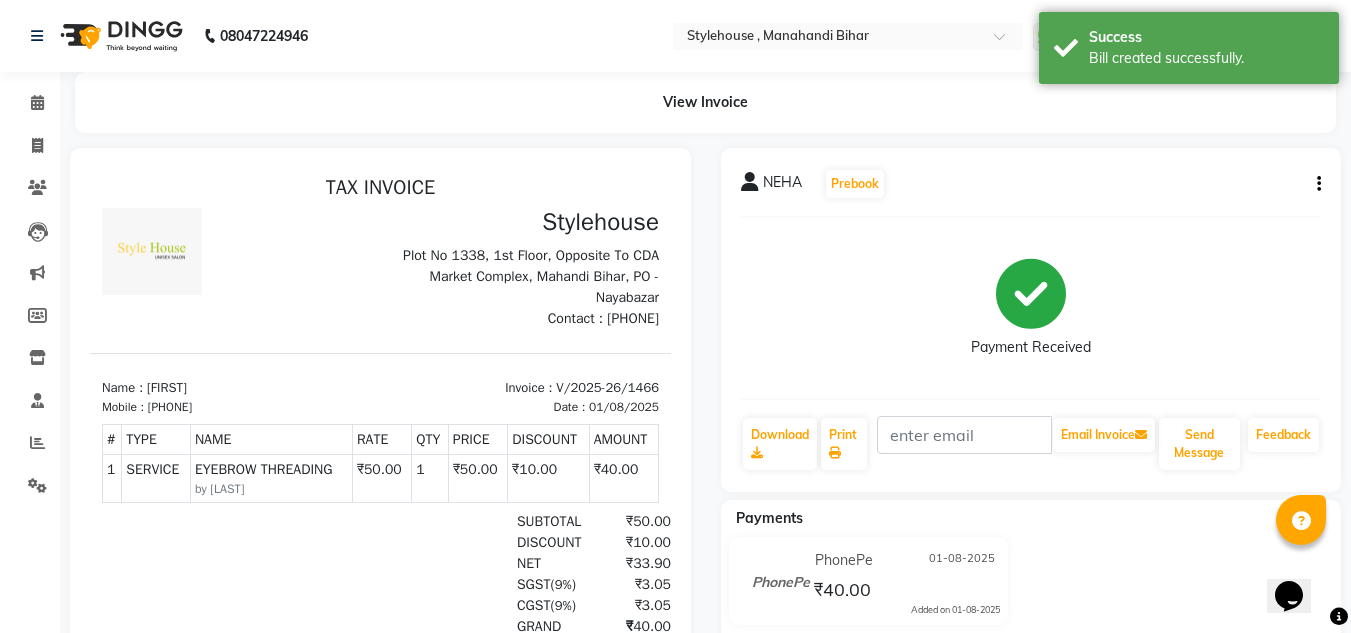 scroll, scrollTop: 0, scrollLeft: 0, axis: both 